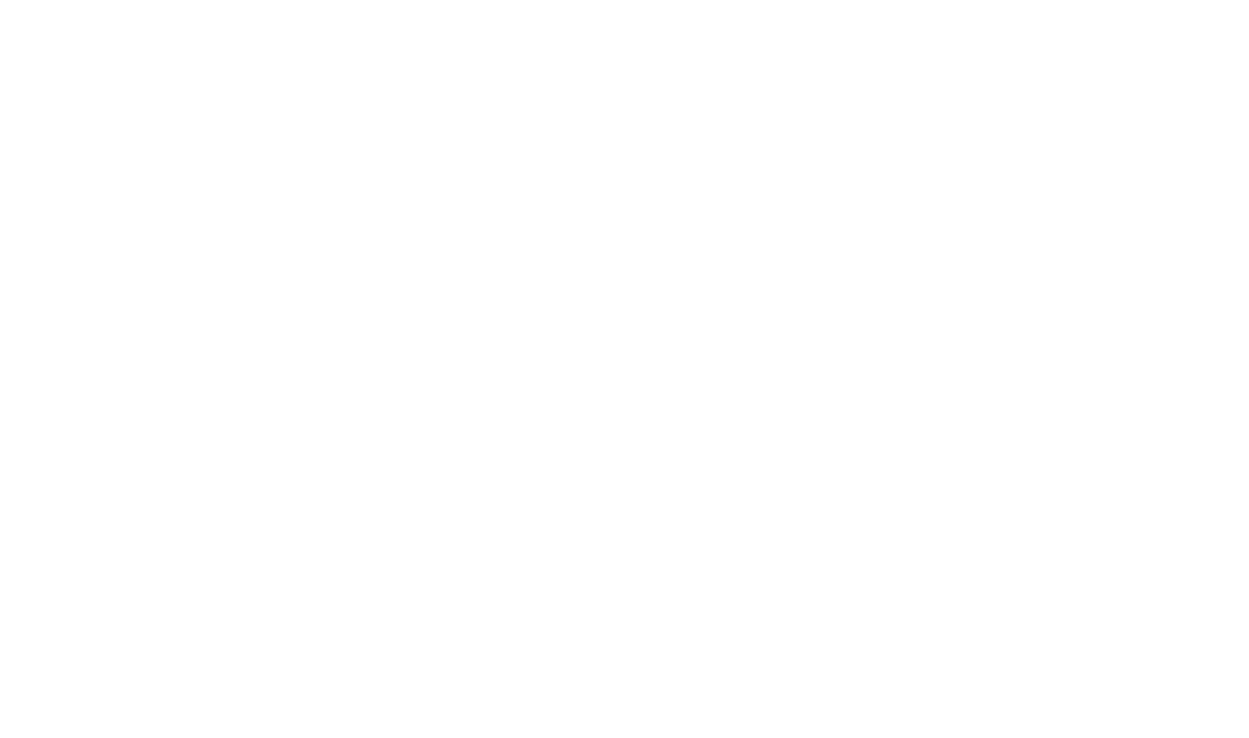 scroll, scrollTop: 0, scrollLeft: 0, axis: both 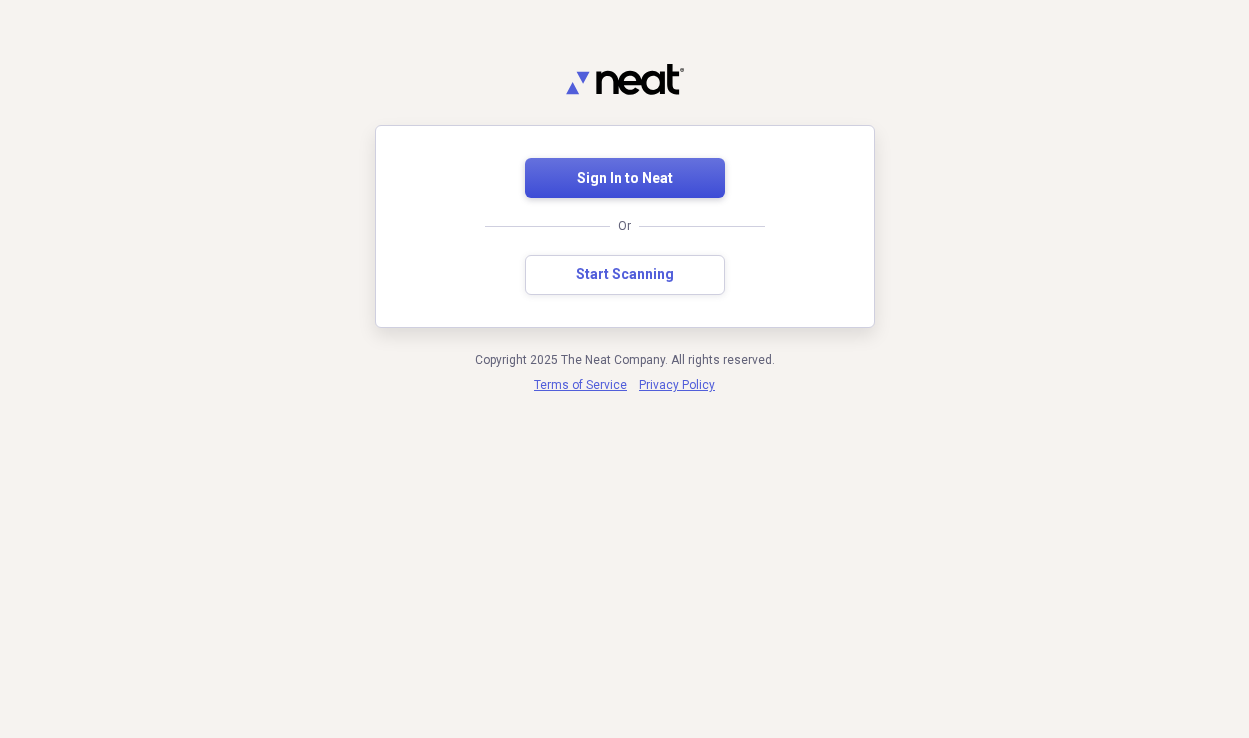 click on "Sign In to Neat" at bounding box center [625, 179] 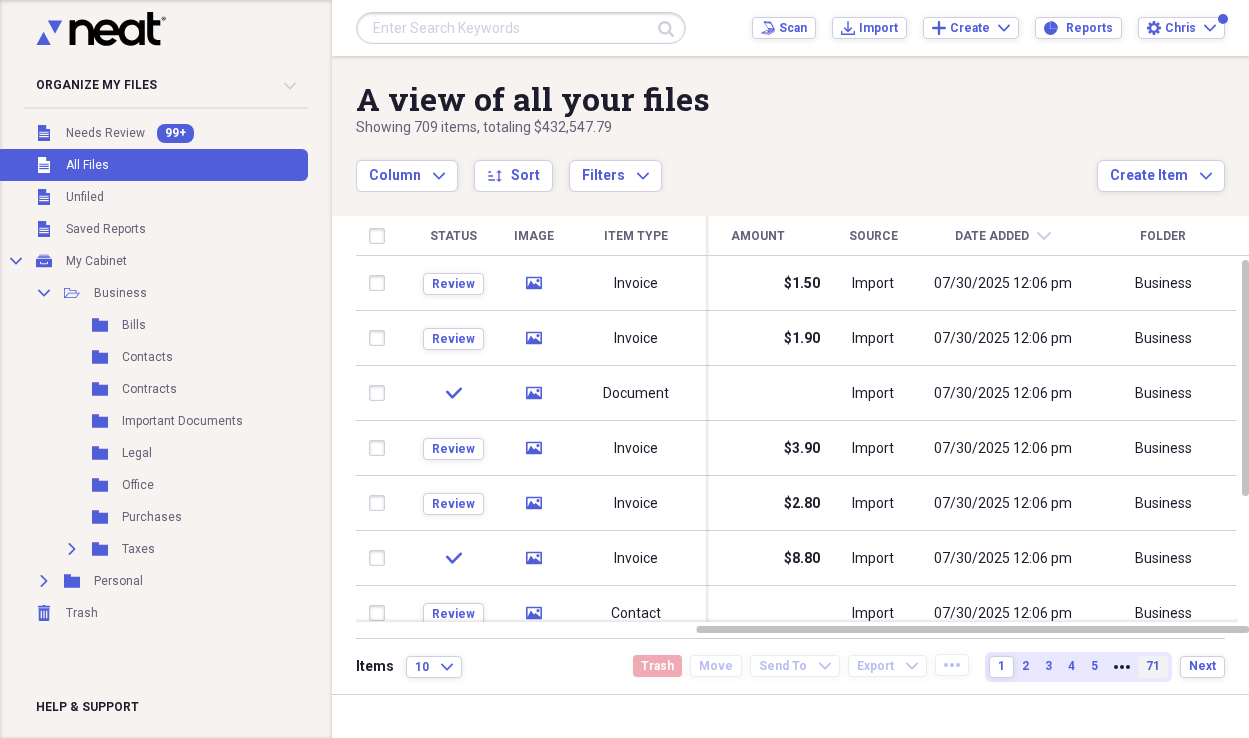 click on "71" at bounding box center [1153, 666] 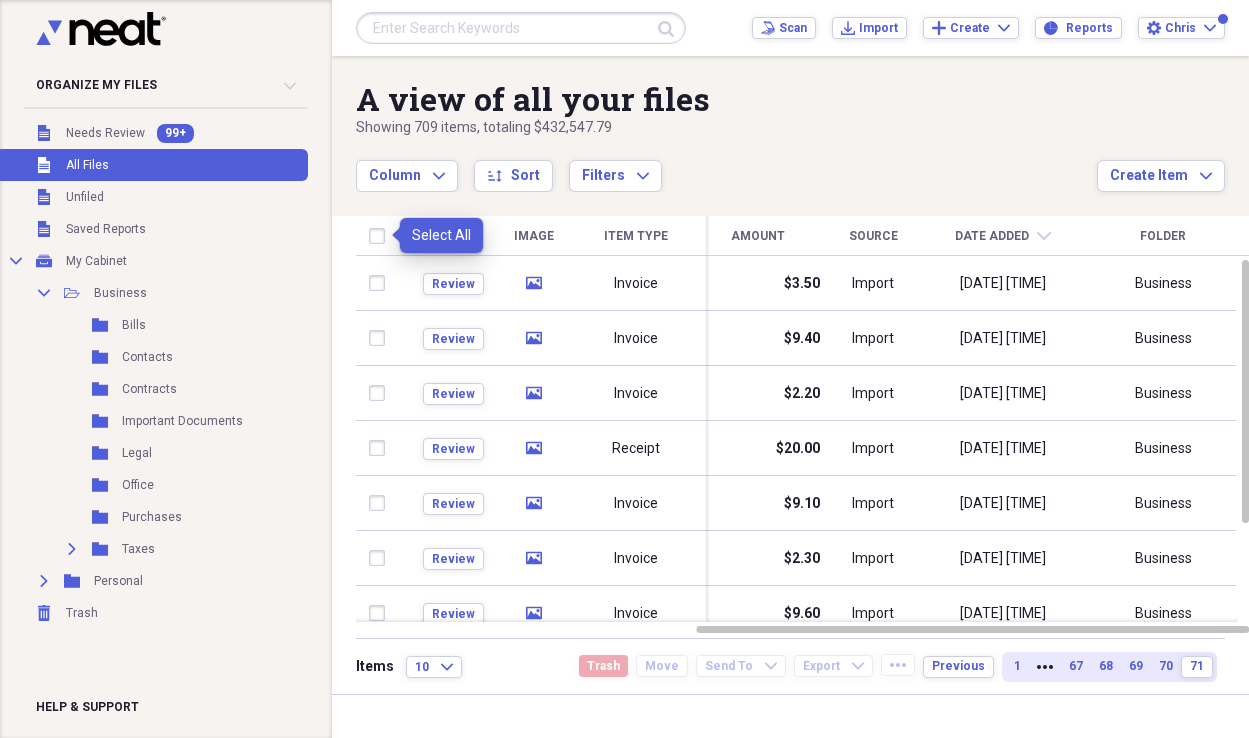 click at bounding box center [381, 236] 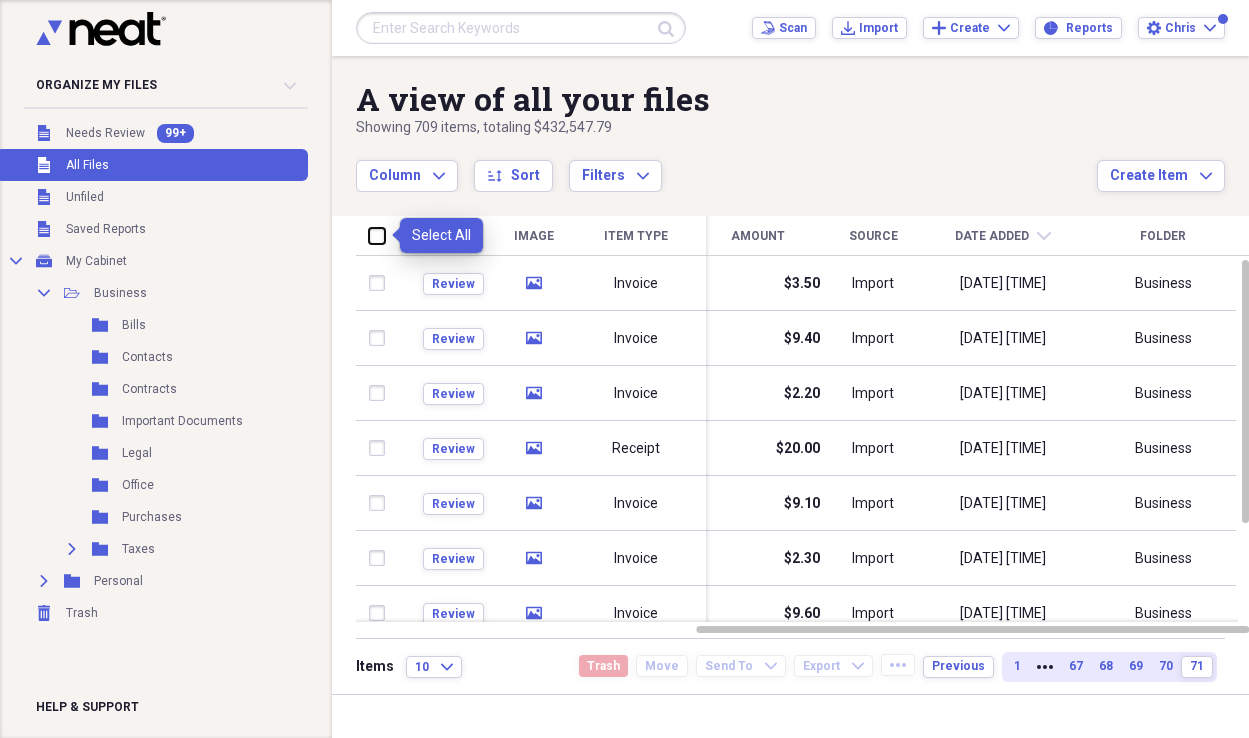 click at bounding box center (369, 235) 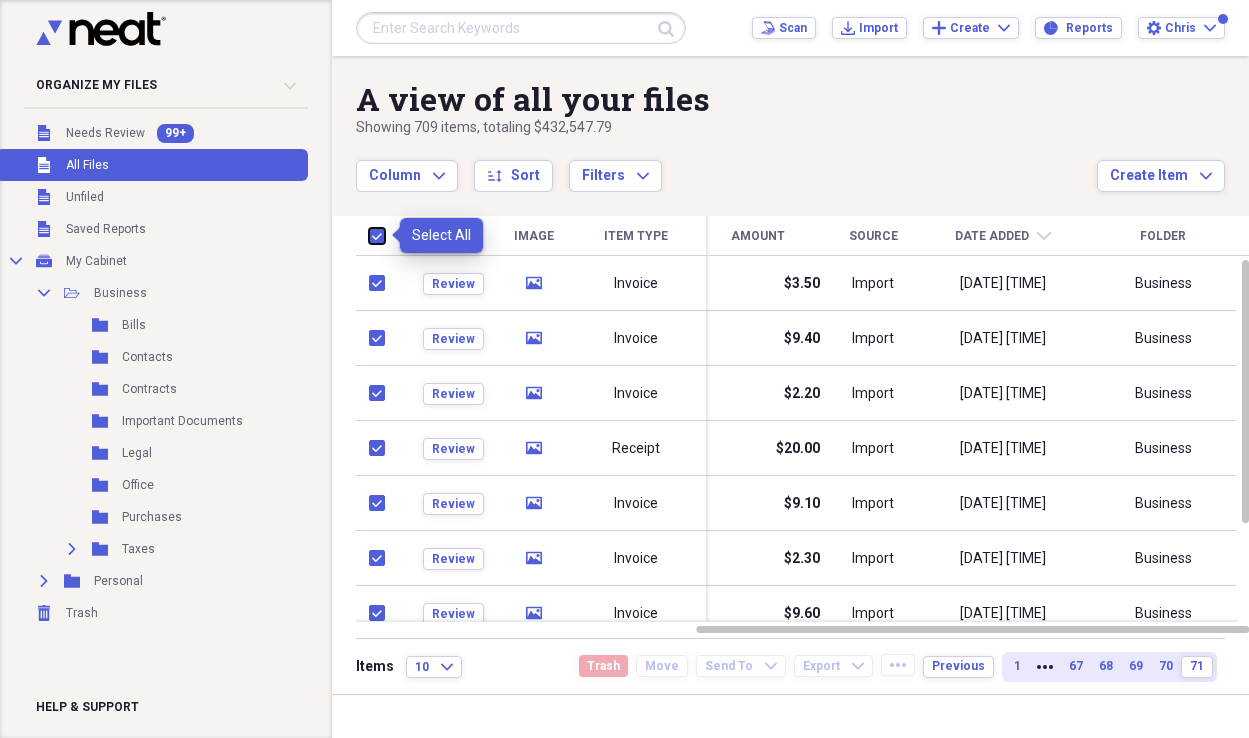 checkbox on "true" 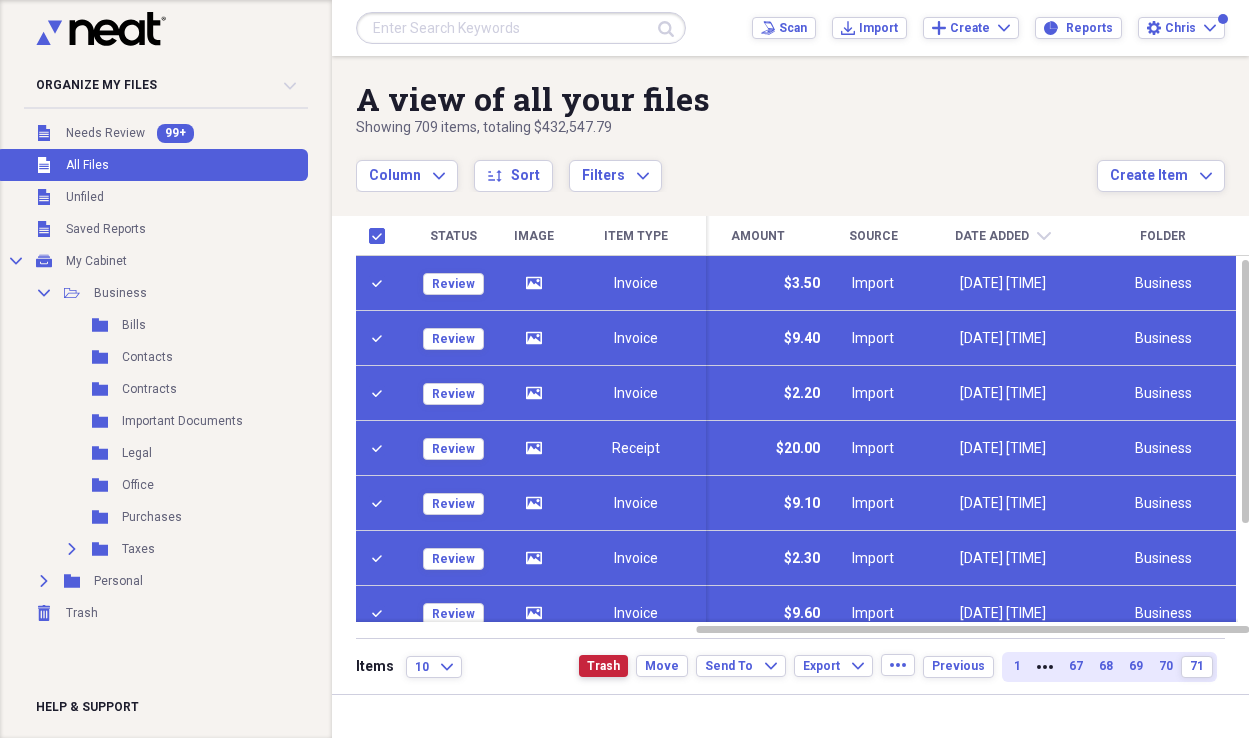 click on "Trash" at bounding box center [603, 666] 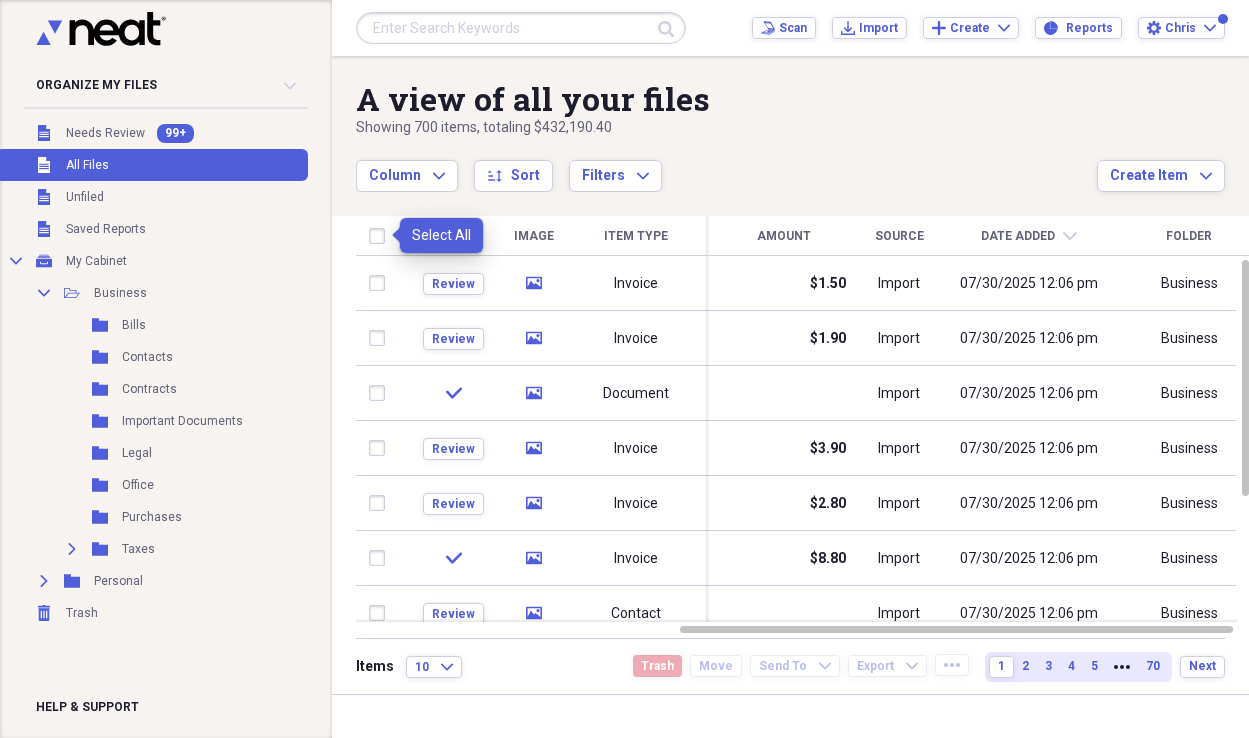 click at bounding box center [381, 236] 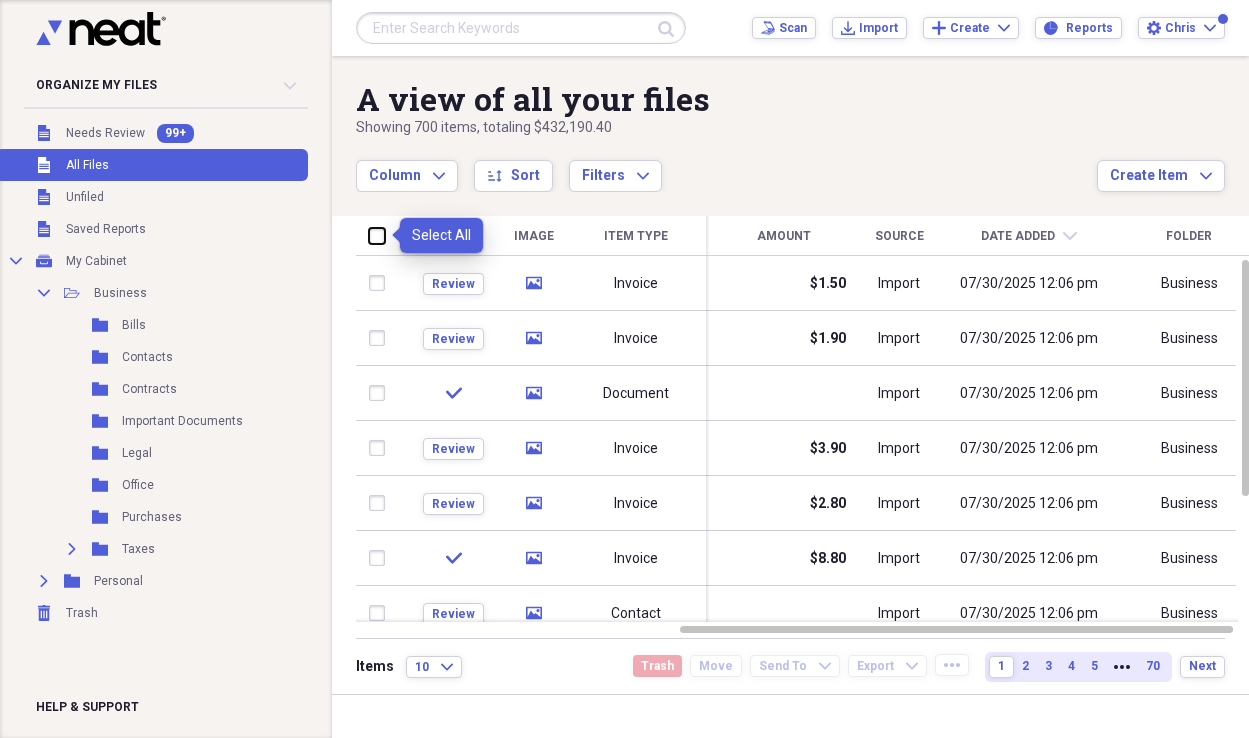 click at bounding box center (369, 235) 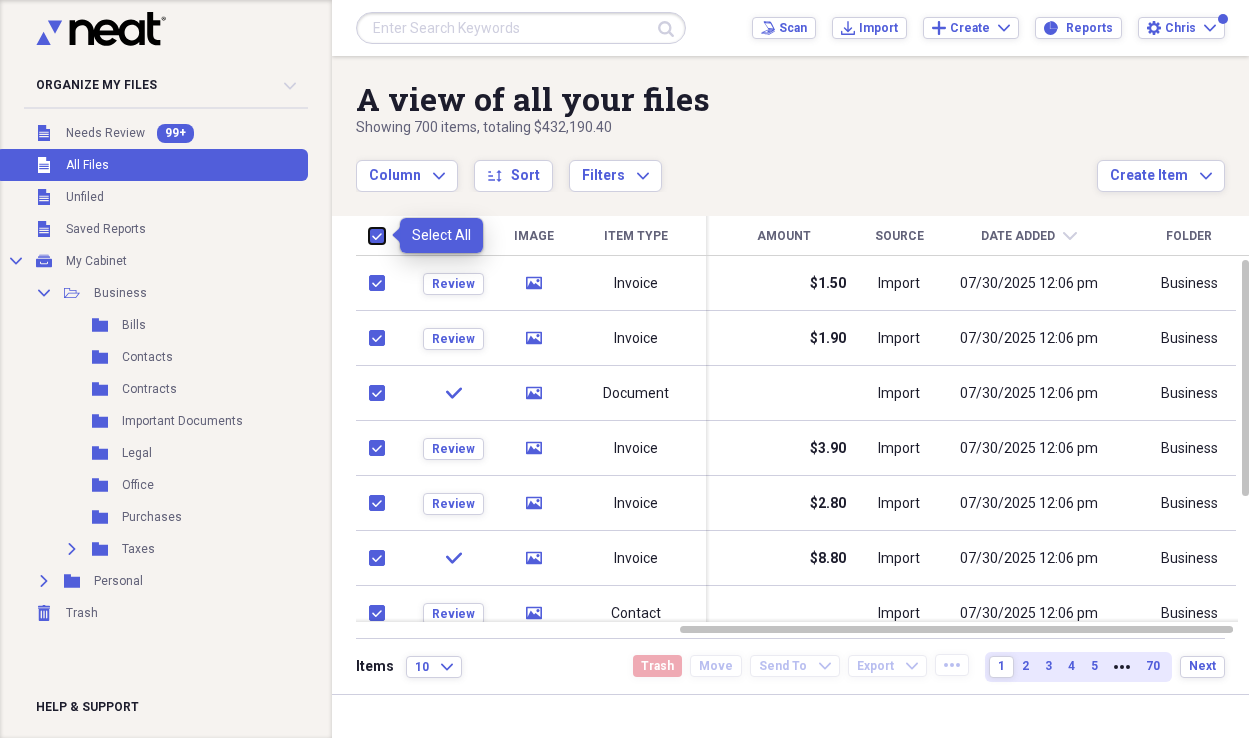 checkbox on "true" 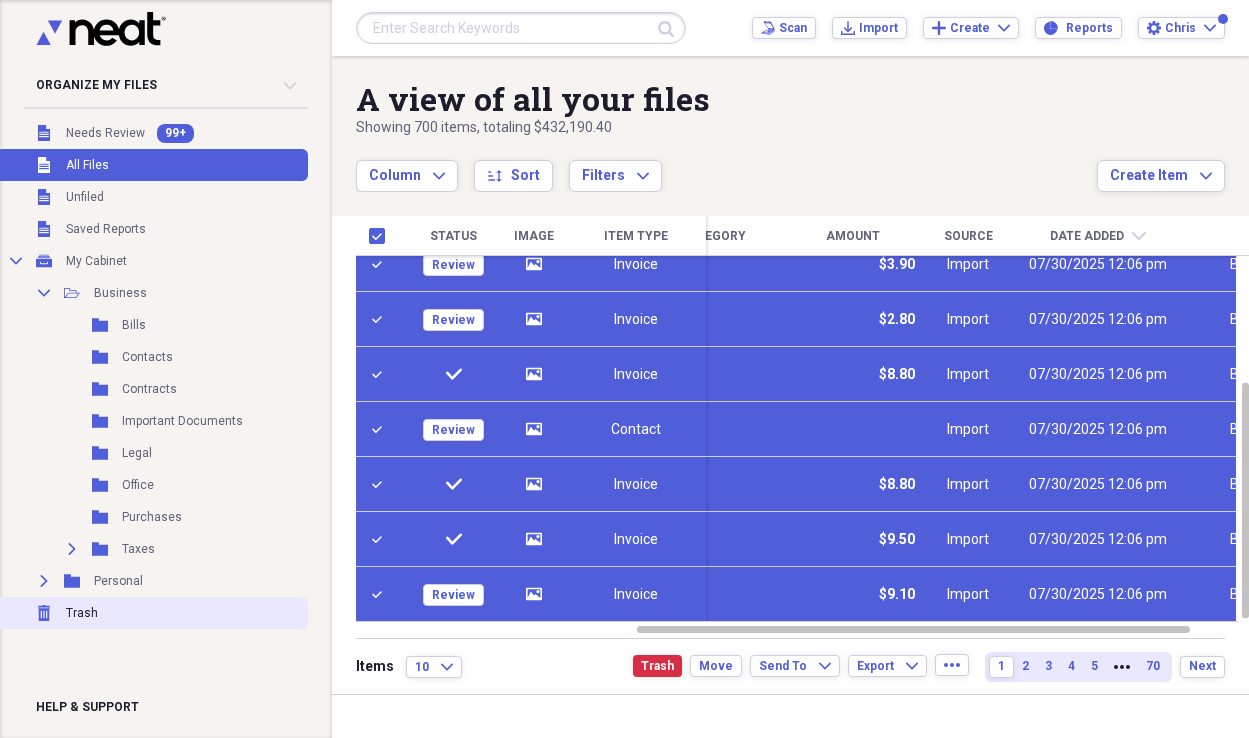 click on "Trash" at bounding box center [82, 613] 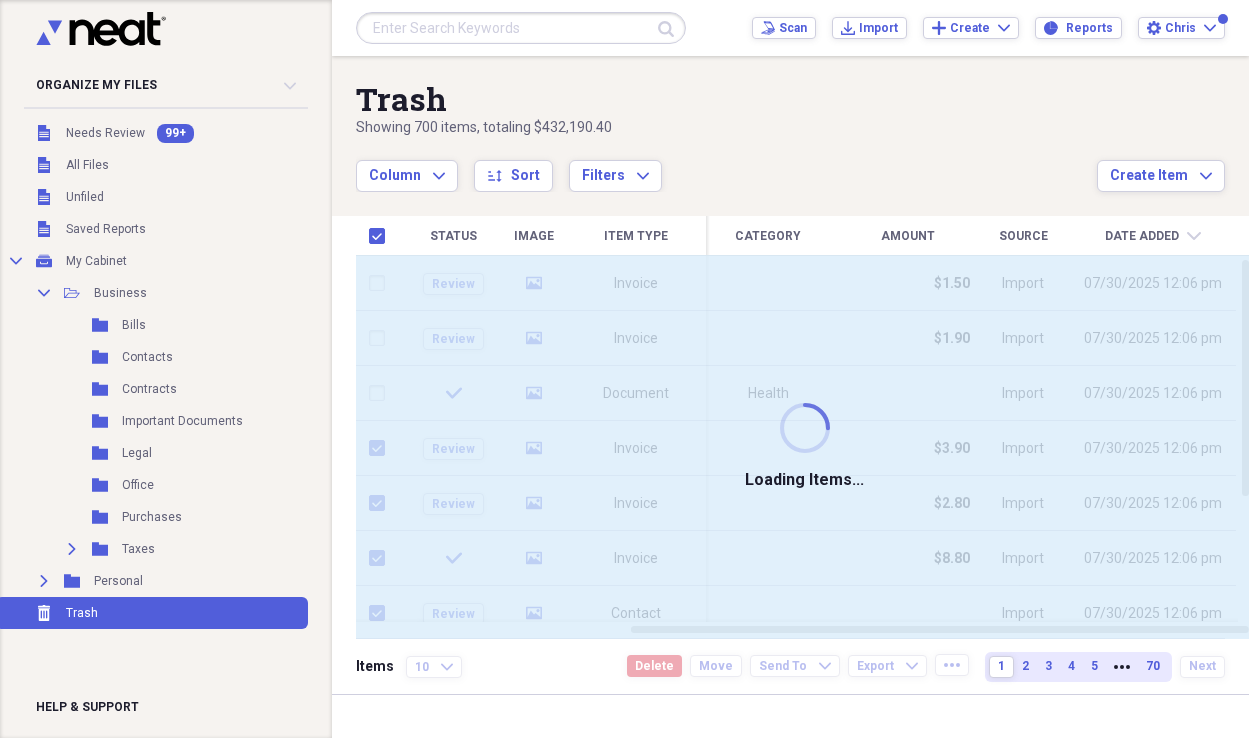 checkbox on "false" 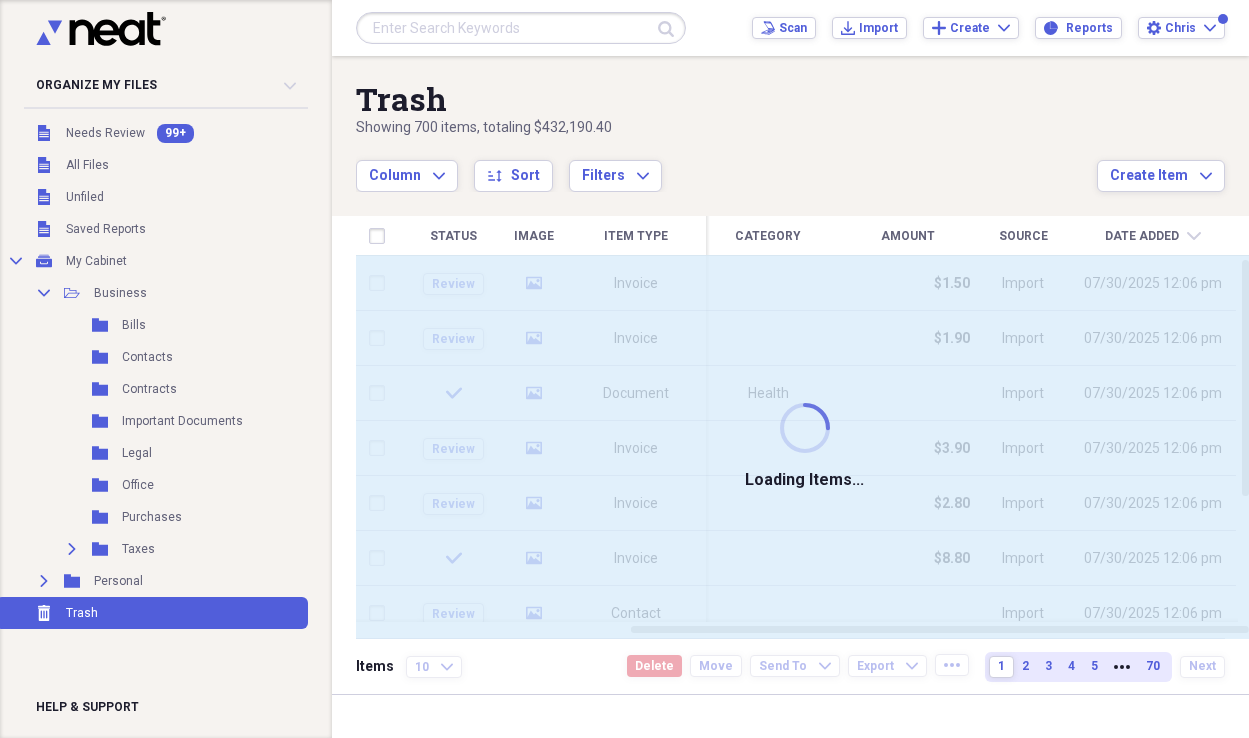checkbox on "false" 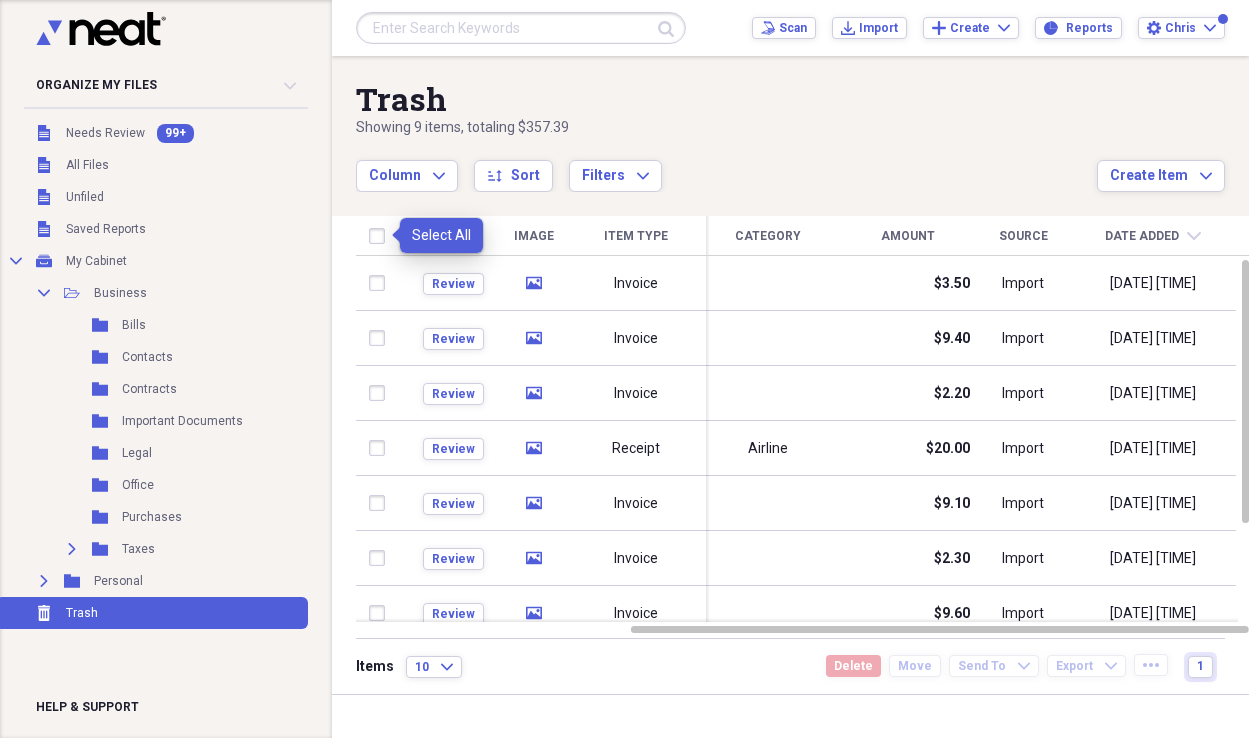 click at bounding box center (381, 236) 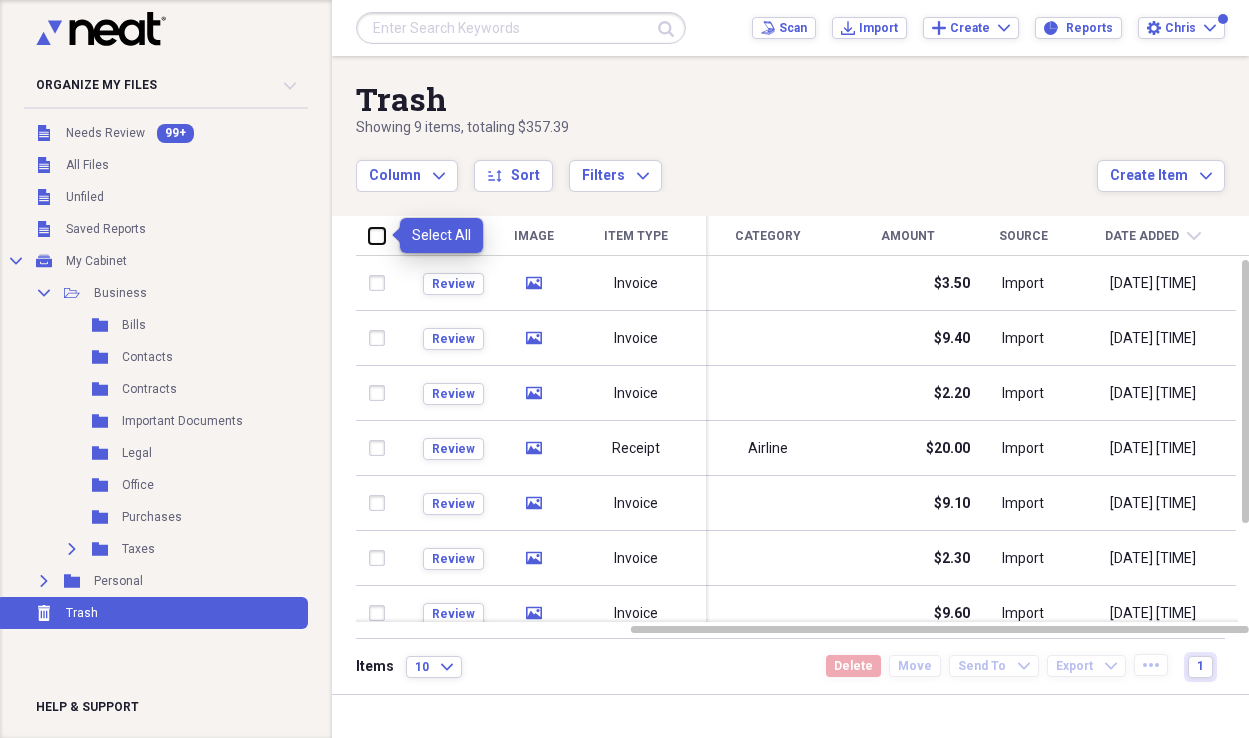 click at bounding box center [369, 235] 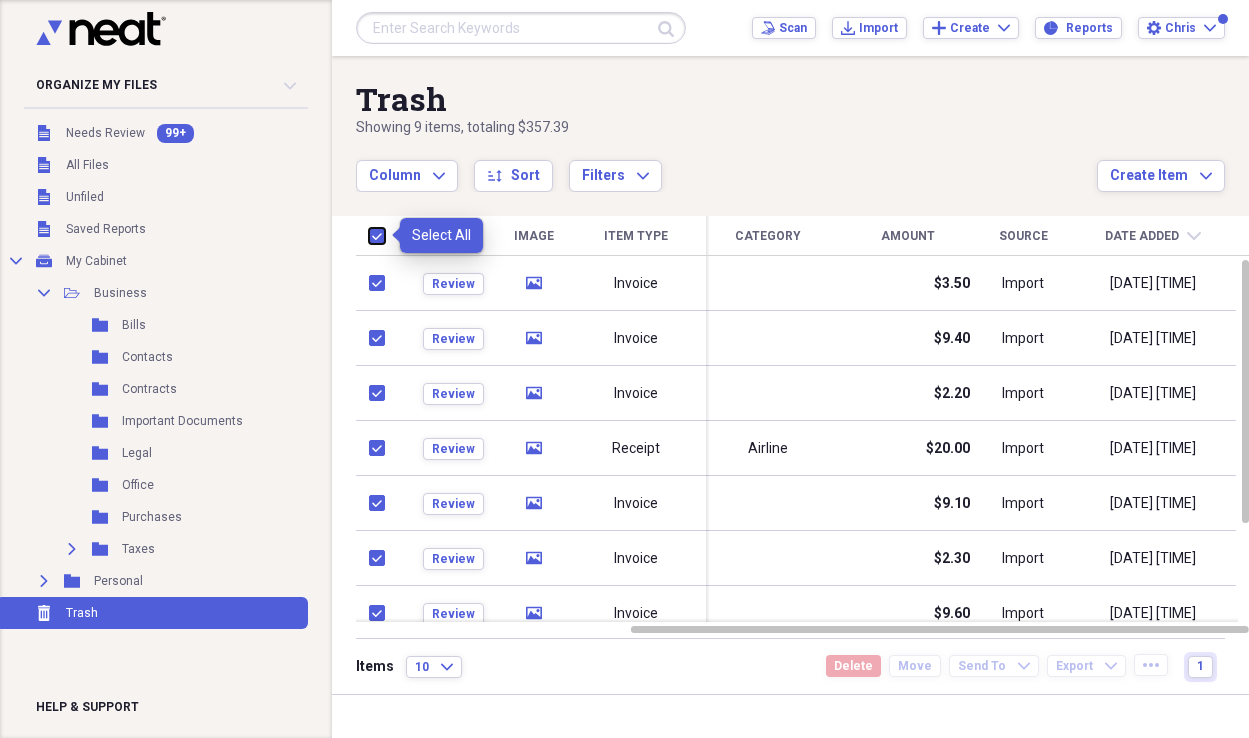 checkbox on "true" 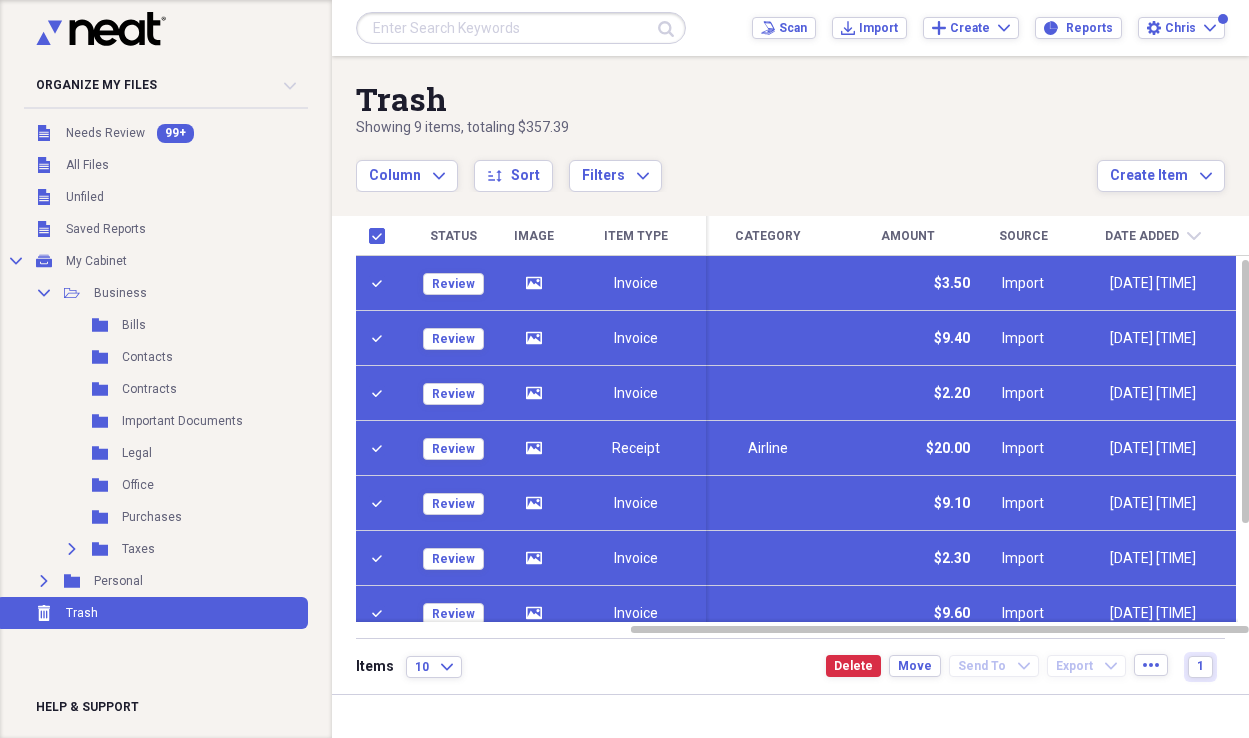 click on "Items 10 Expand Delete Move Send To Expand Export Expand more 1" at bounding box center (790, 666) 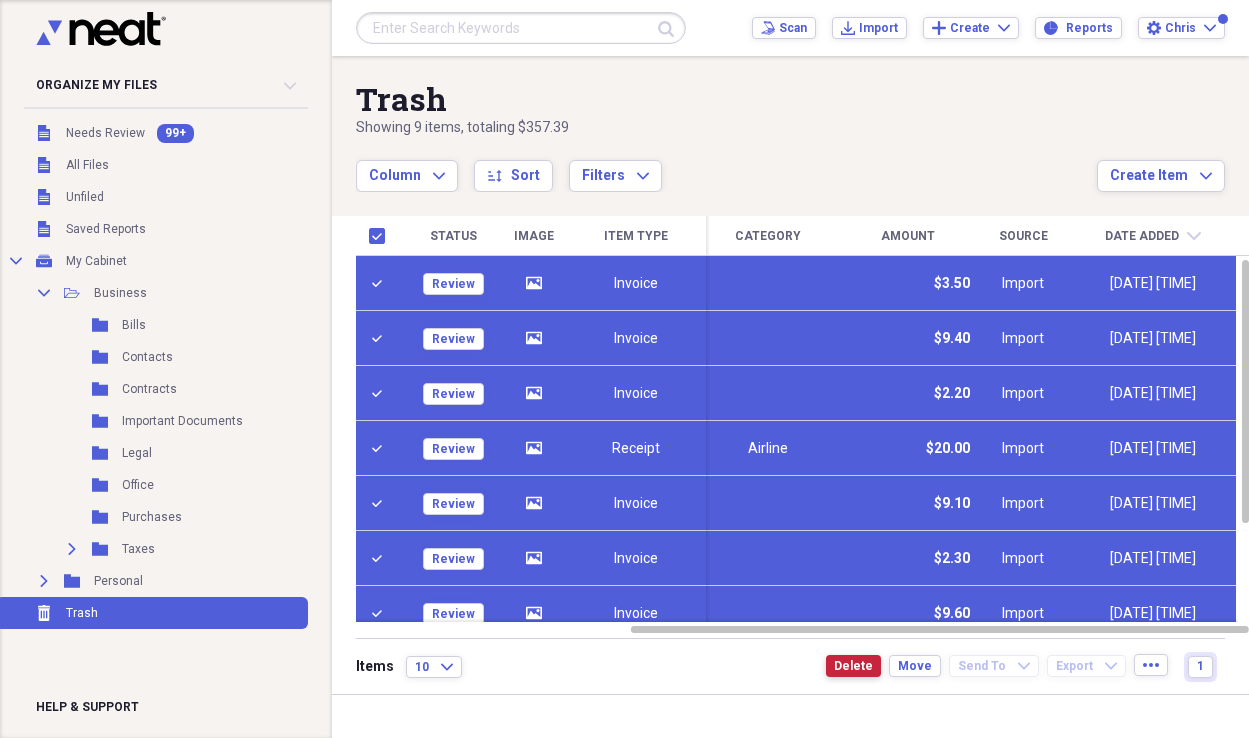 click on "Delete" at bounding box center (853, 666) 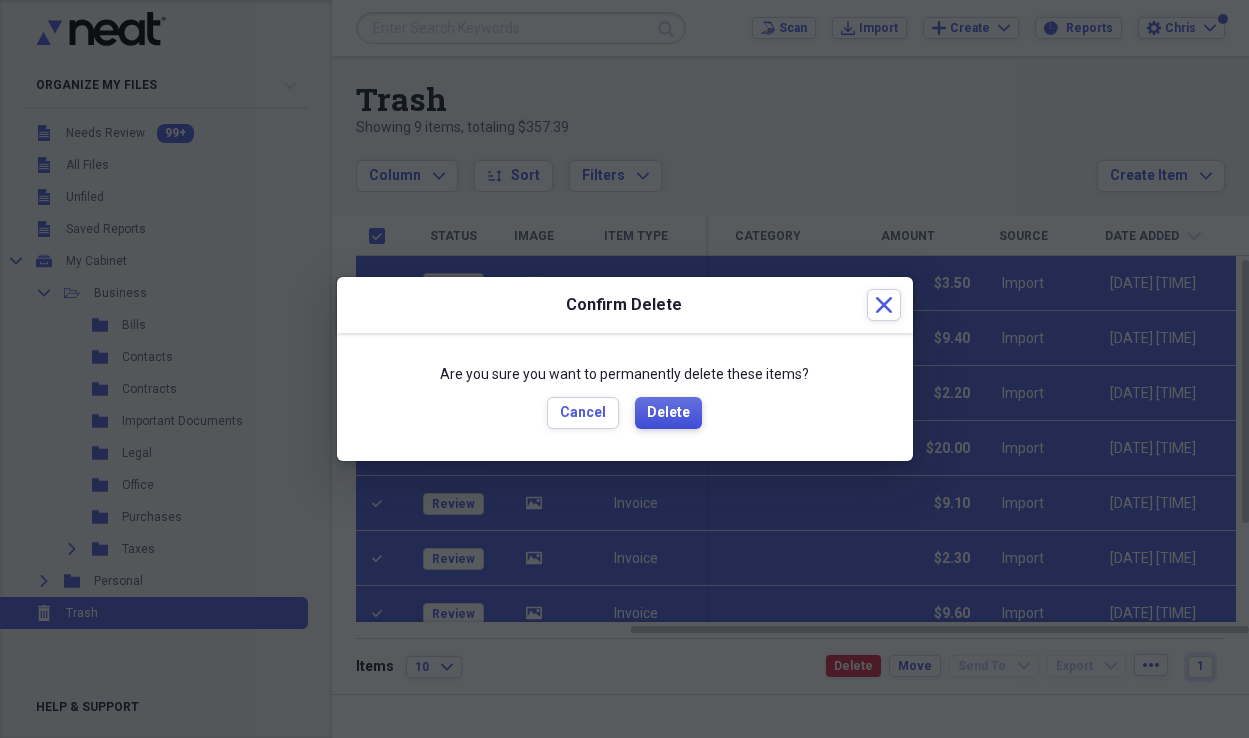 click on "Delete" at bounding box center (668, 413) 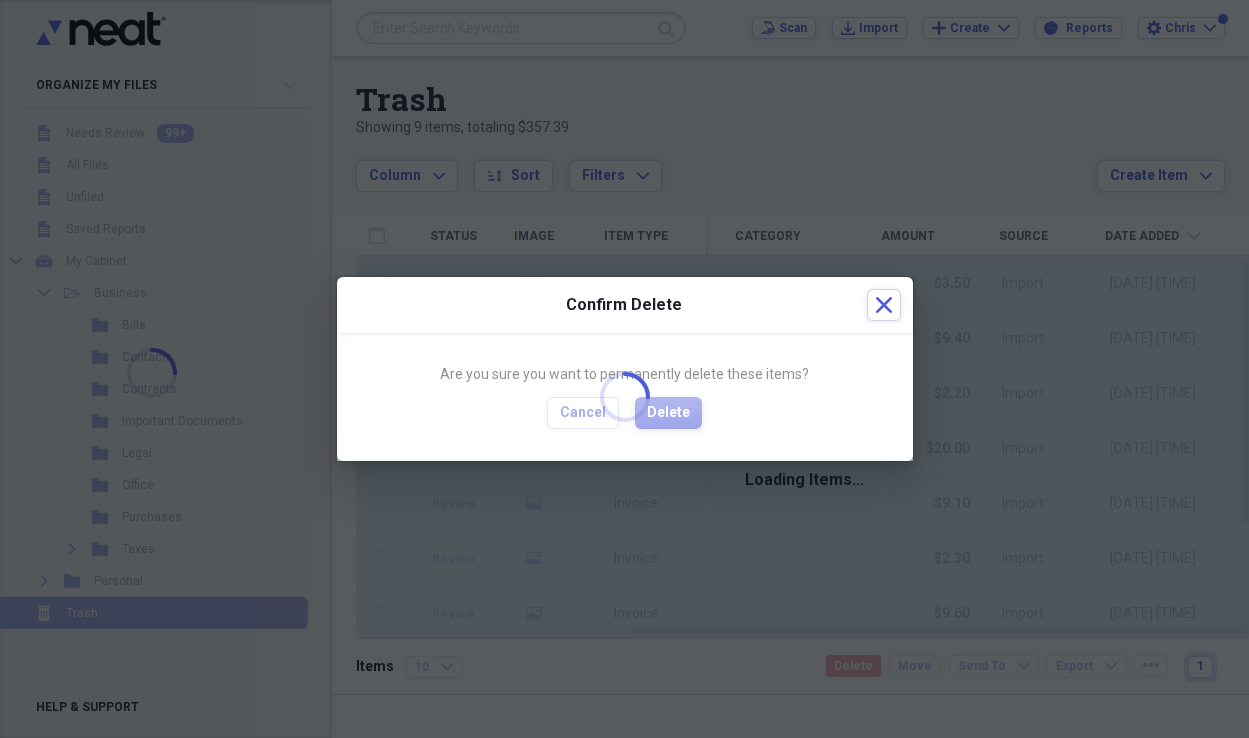 checkbox on "false" 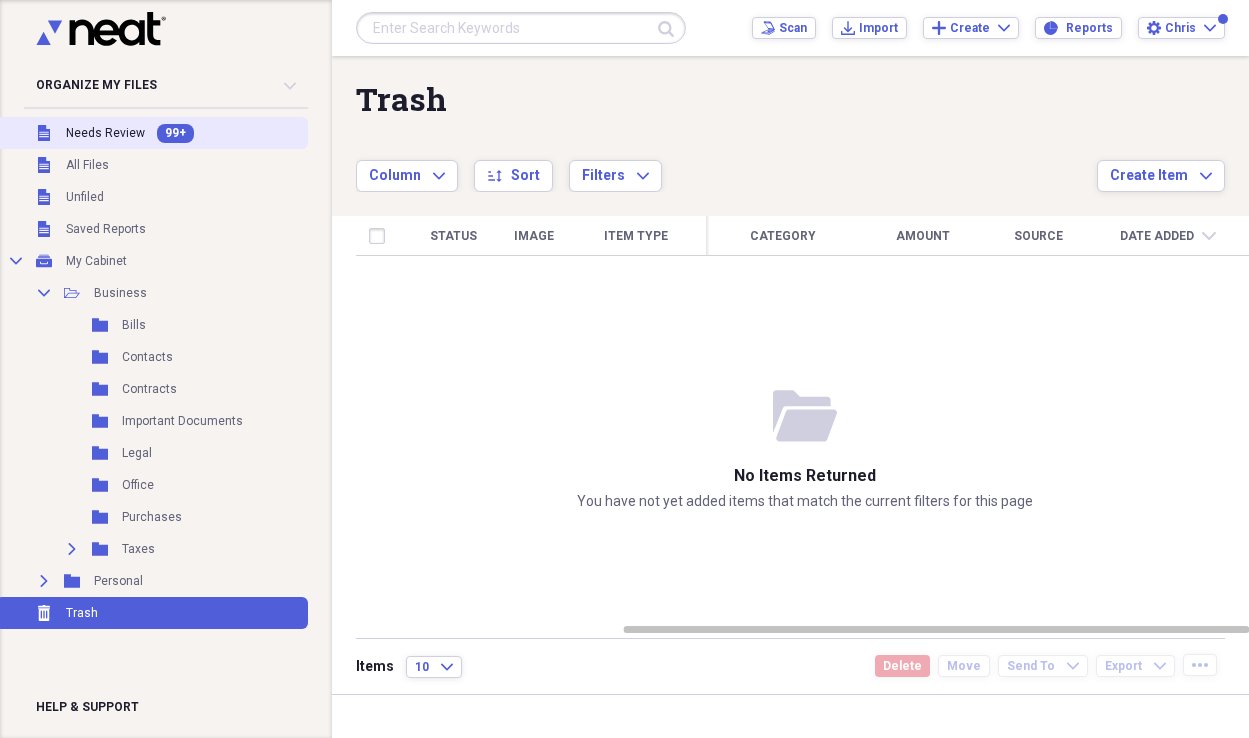 click on "Needs Review" at bounding box center [105, 133] 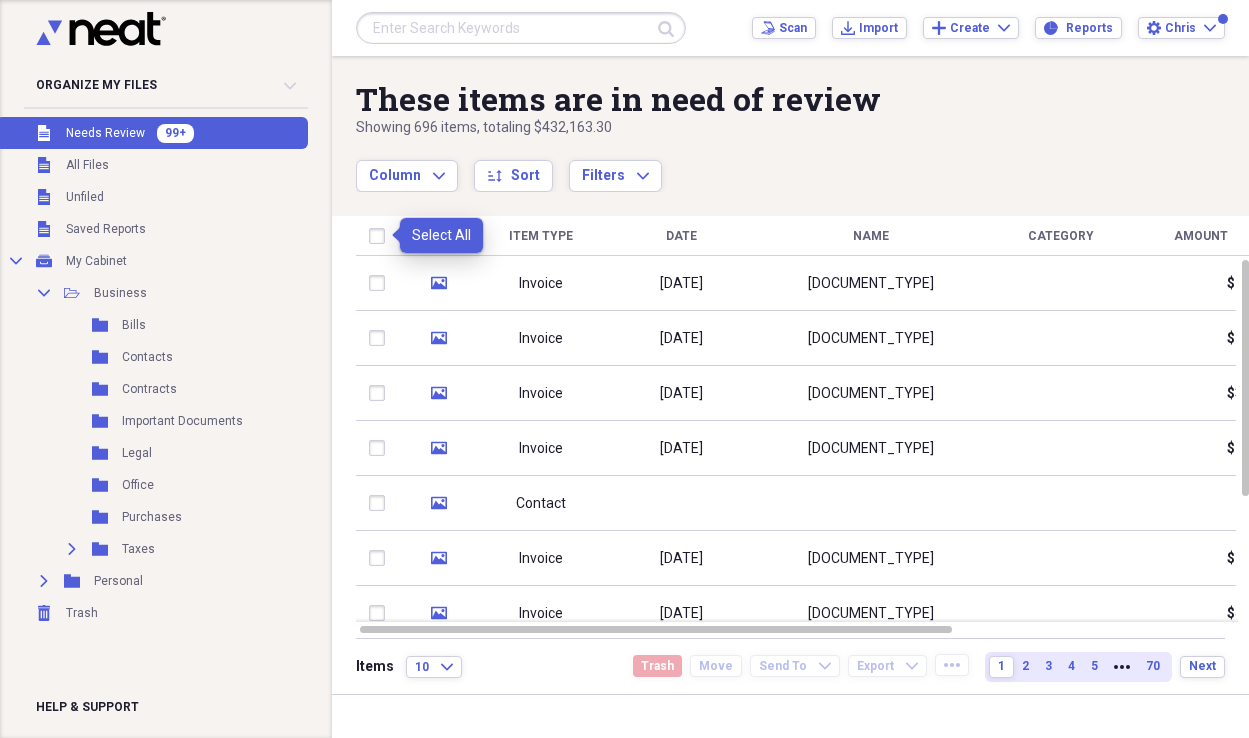 click at bounding box center (381, 236) 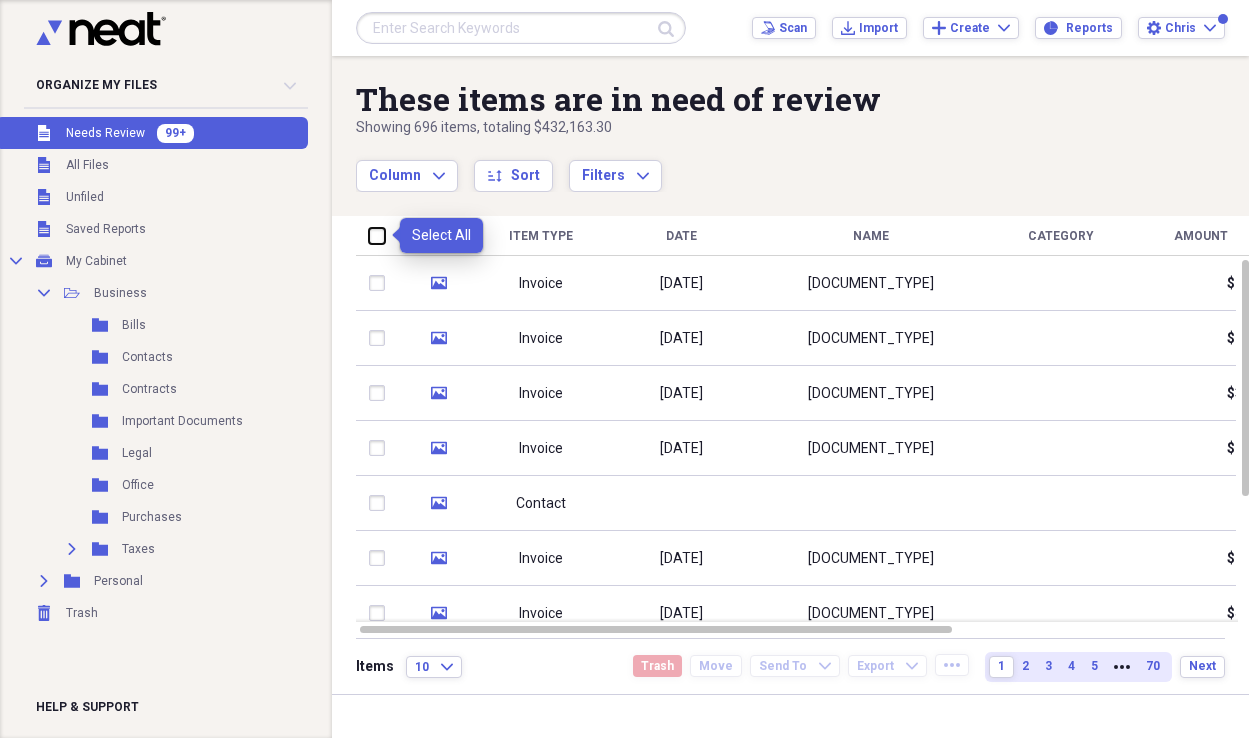click at bounding box center (369, 235) 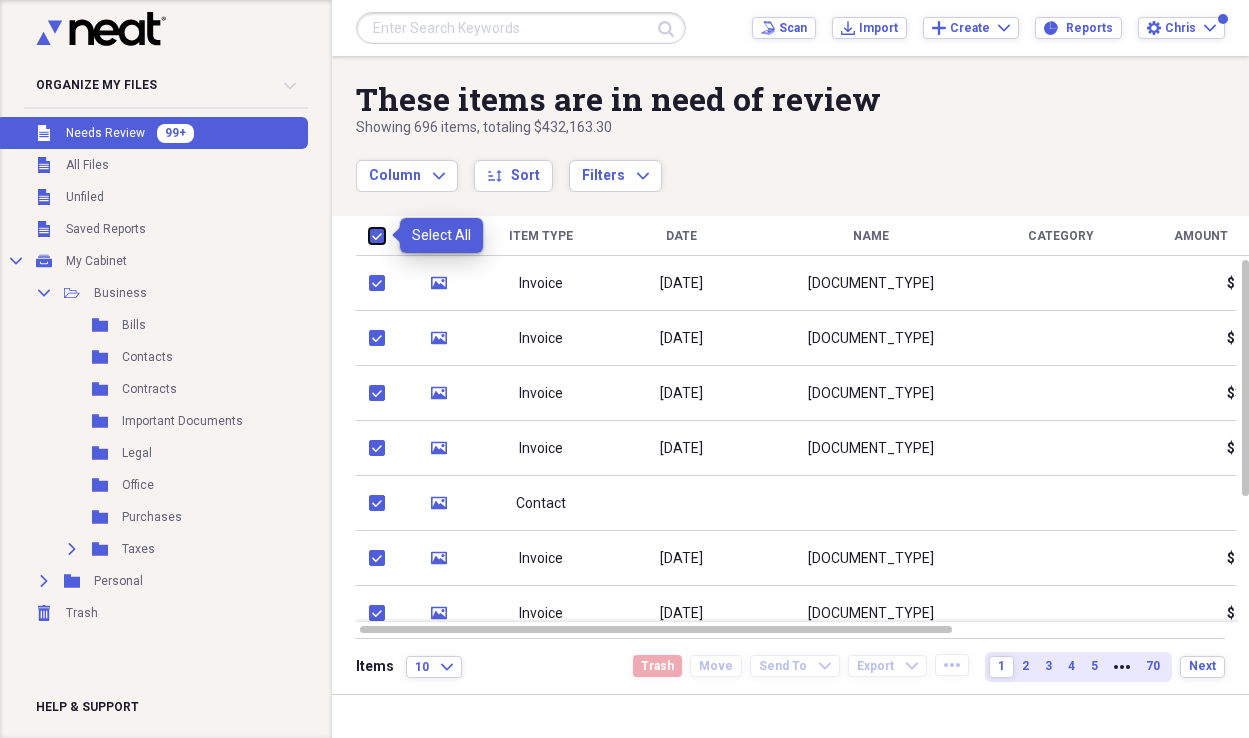 checkbox on "true" 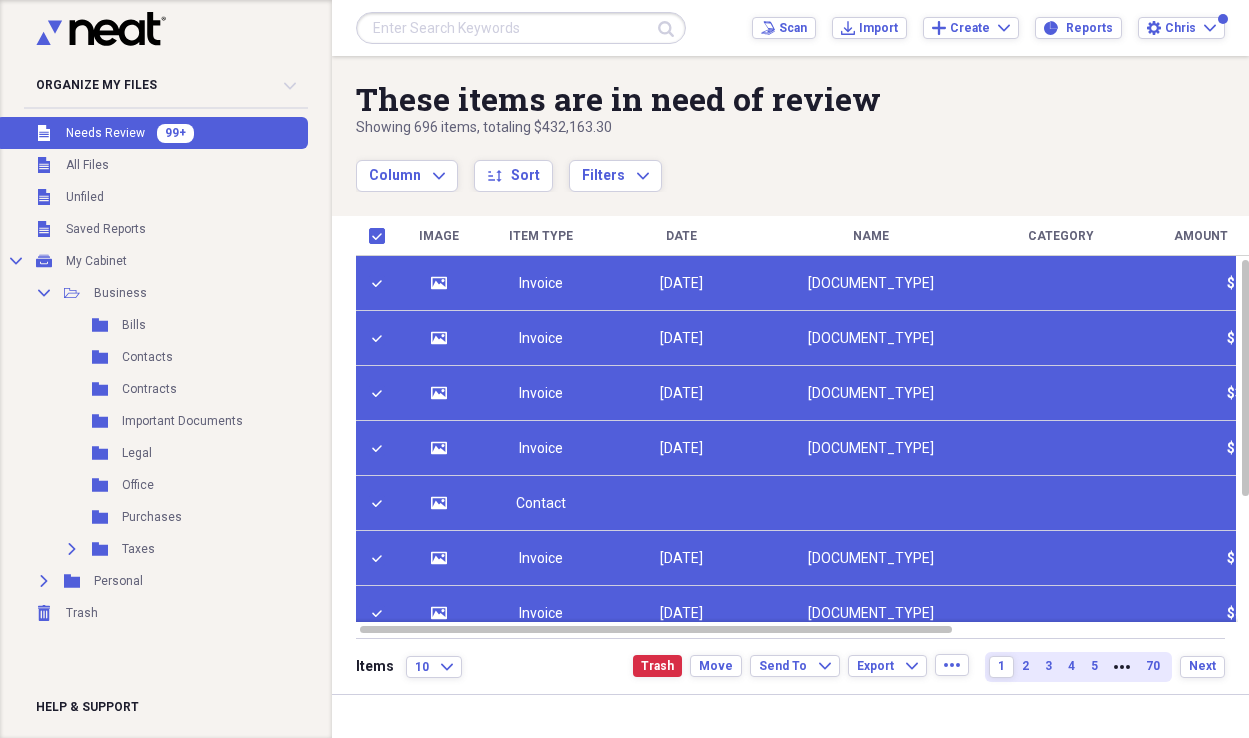 click on "[DATE]" at bounding box center [681, 448] 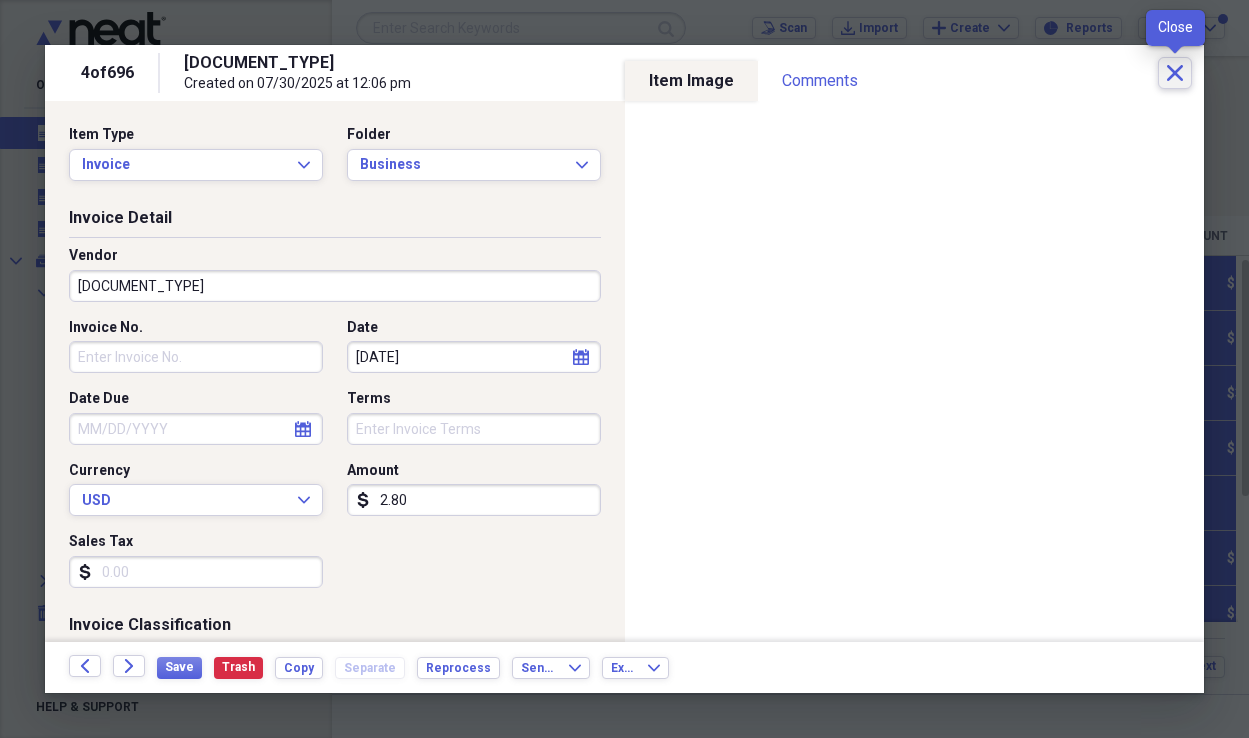 click on "Close" at bounding box center (1175, 73) 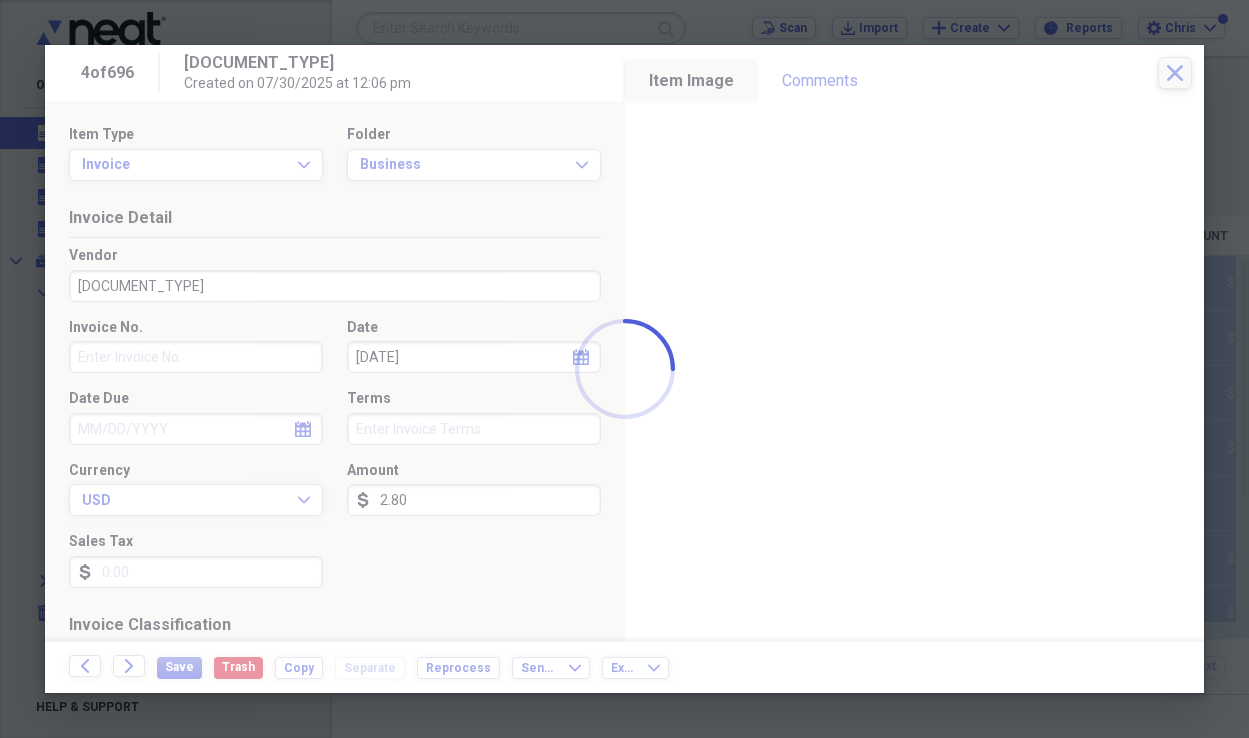 checkbox on "false" 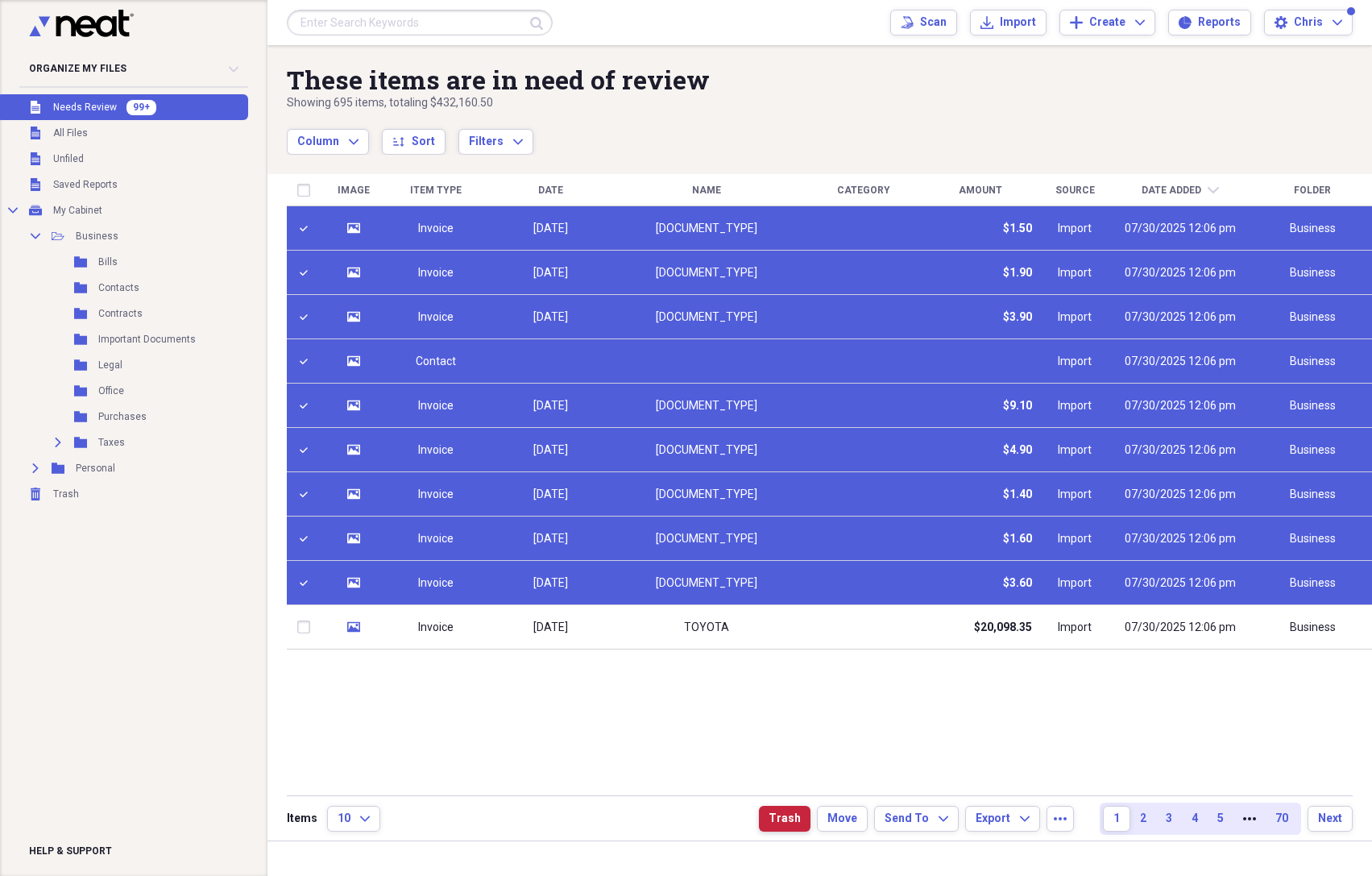 click on "Trash" at bounding box center (785, 819) 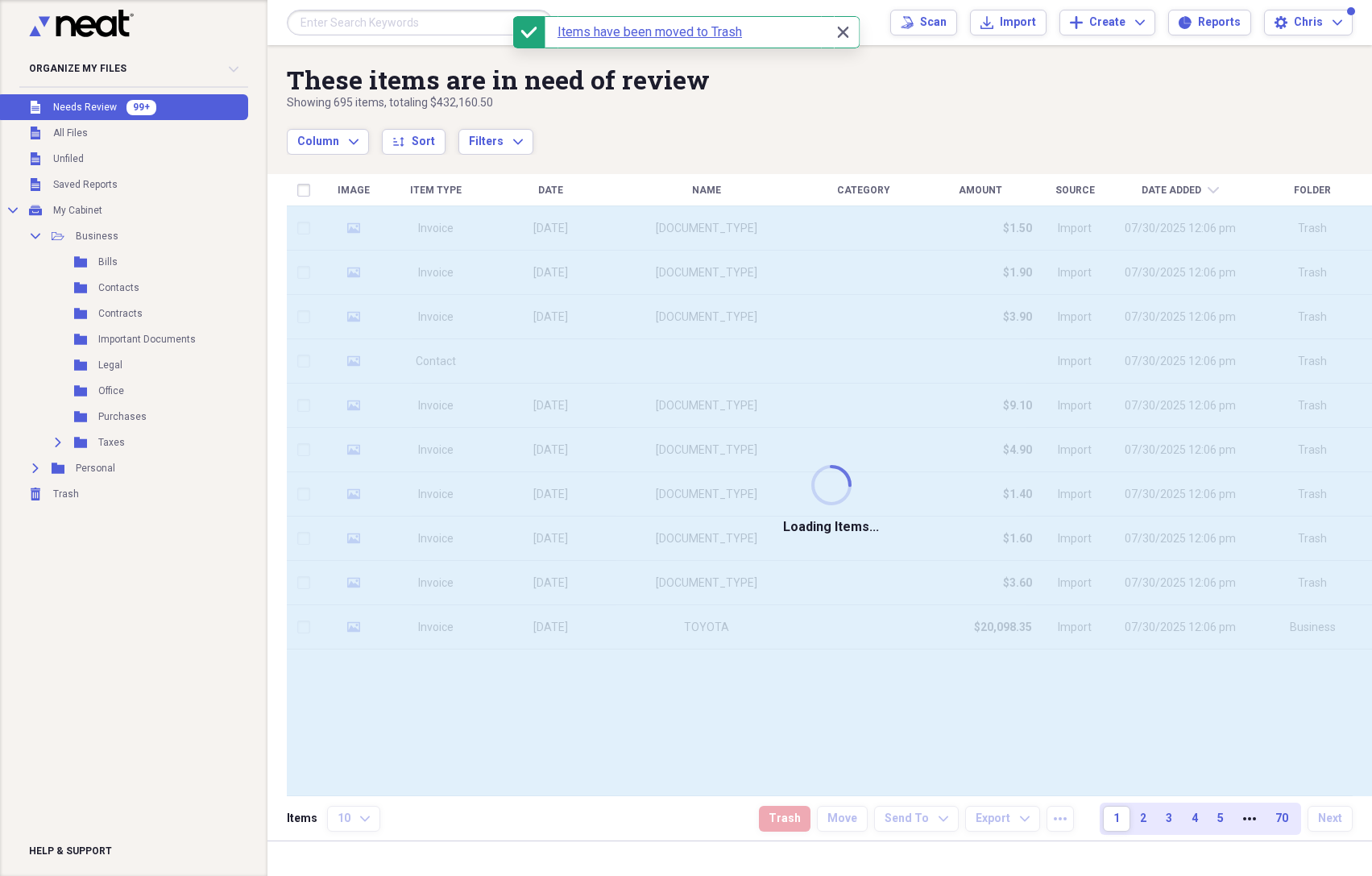 checkbox on "false" 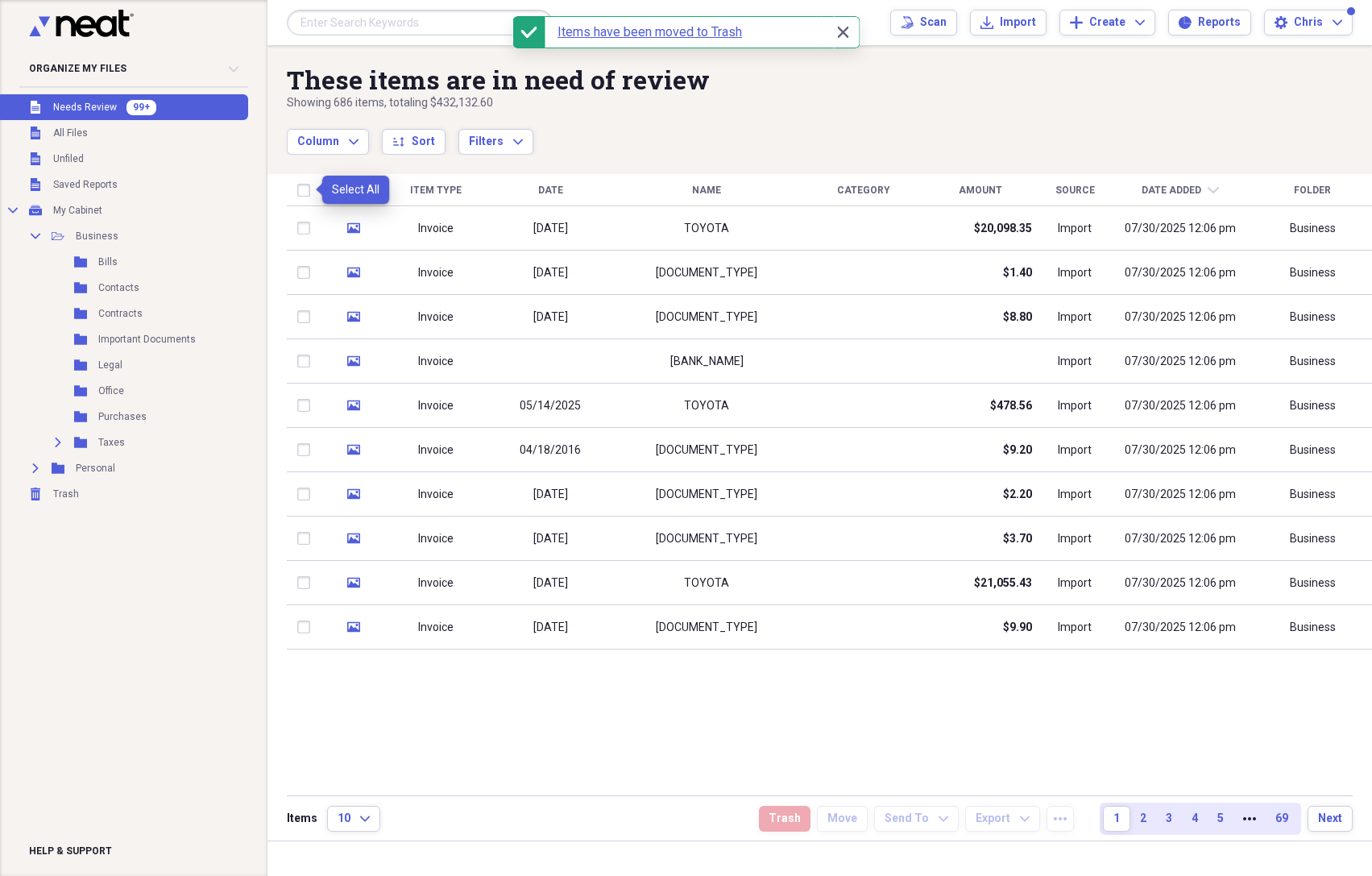 click at bounding box center [307, 190] 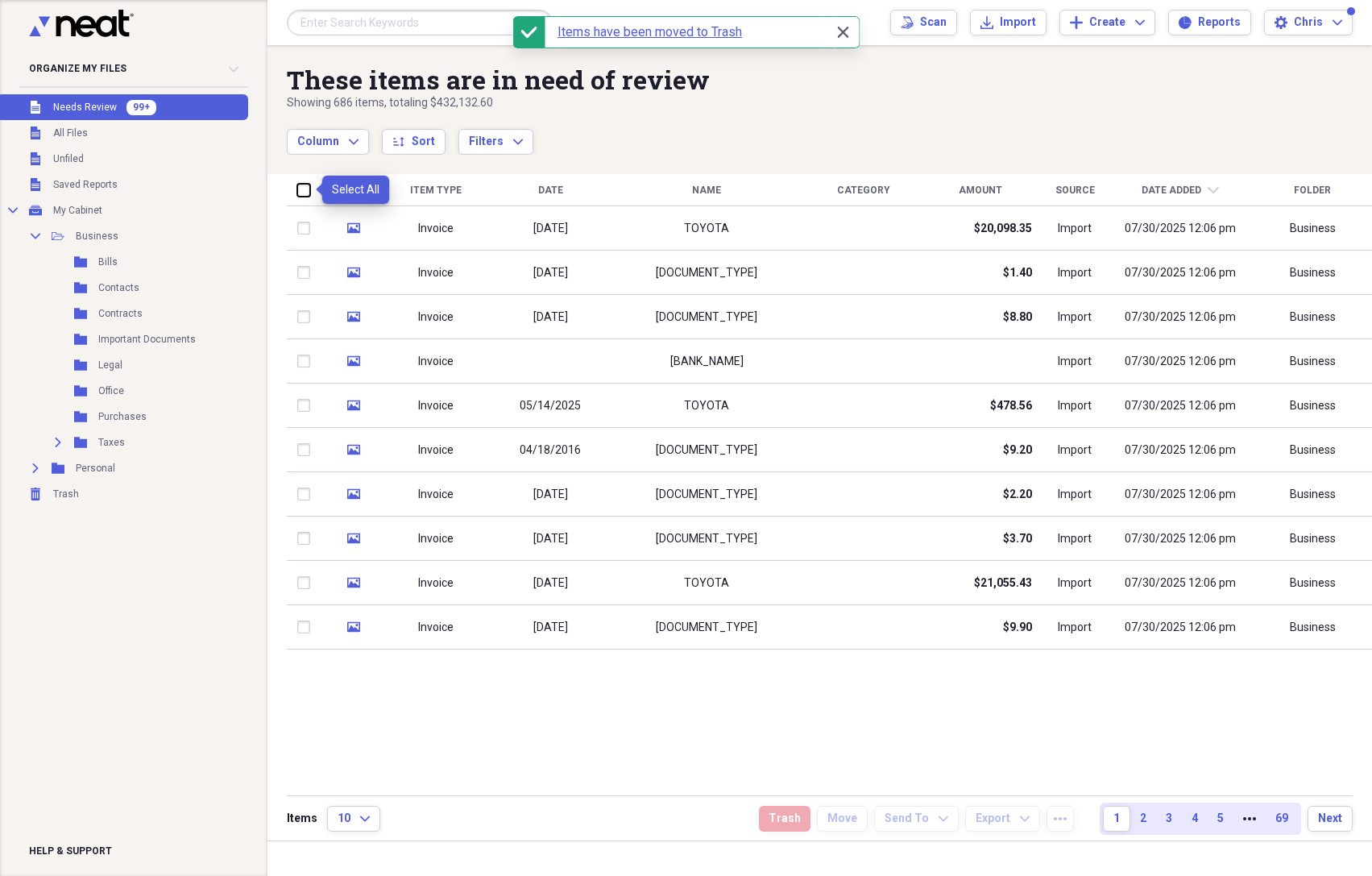 click at bounding box center [297, 189] 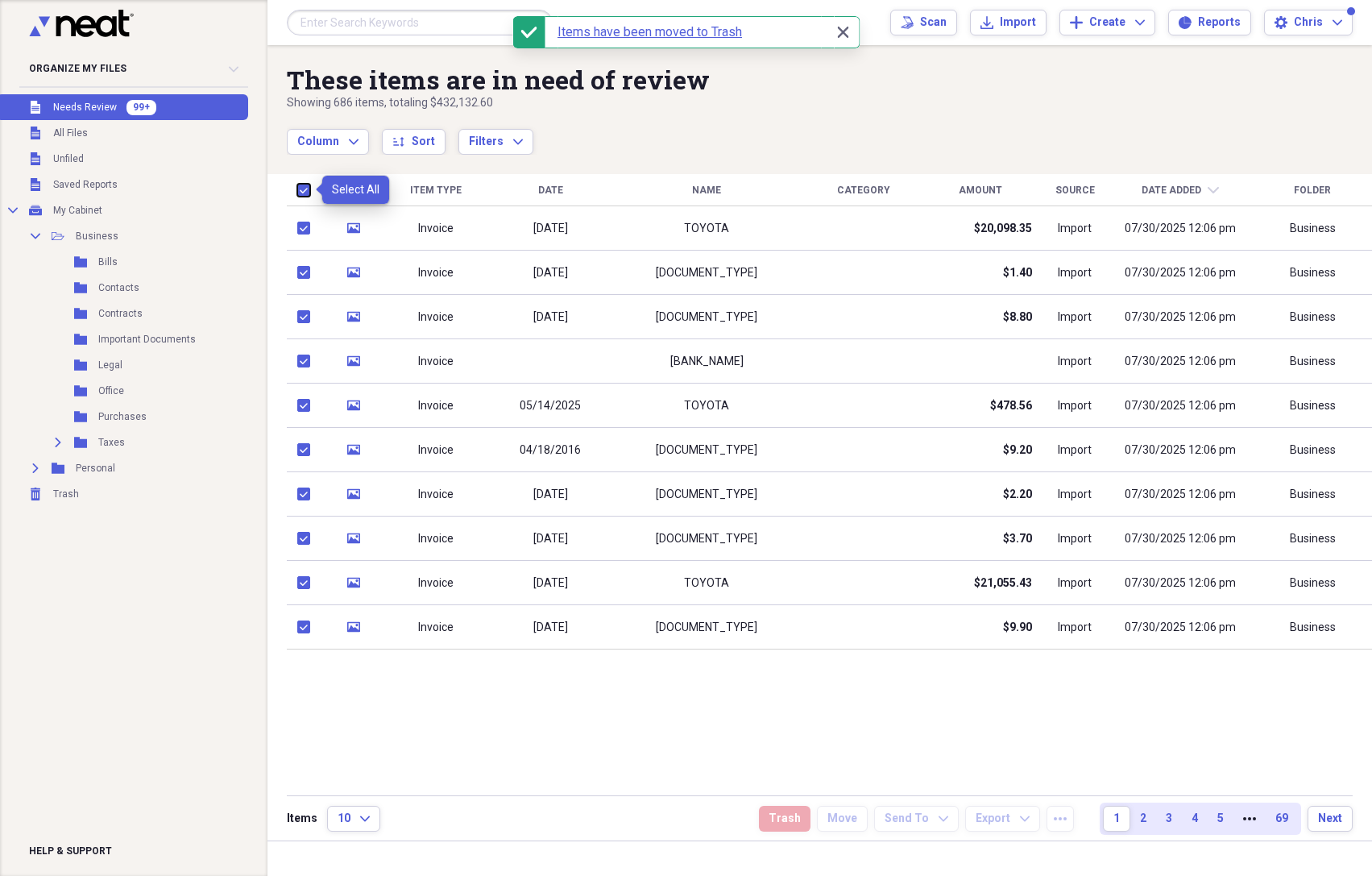 checkbox on "true" 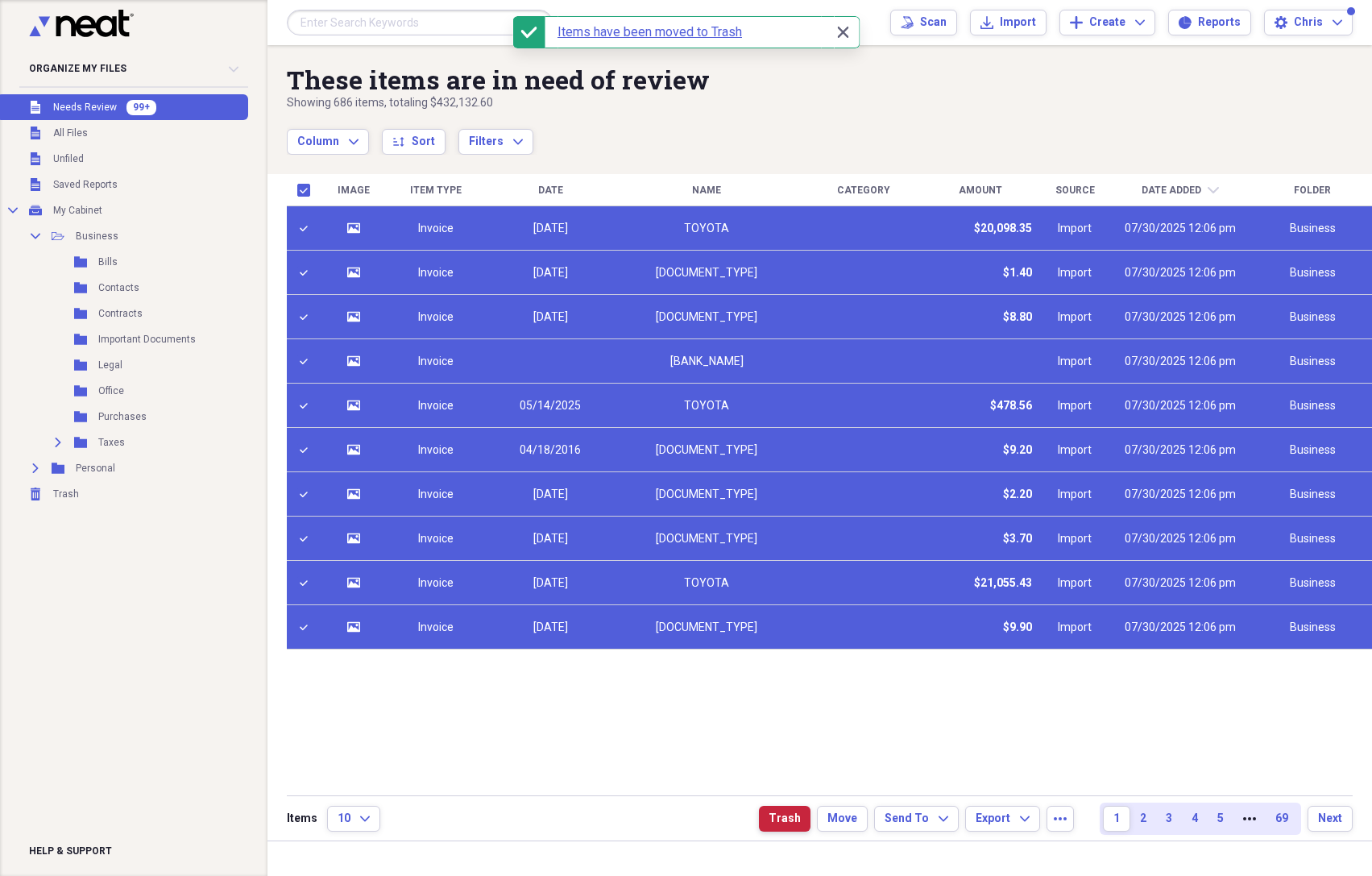 click on "Trash" at bounding box center [785, 819] 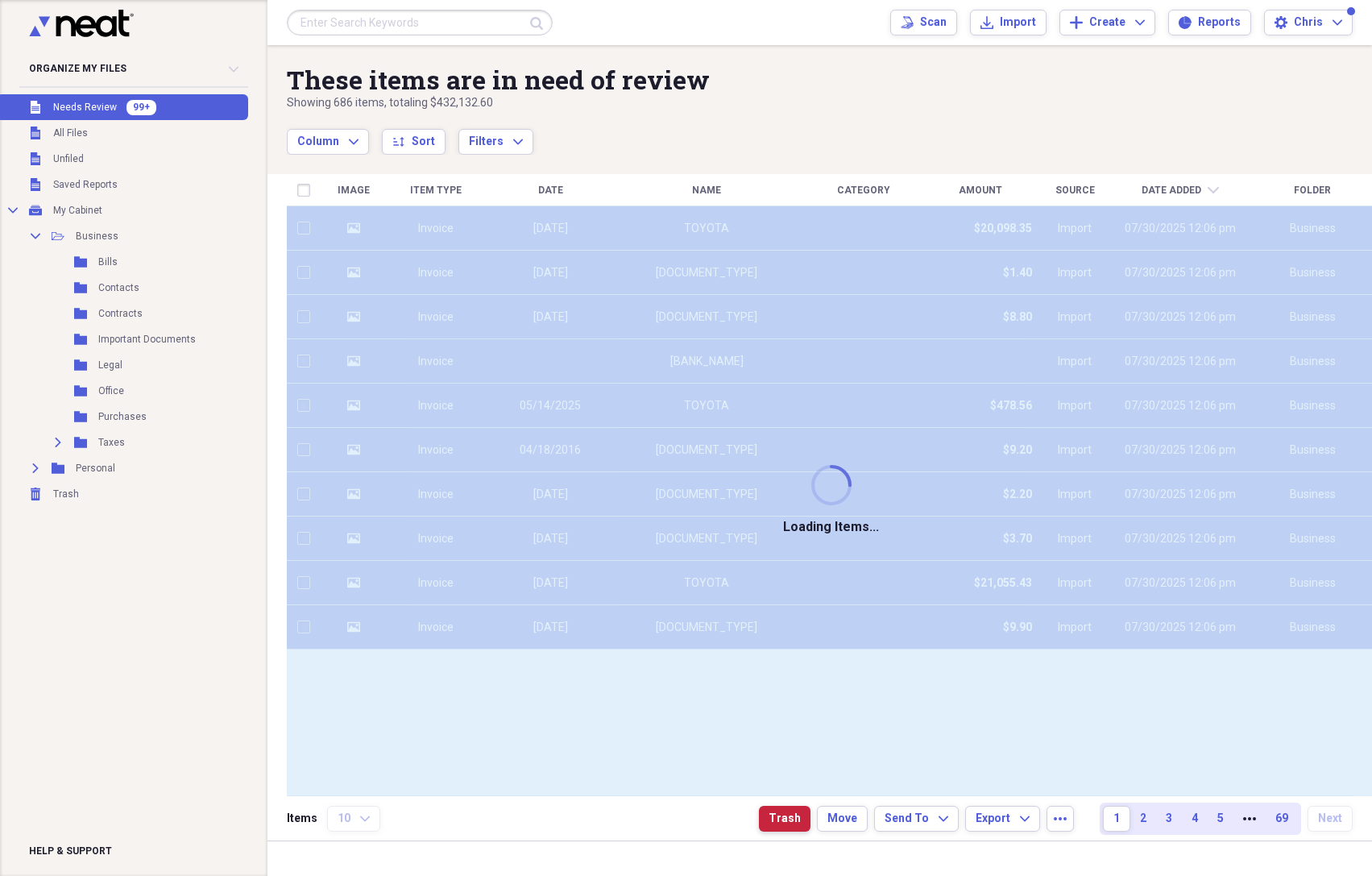 checkbox on "false" 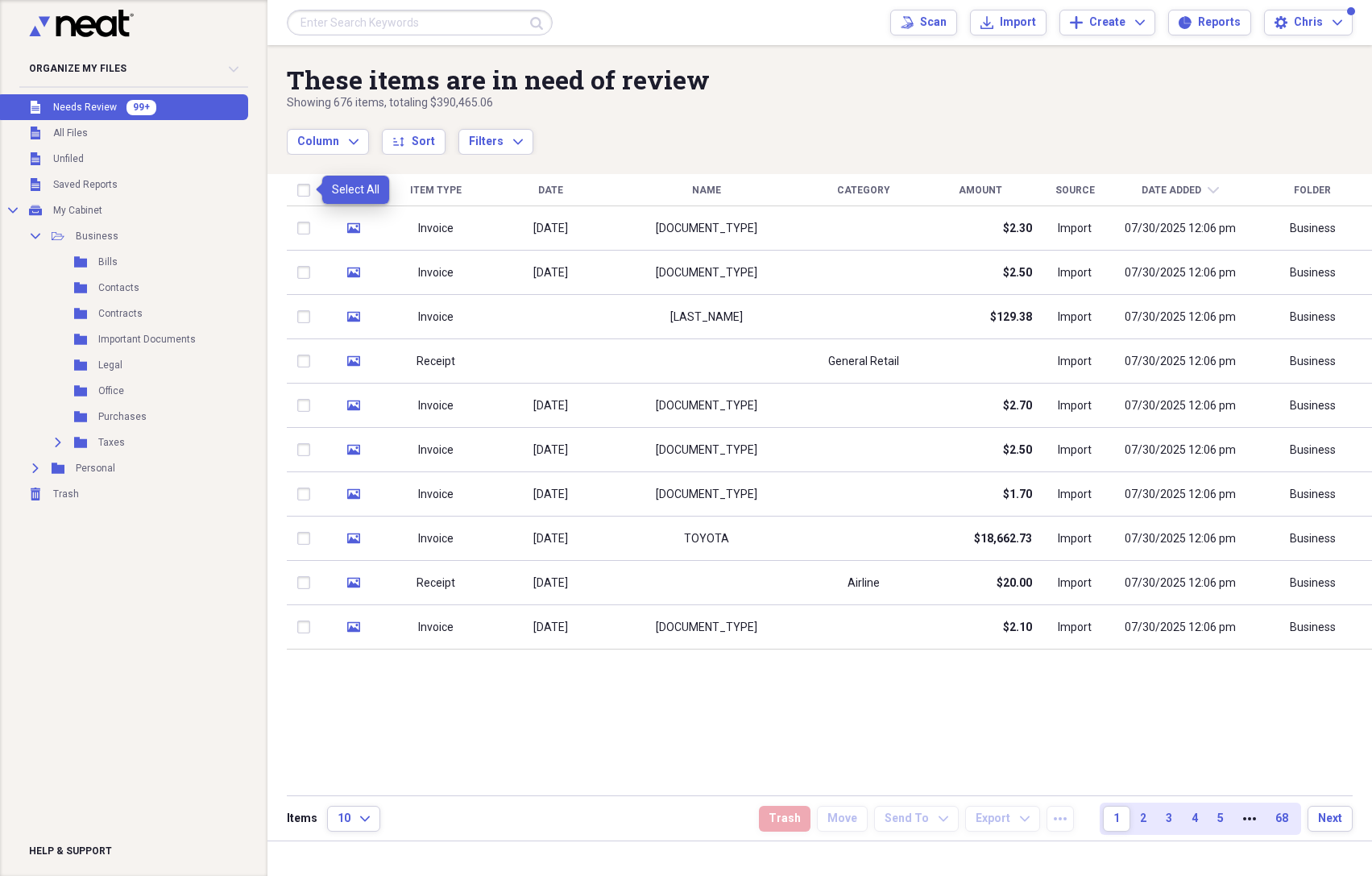 click at bounding box center (307, 190) 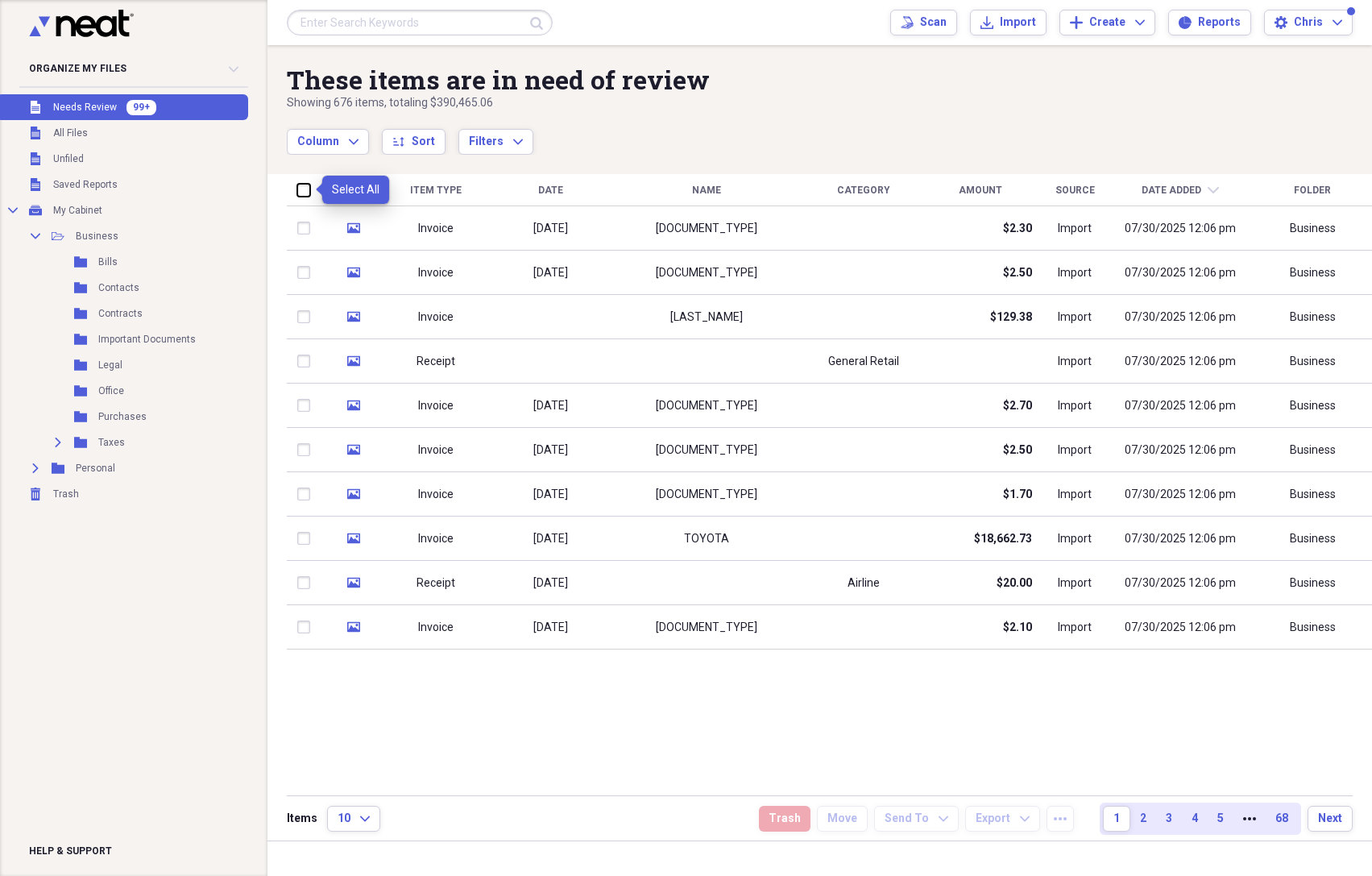 click at bounding box center (297, 189) 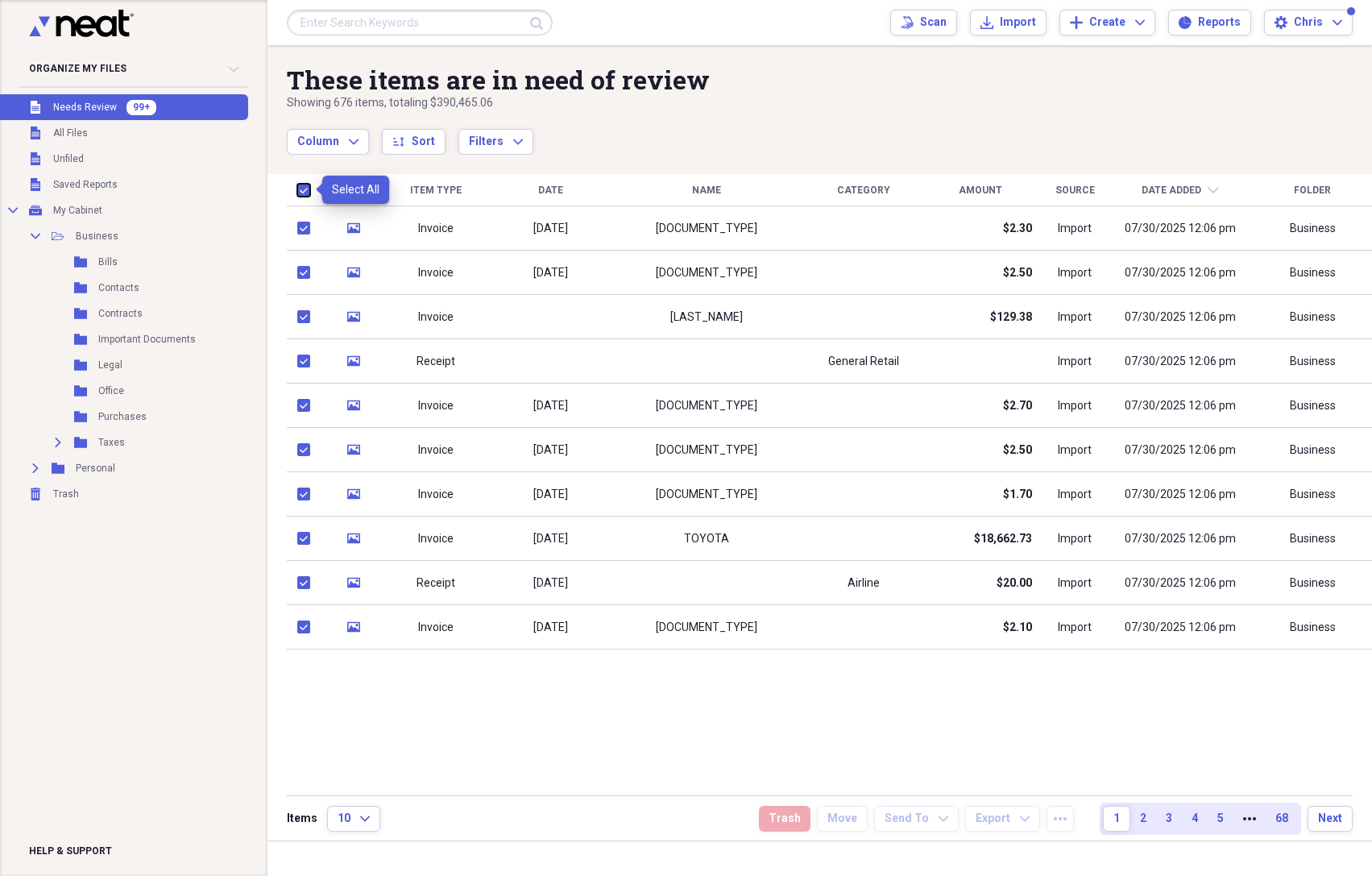 checkbox on "true" 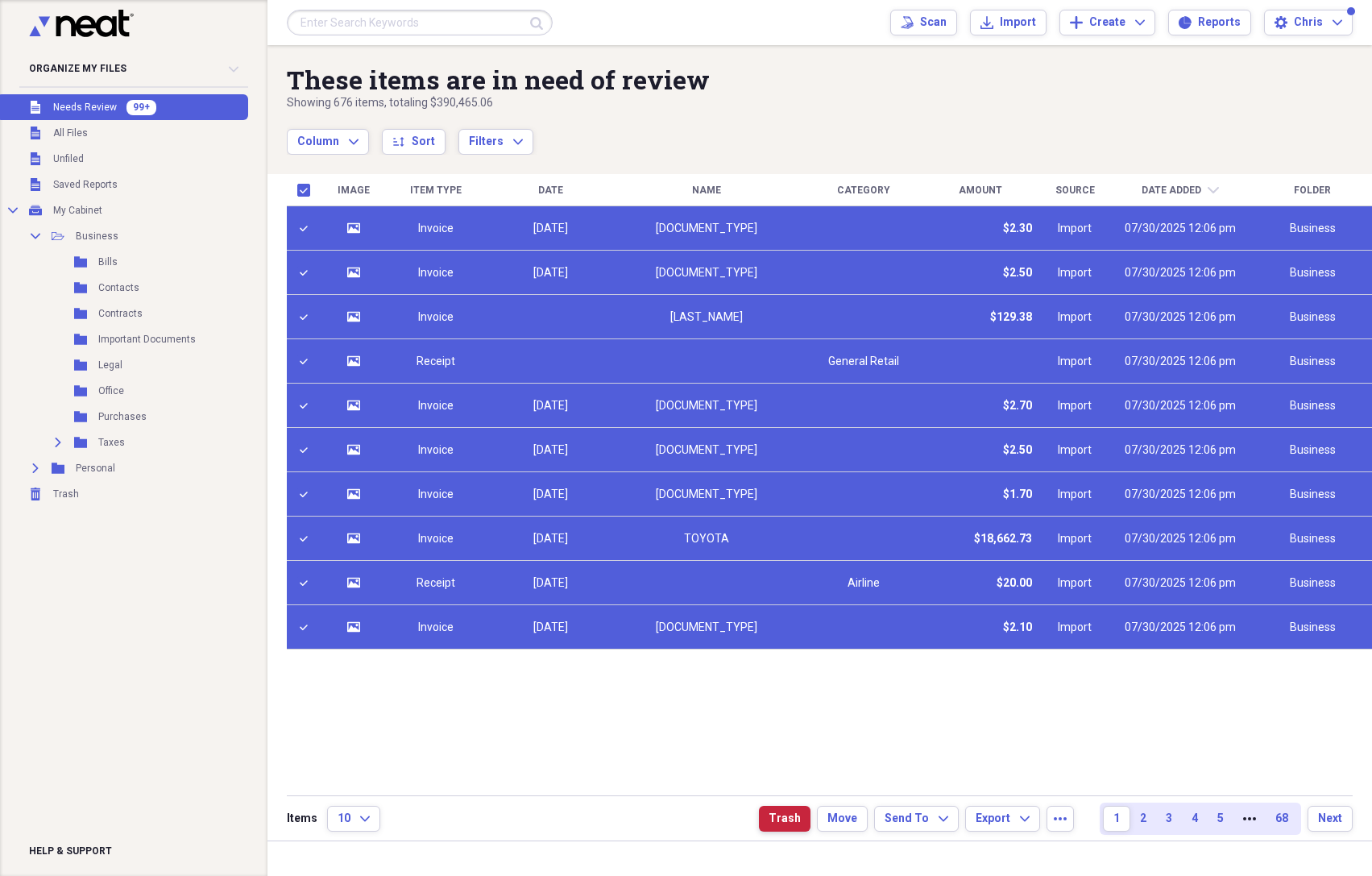 click on "Trash" at bounding box center [785, 819] 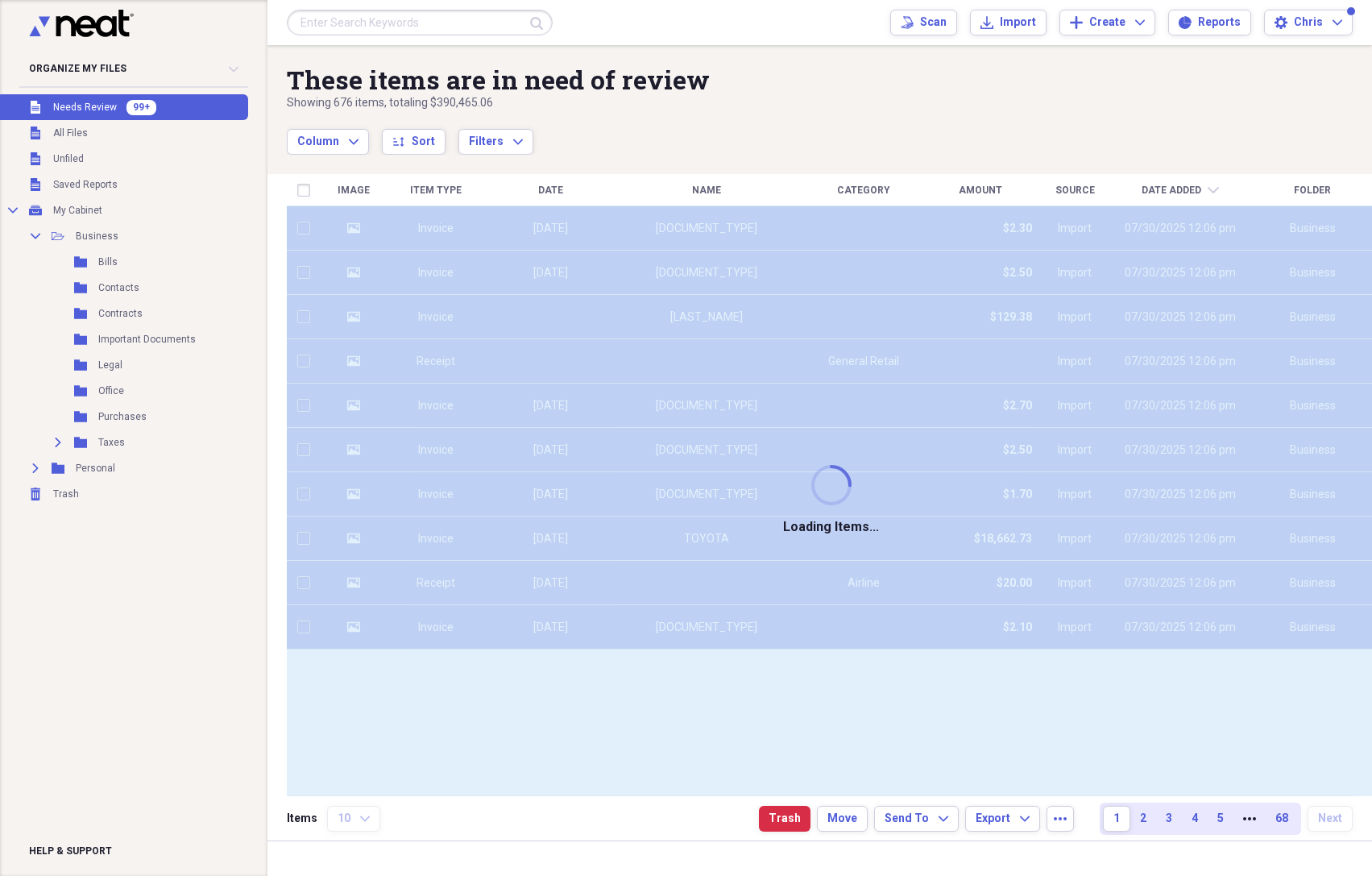 checkbox on "false" 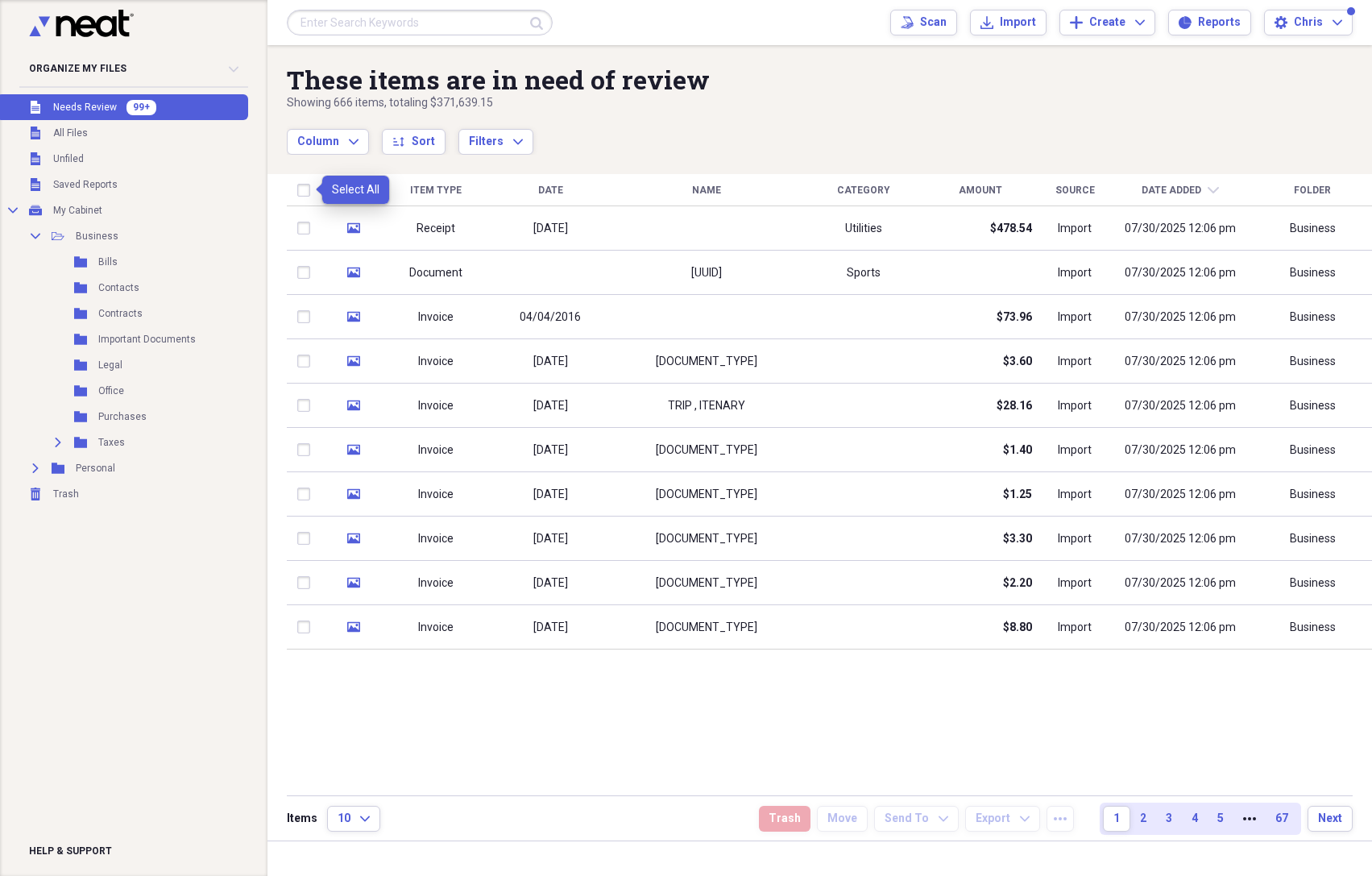 click at bounding box center [307, 190] 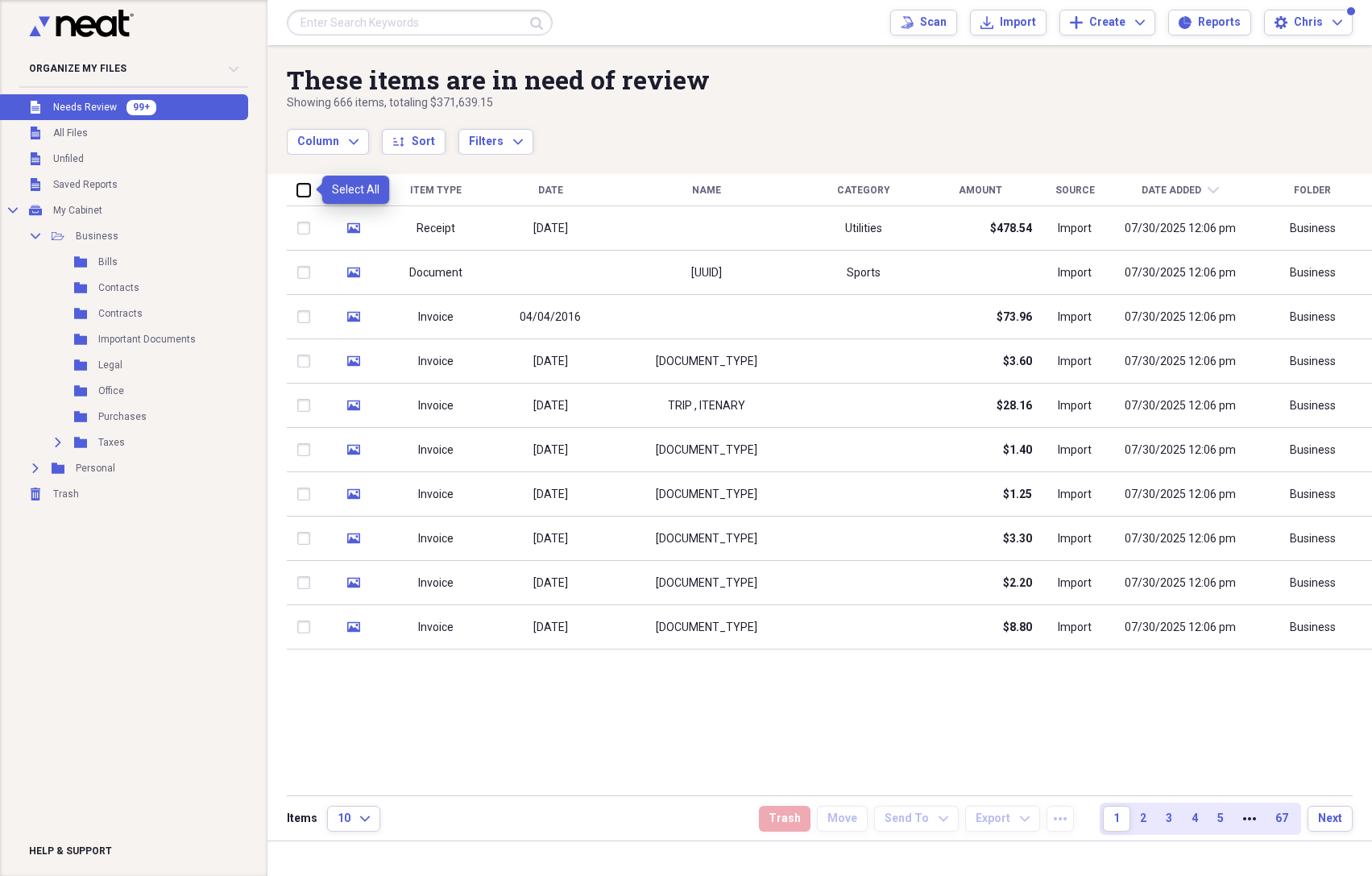 click at bounding box center (297, 189) 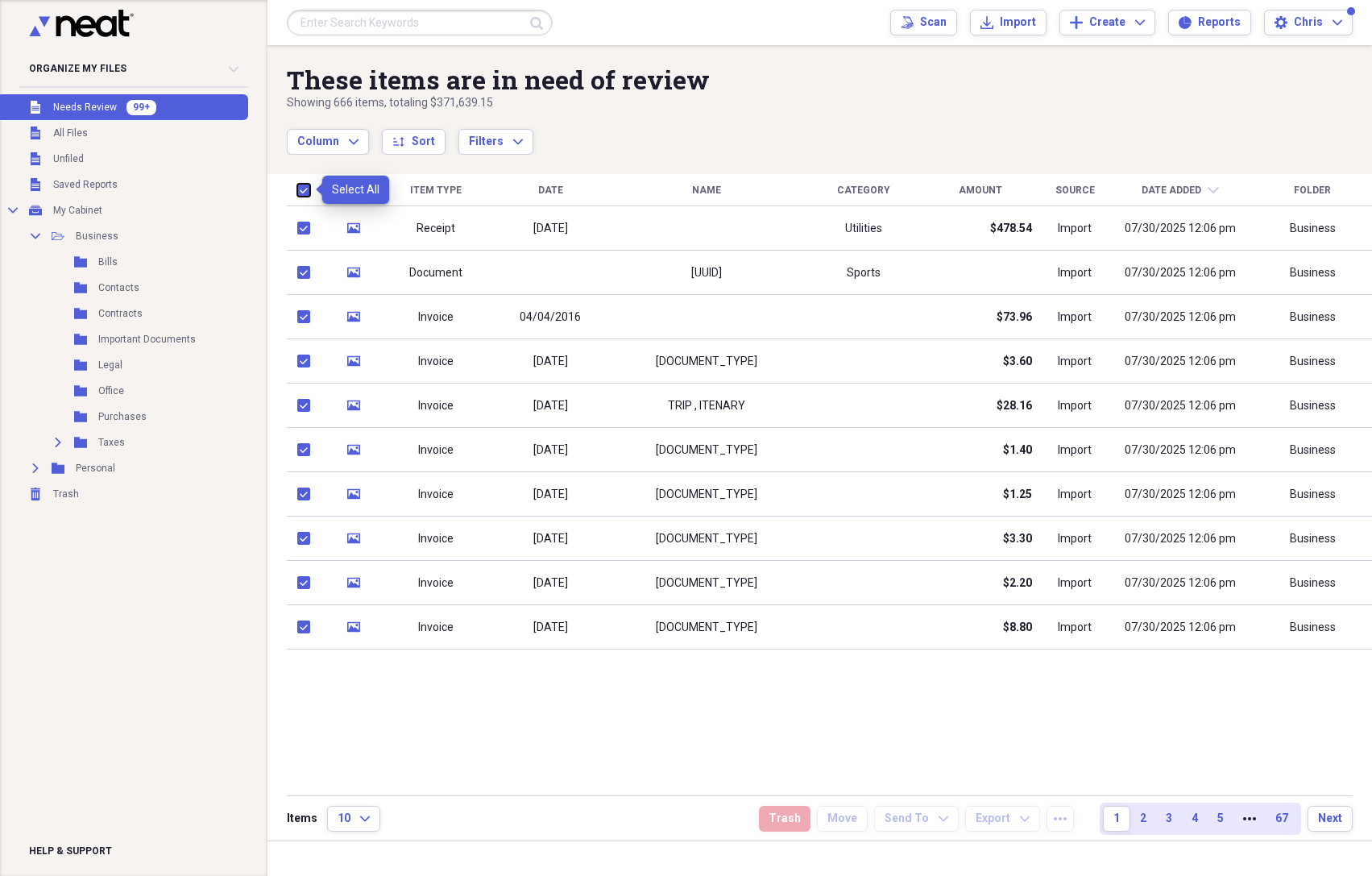 checkbox on "true" 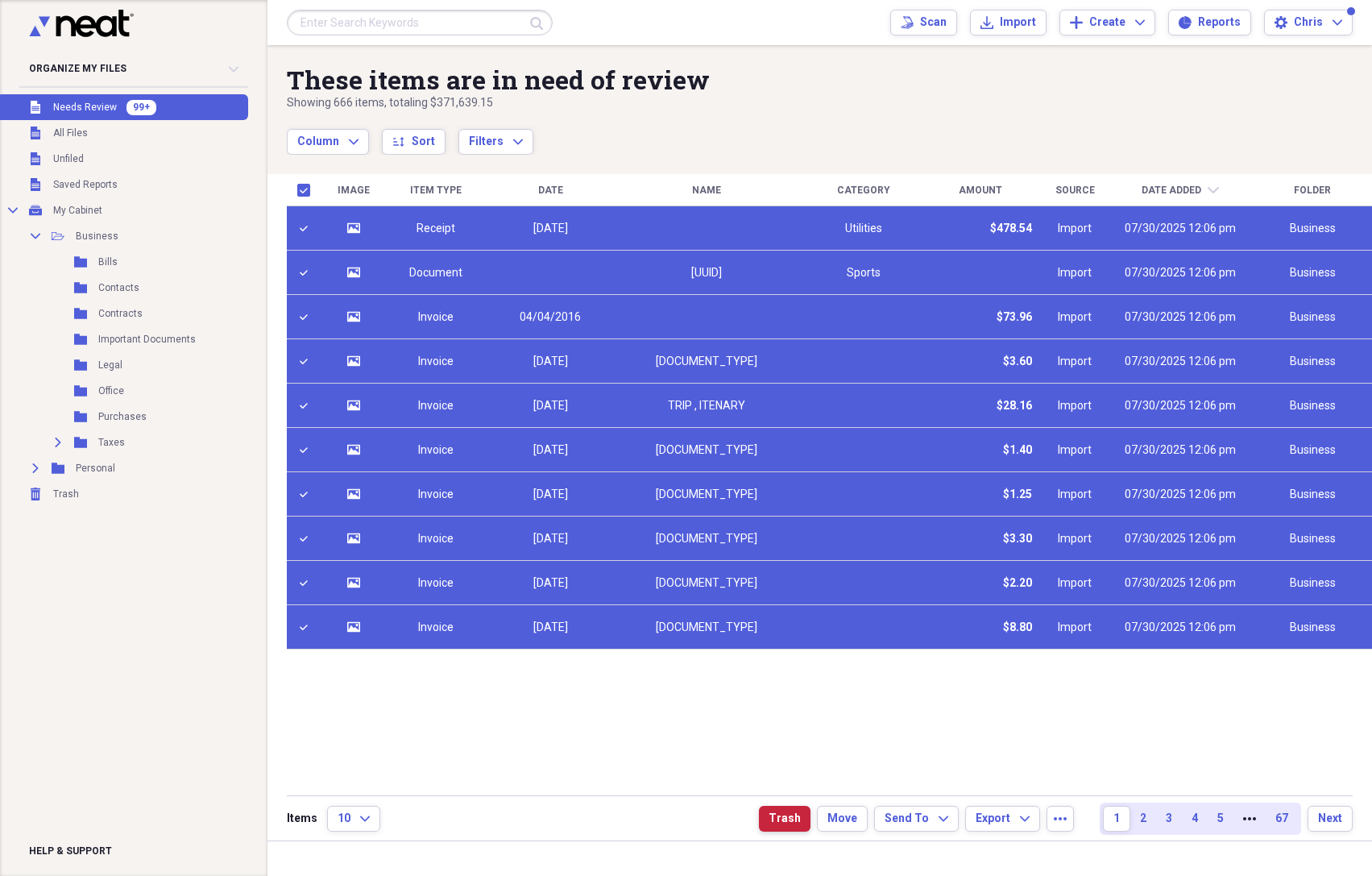 click on "Trash" at bounding box center (785, 819) 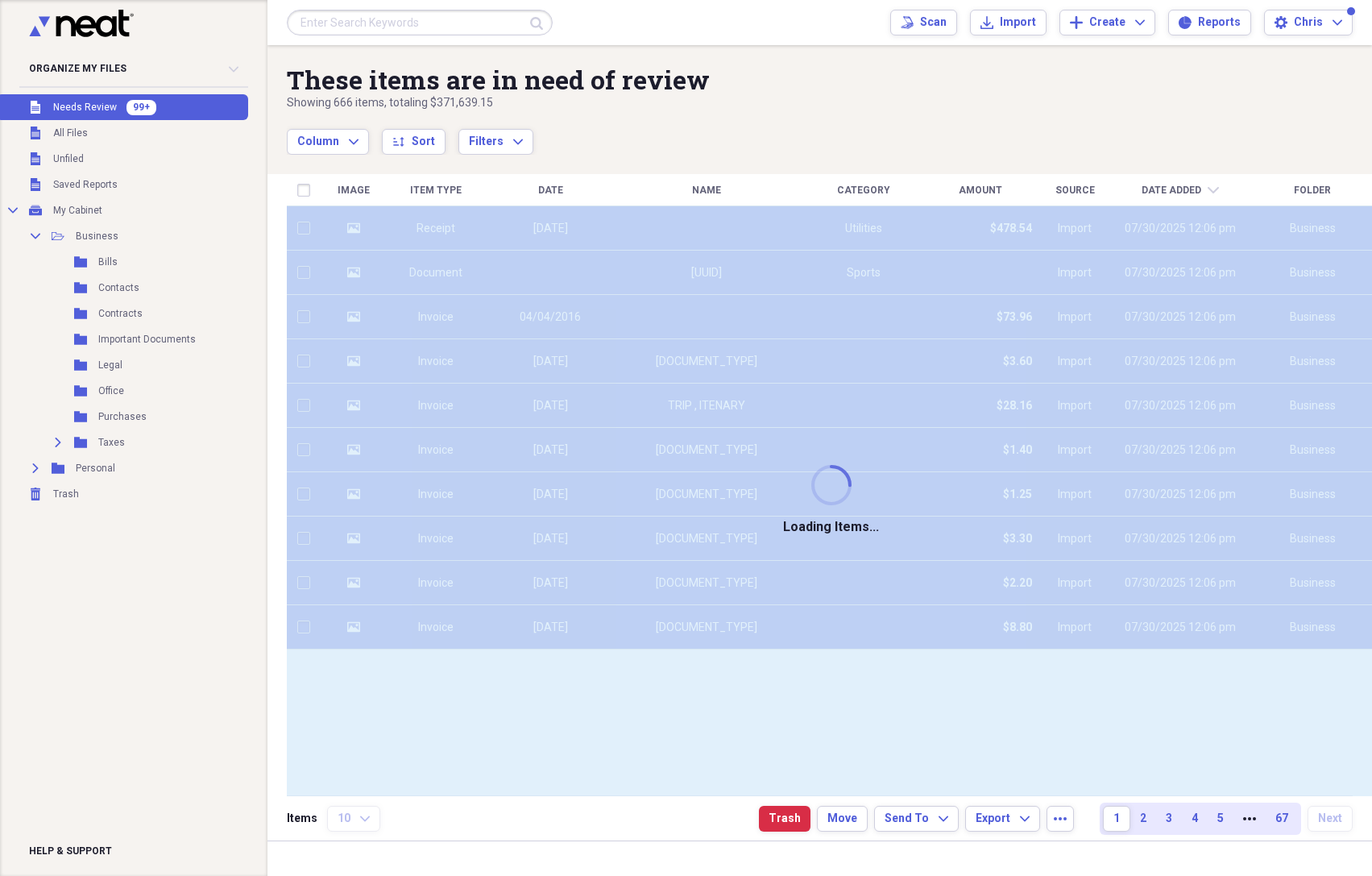 checkbox on "false" 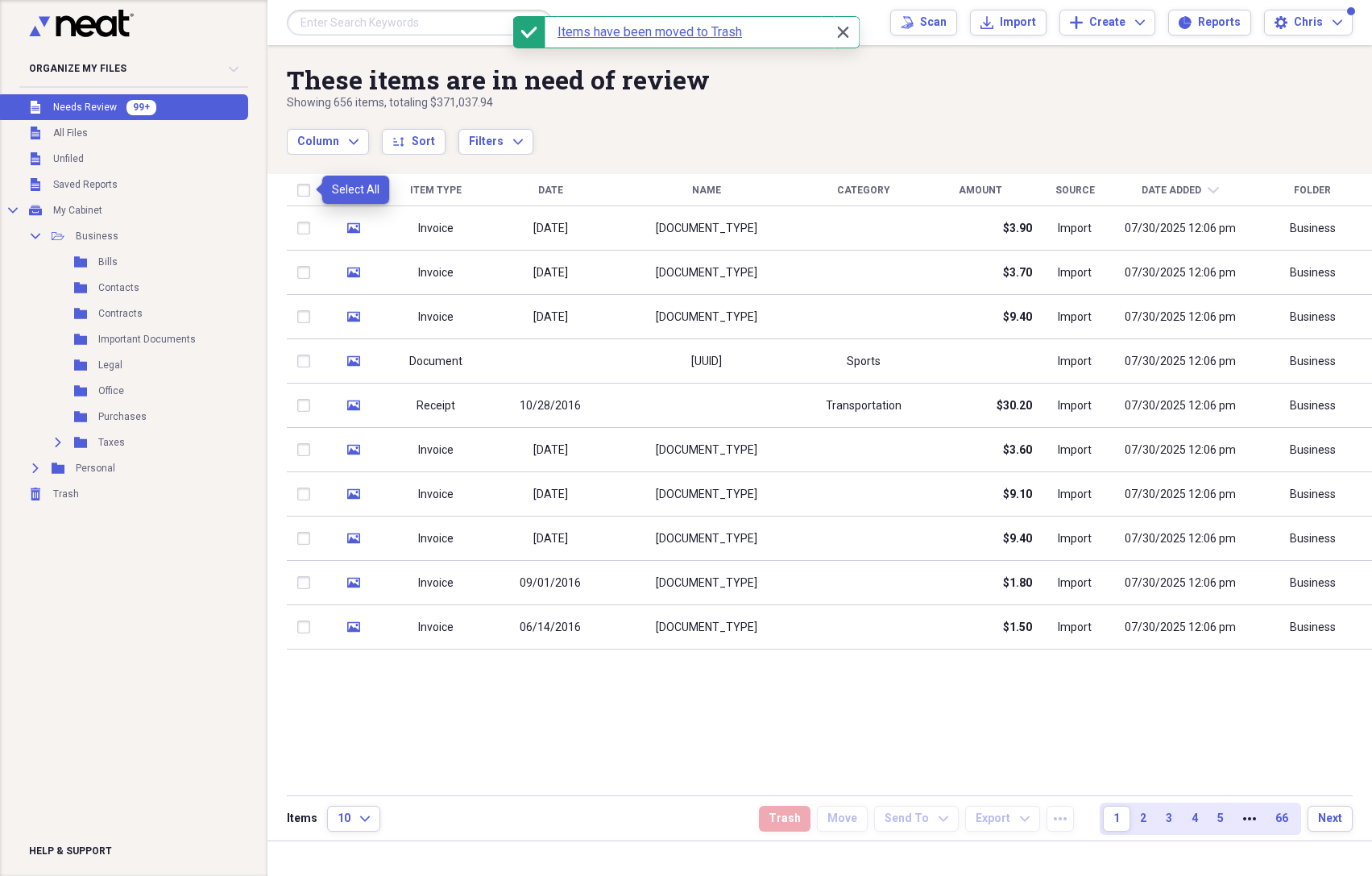 click at bounding box center (307, 190) 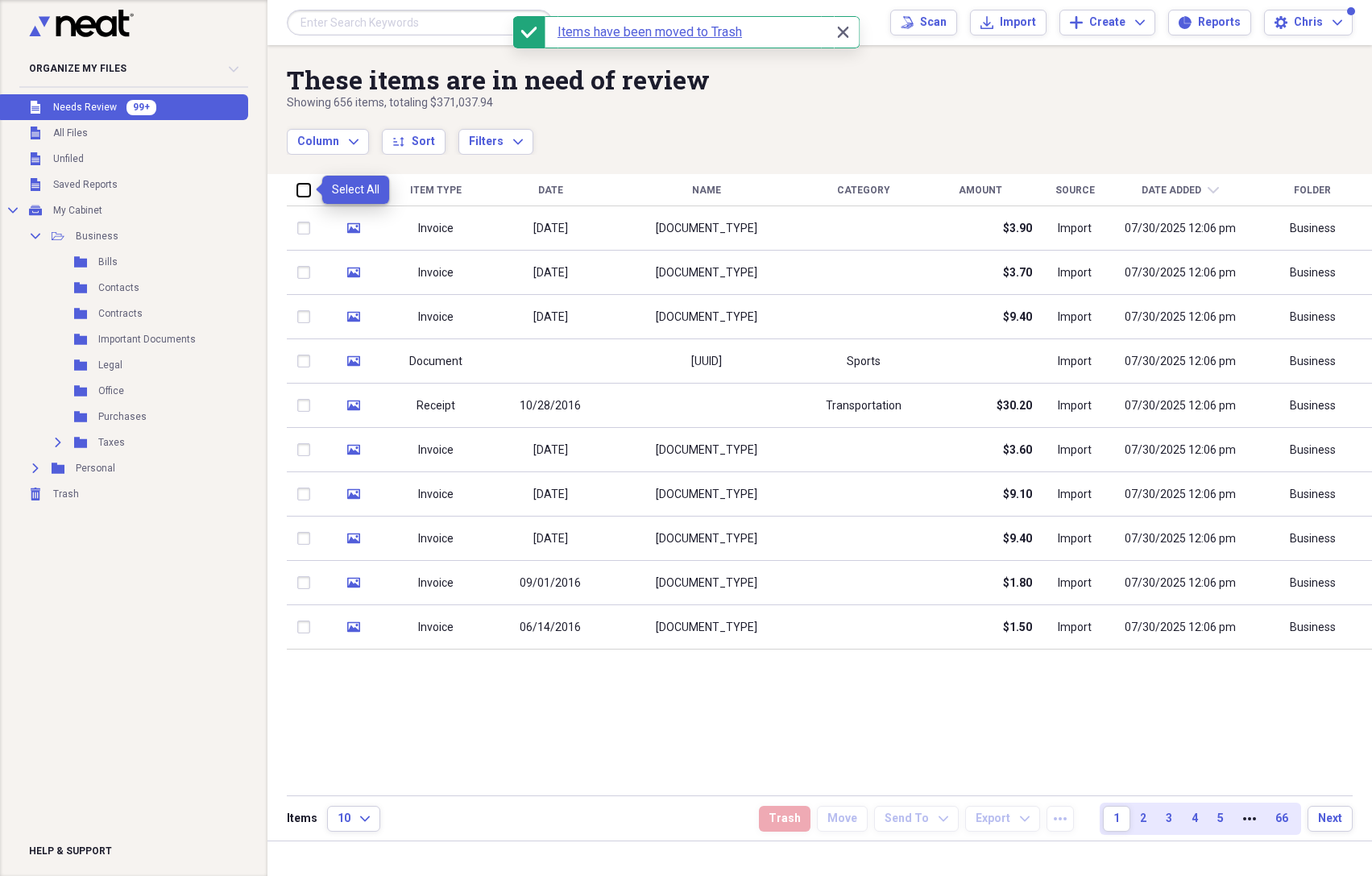 click at bounding box center (297, 189) 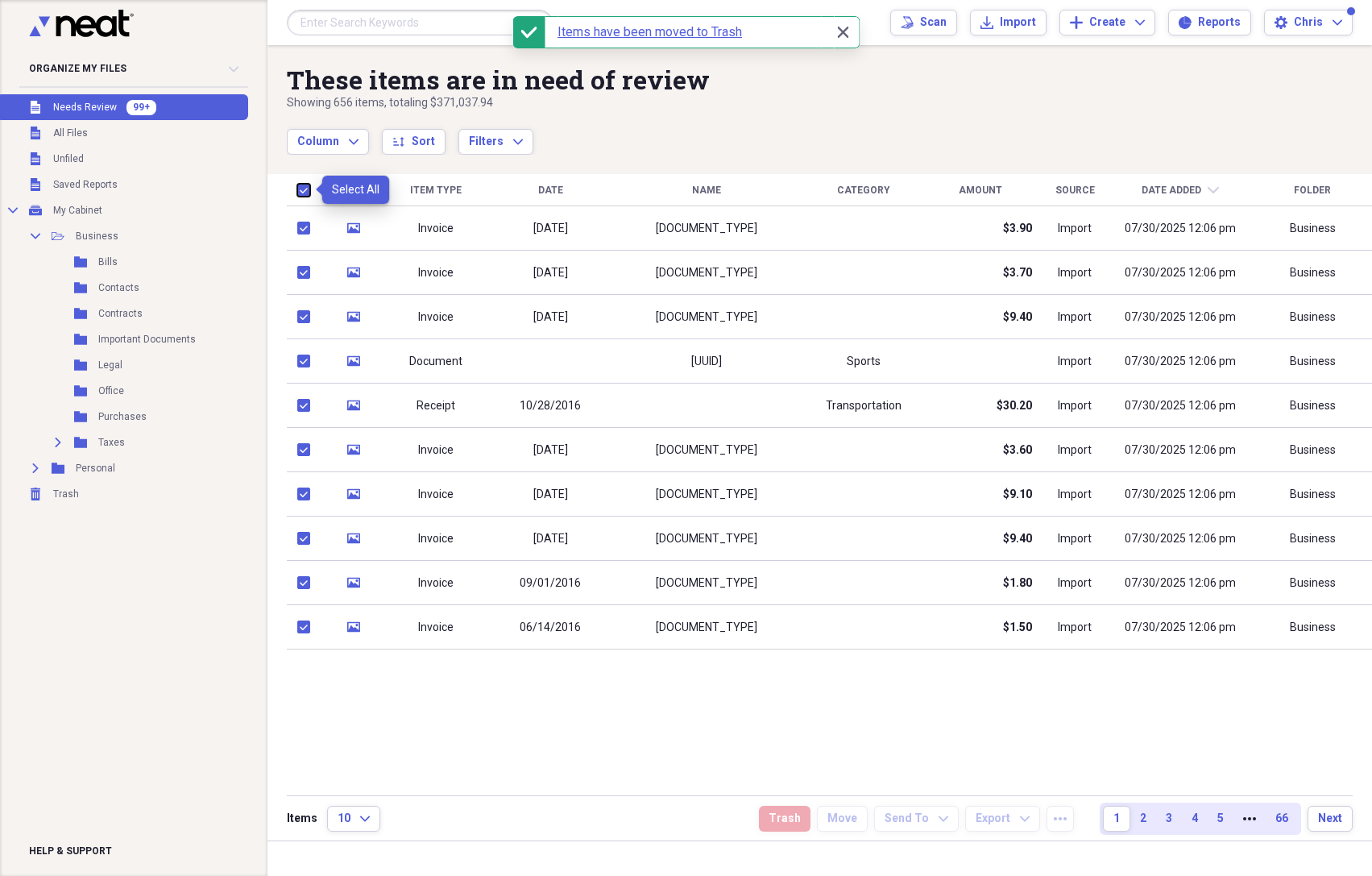 checkbox on "true" 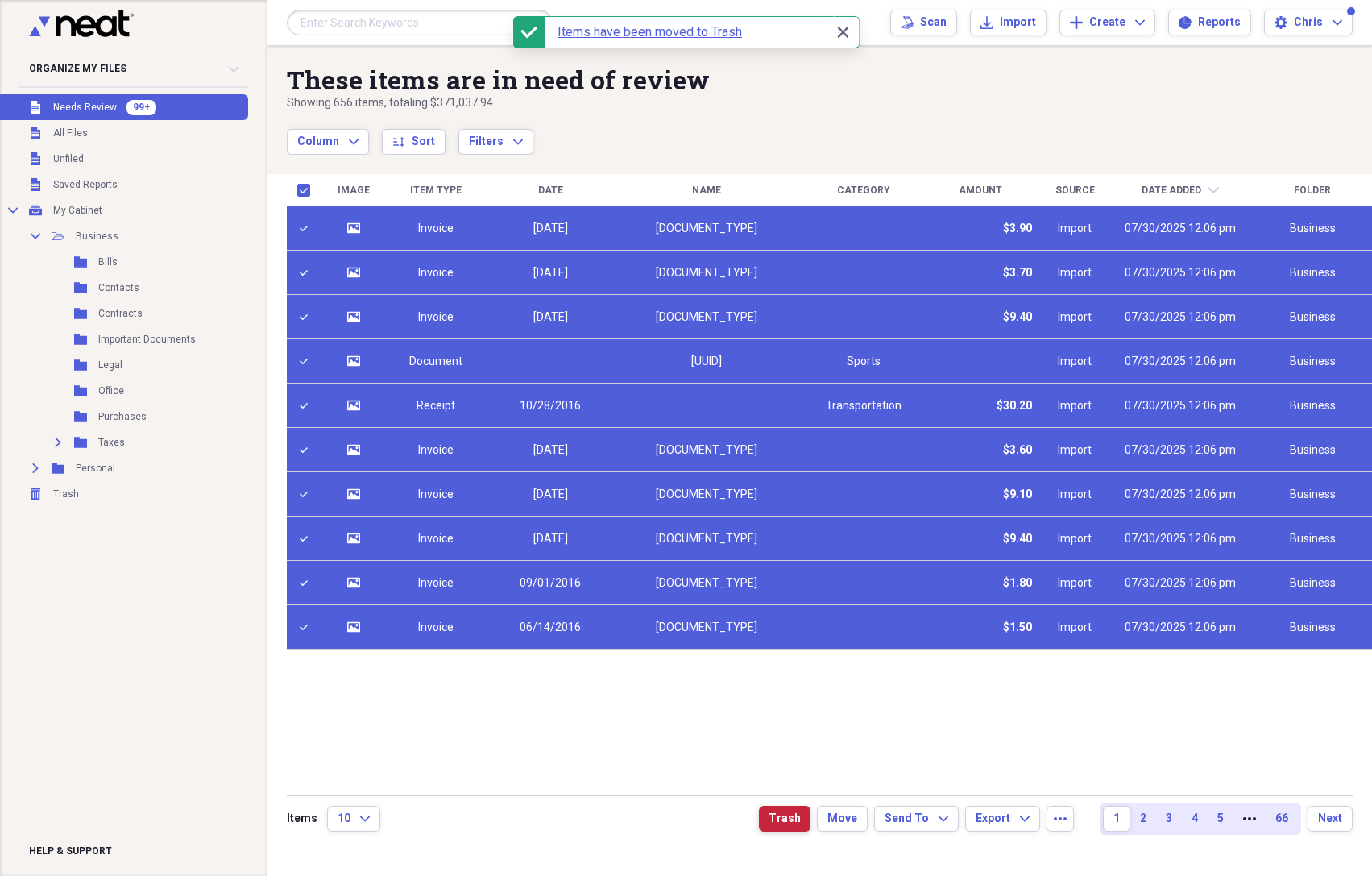 click on "Trash" at bounding box center (785, 819) 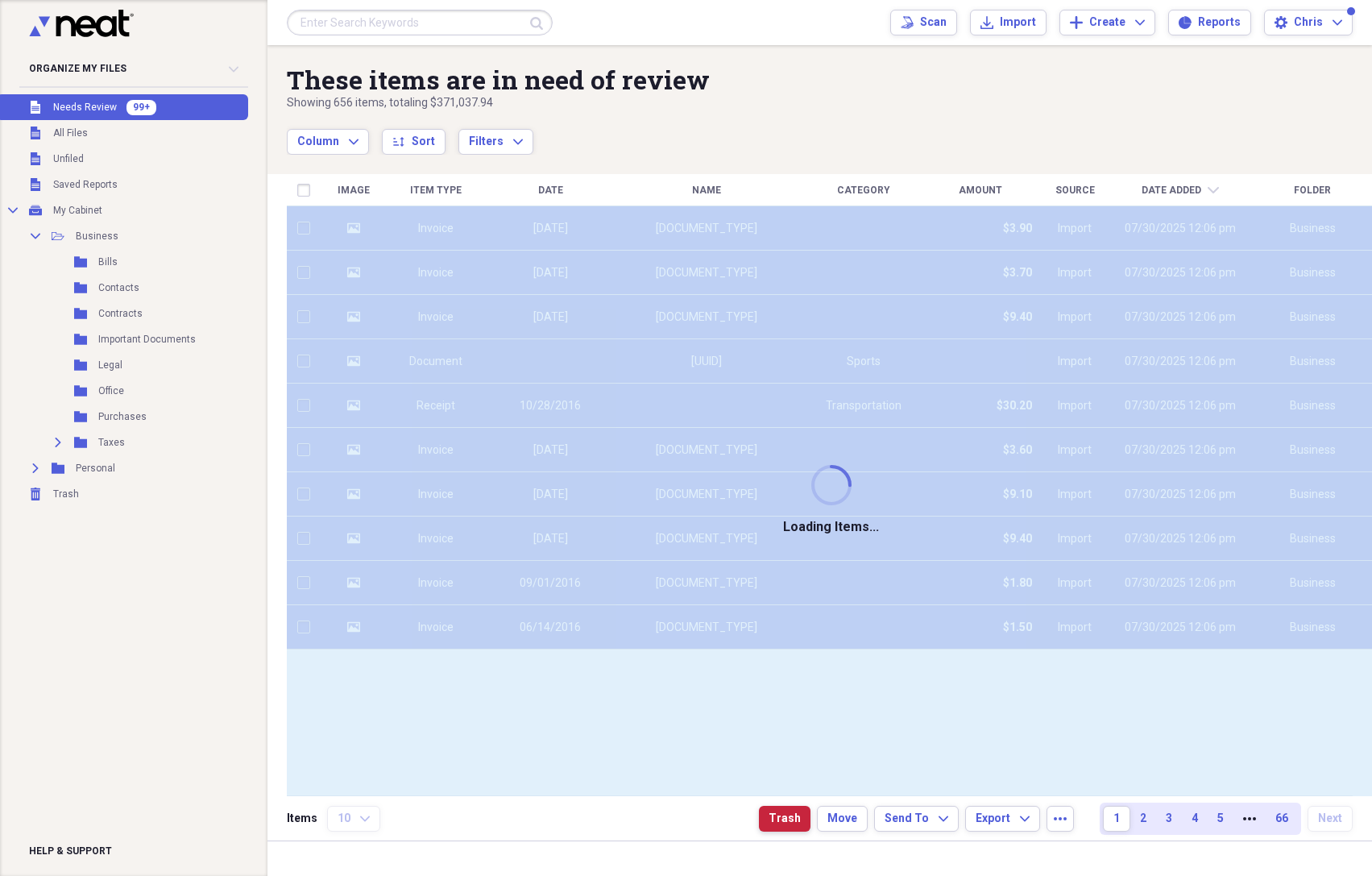 checkbox on "false" 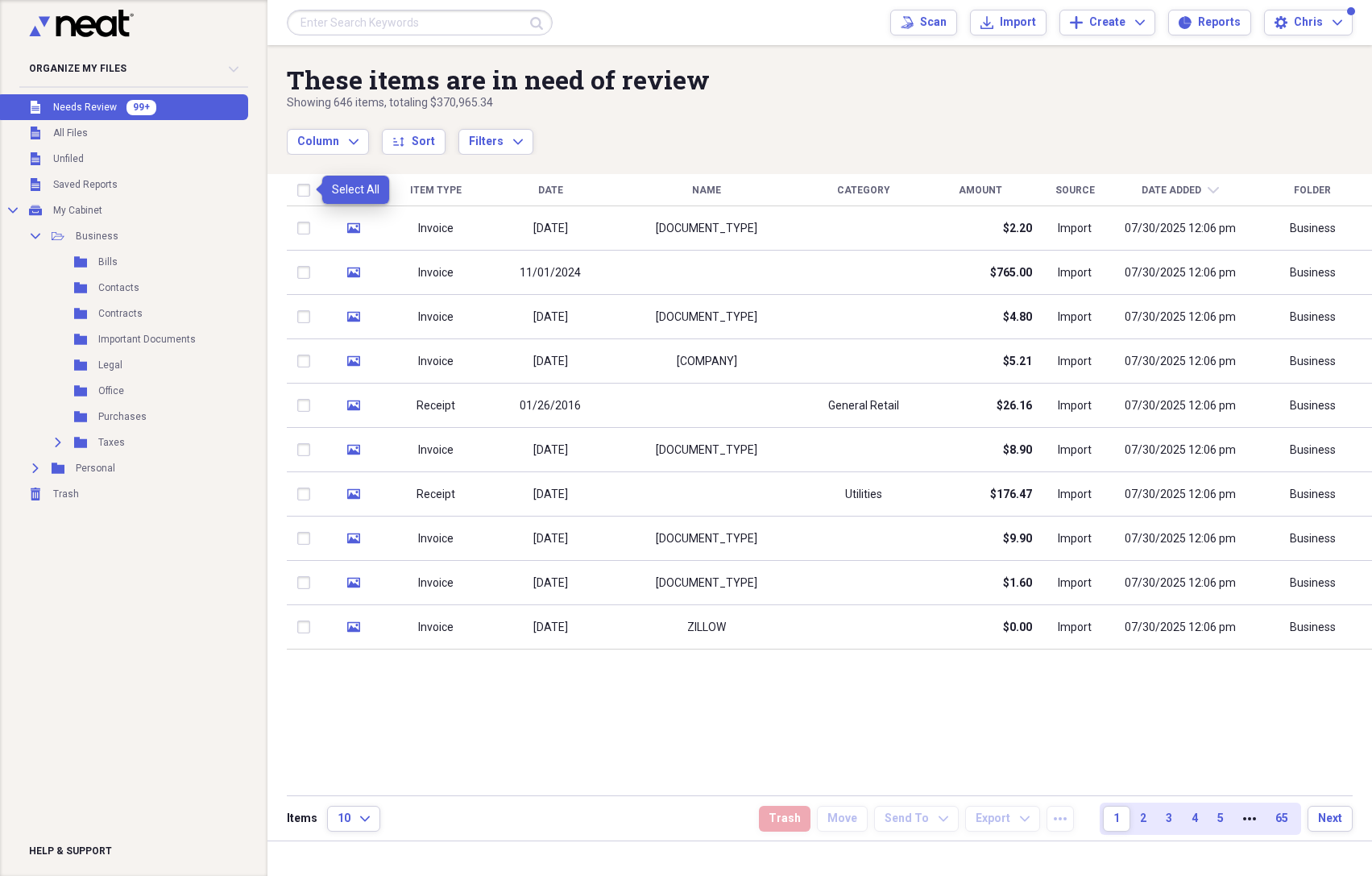 click at bounding box center (307, 190) 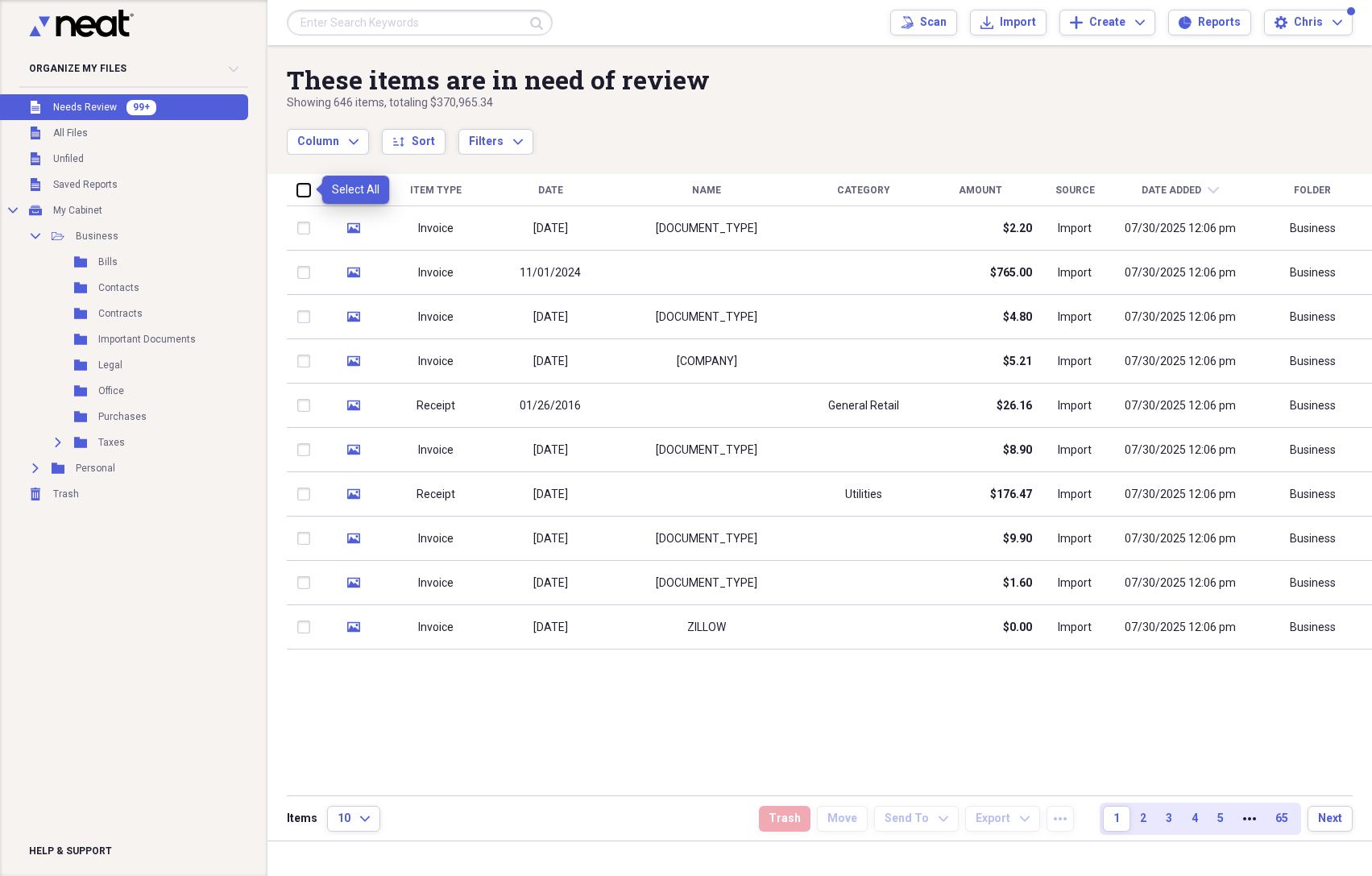 click at bounding box center [297, 189] 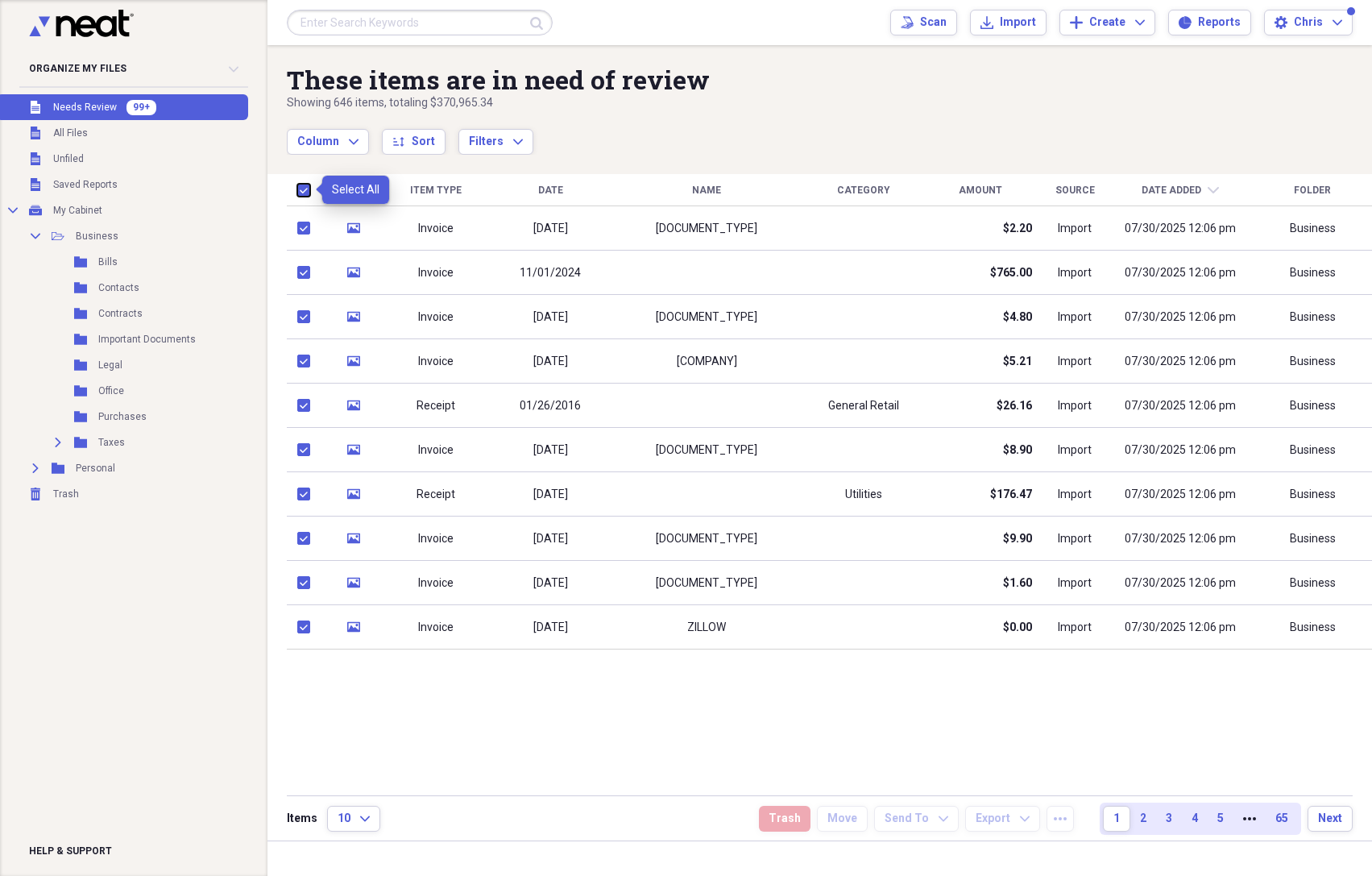 checkbox on "true" 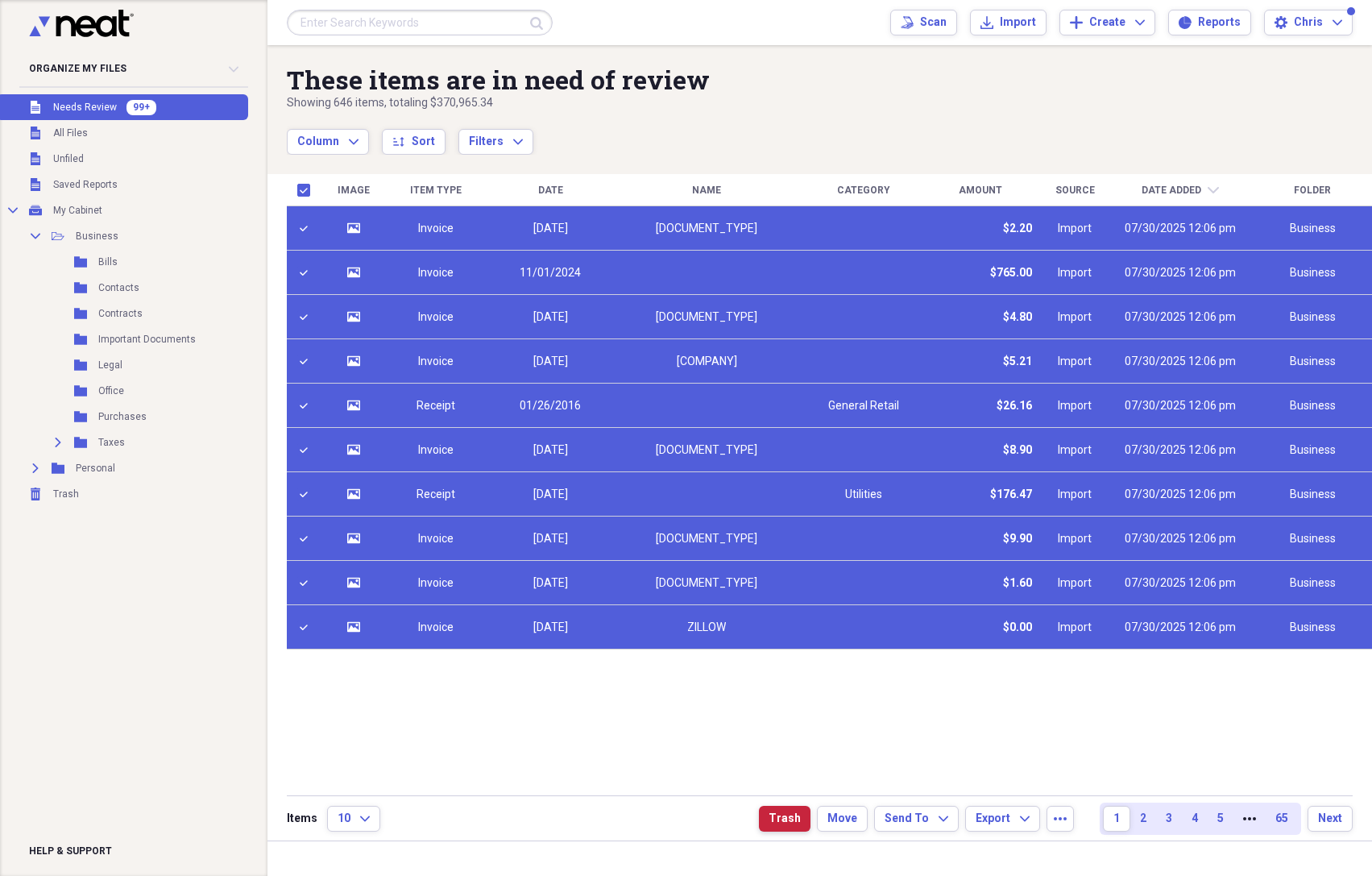 click on "Trash" at bounding box center (785, 819) 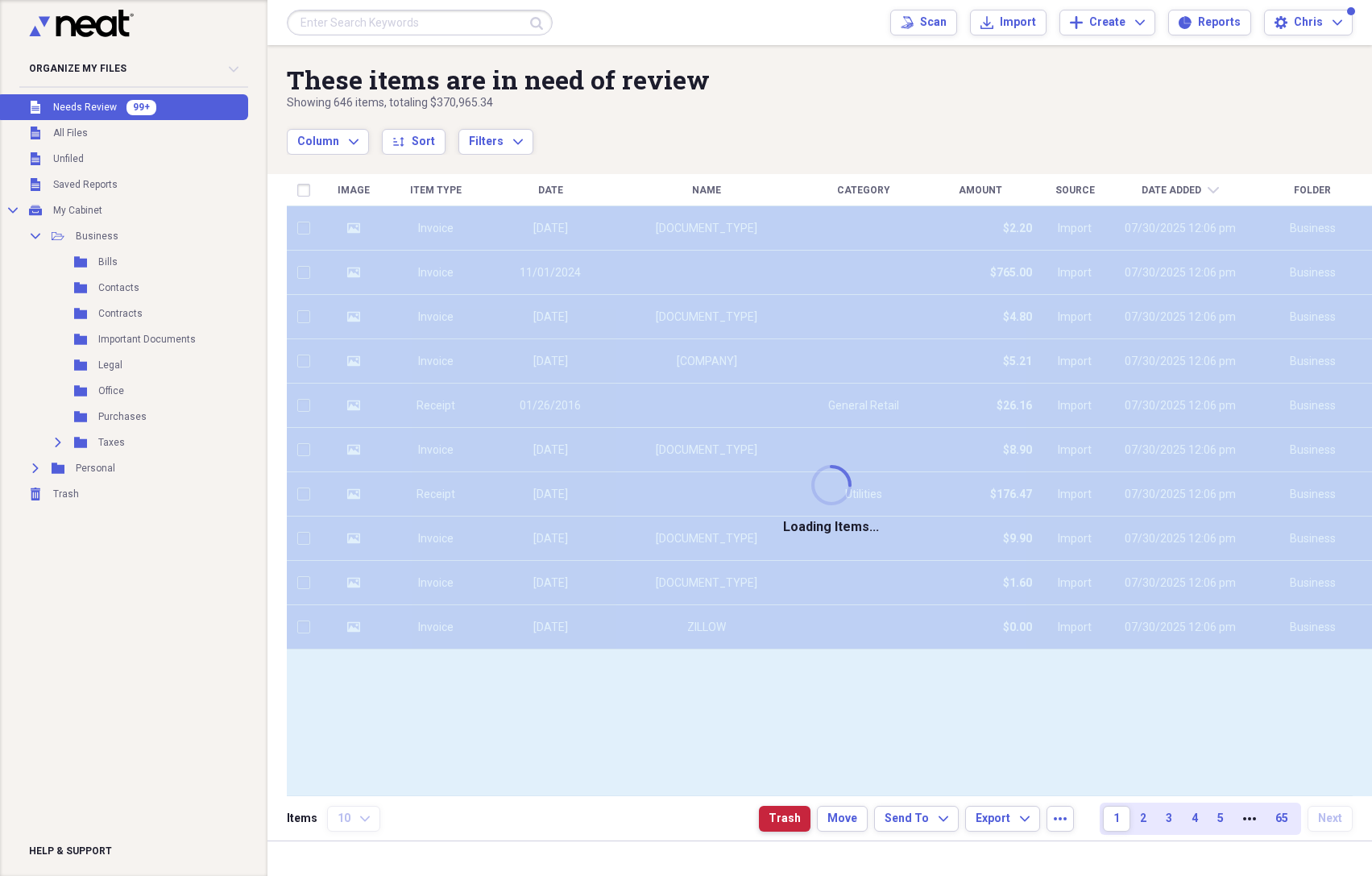 checkbox on "false" 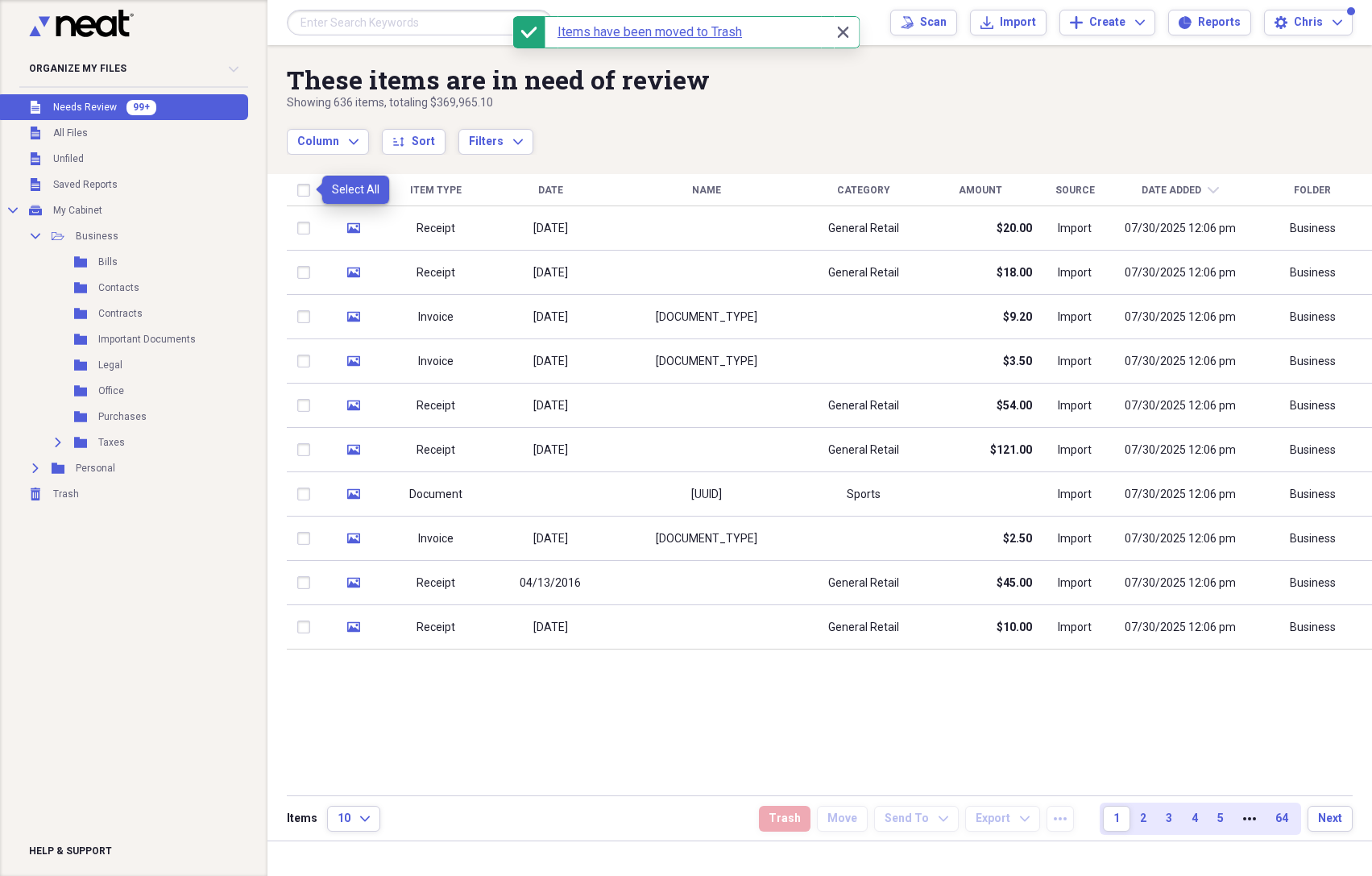click at bounding box center [307, 190] 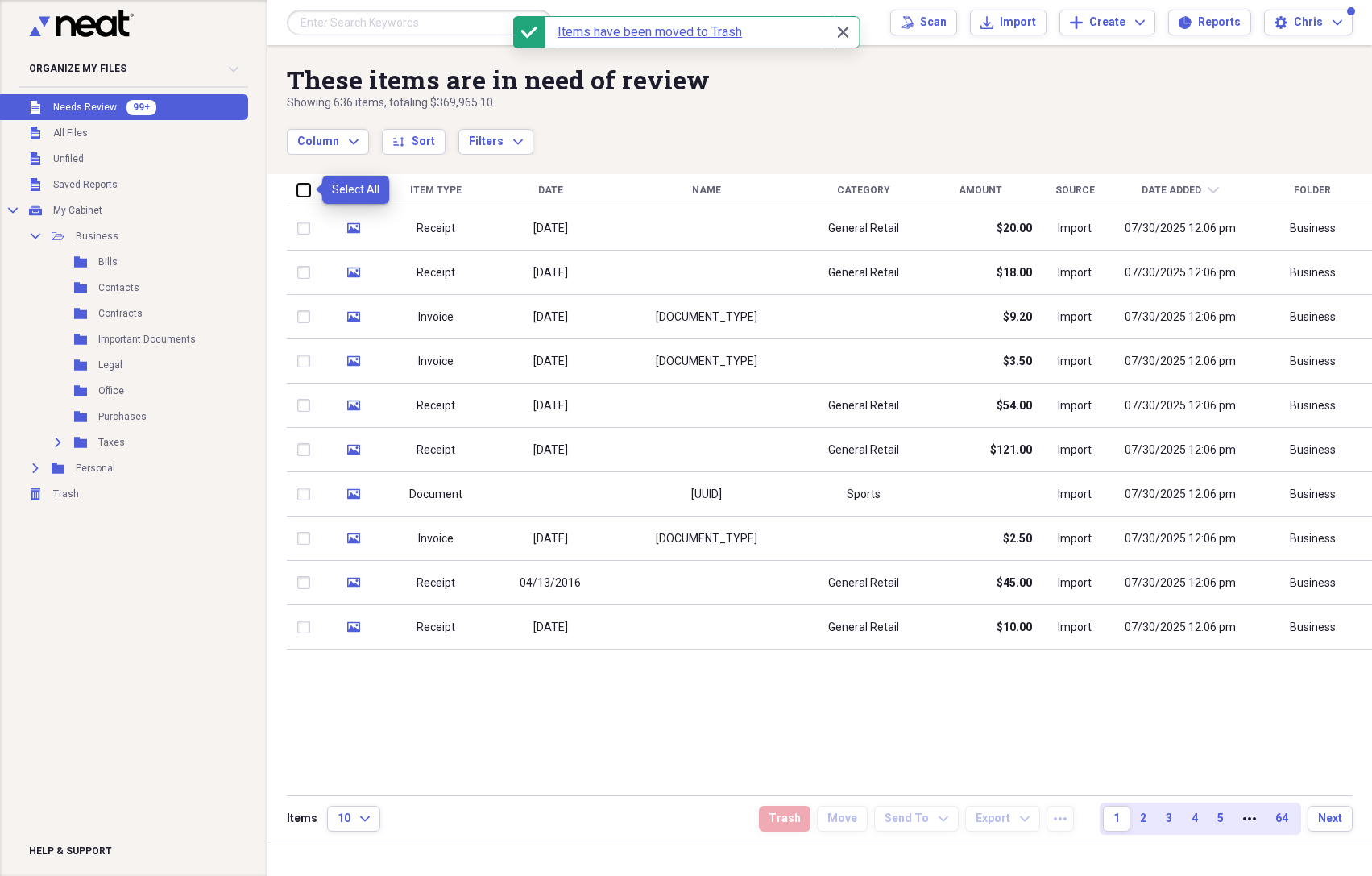 click at bounding box center (297, 189) 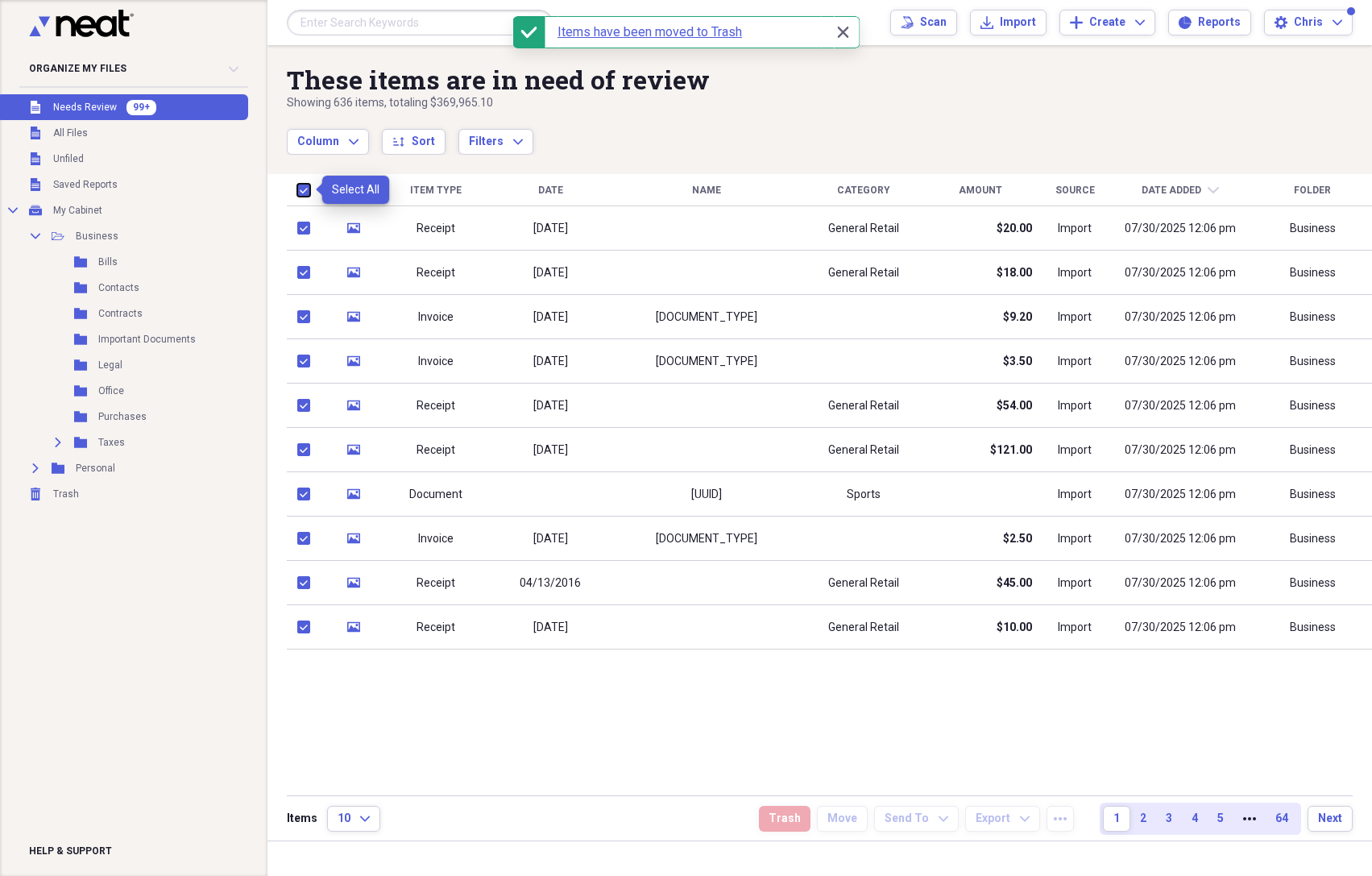 checkbox on "true" 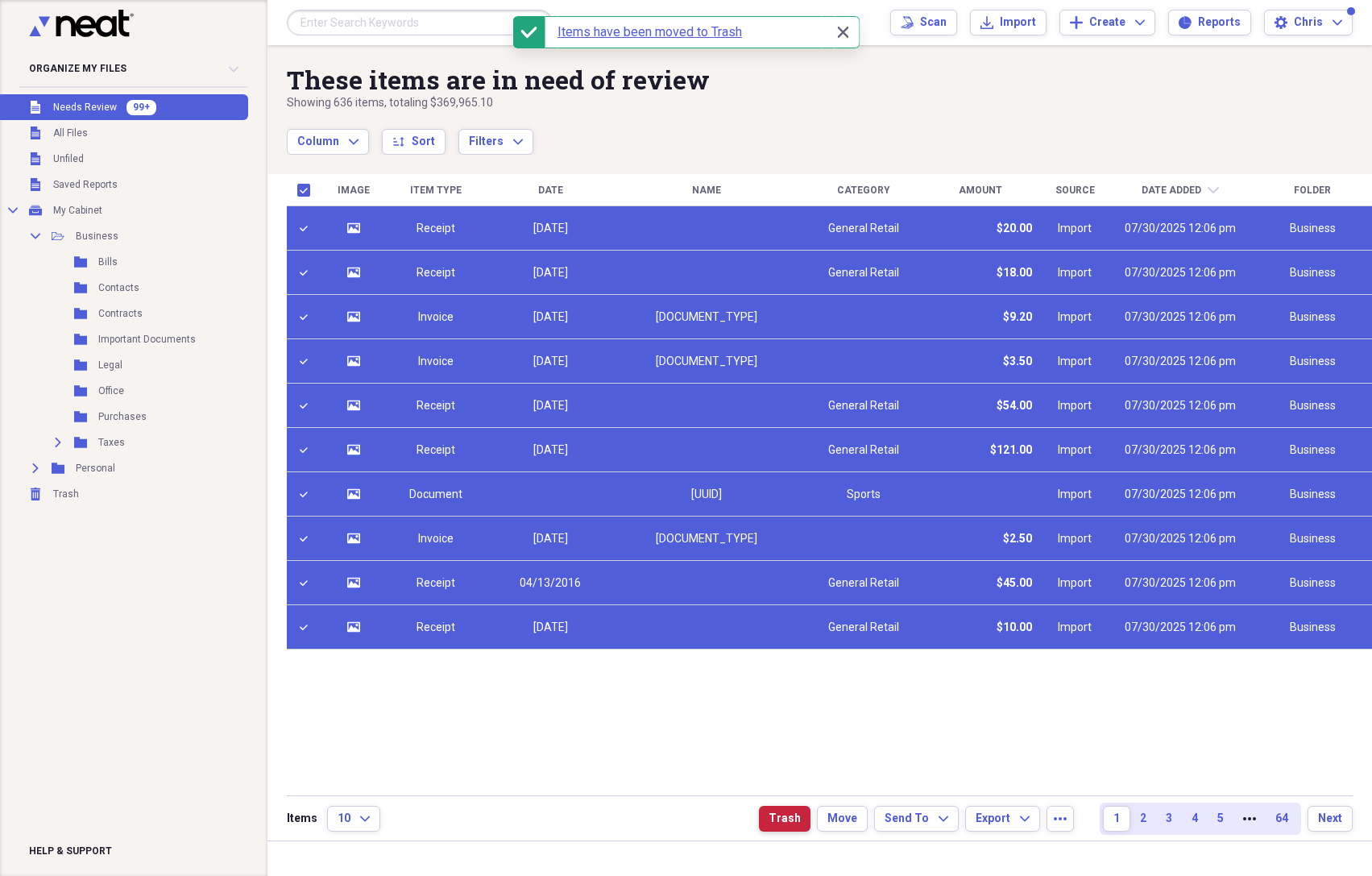 click on "Trash" at bounding box center (785, 819) 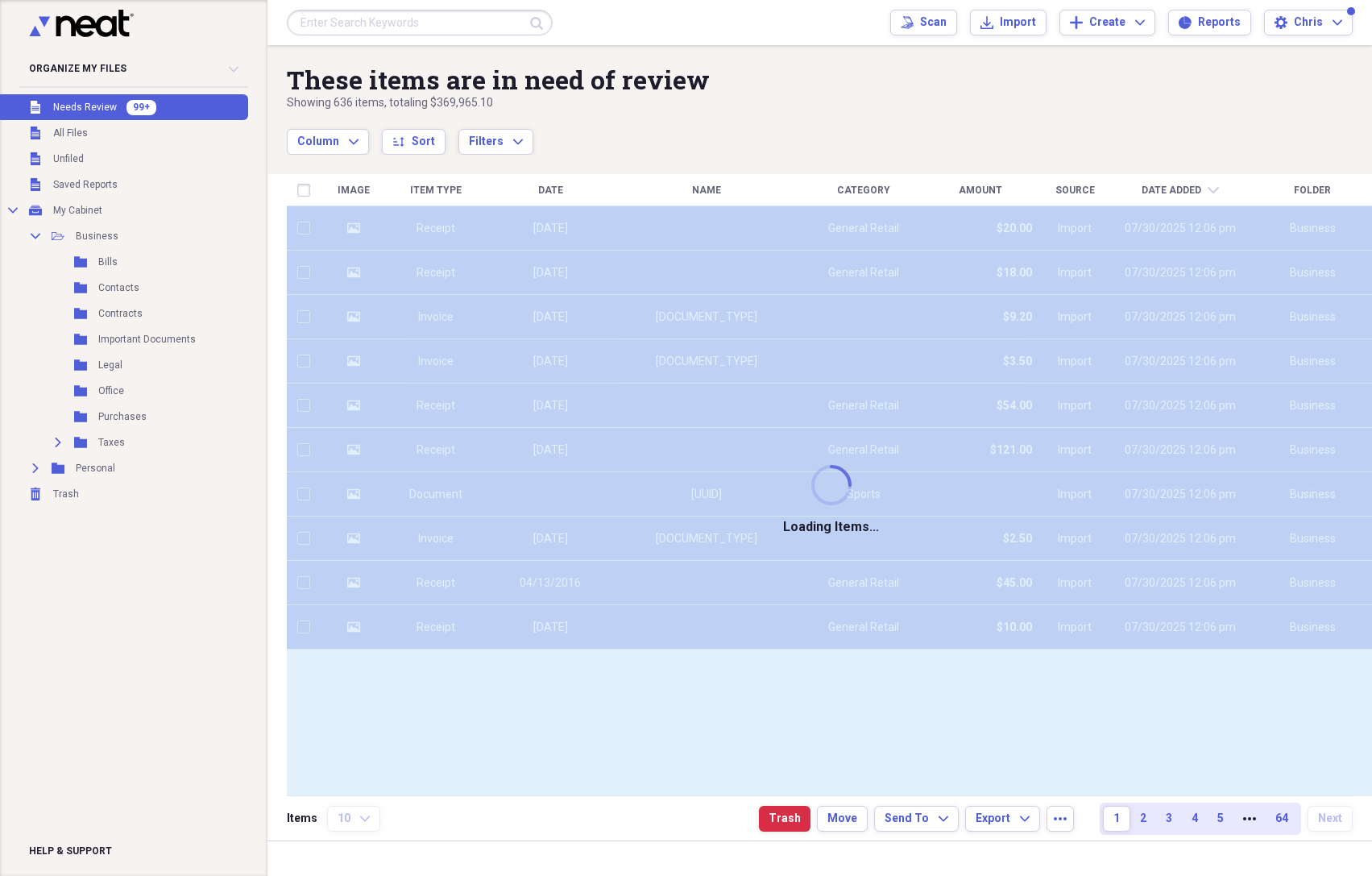 checkbox on "false" 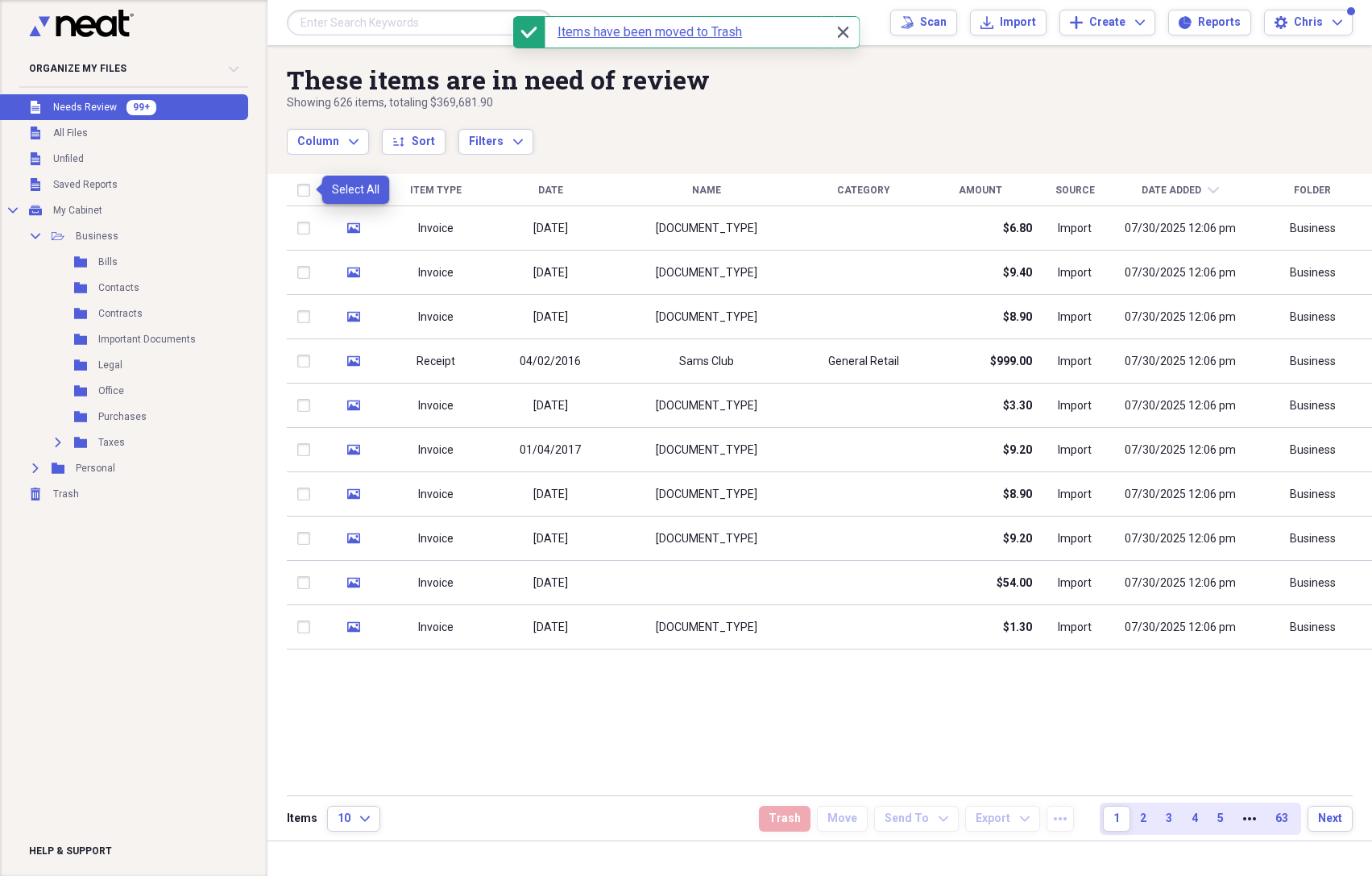 click at bounding box center [307, 190] 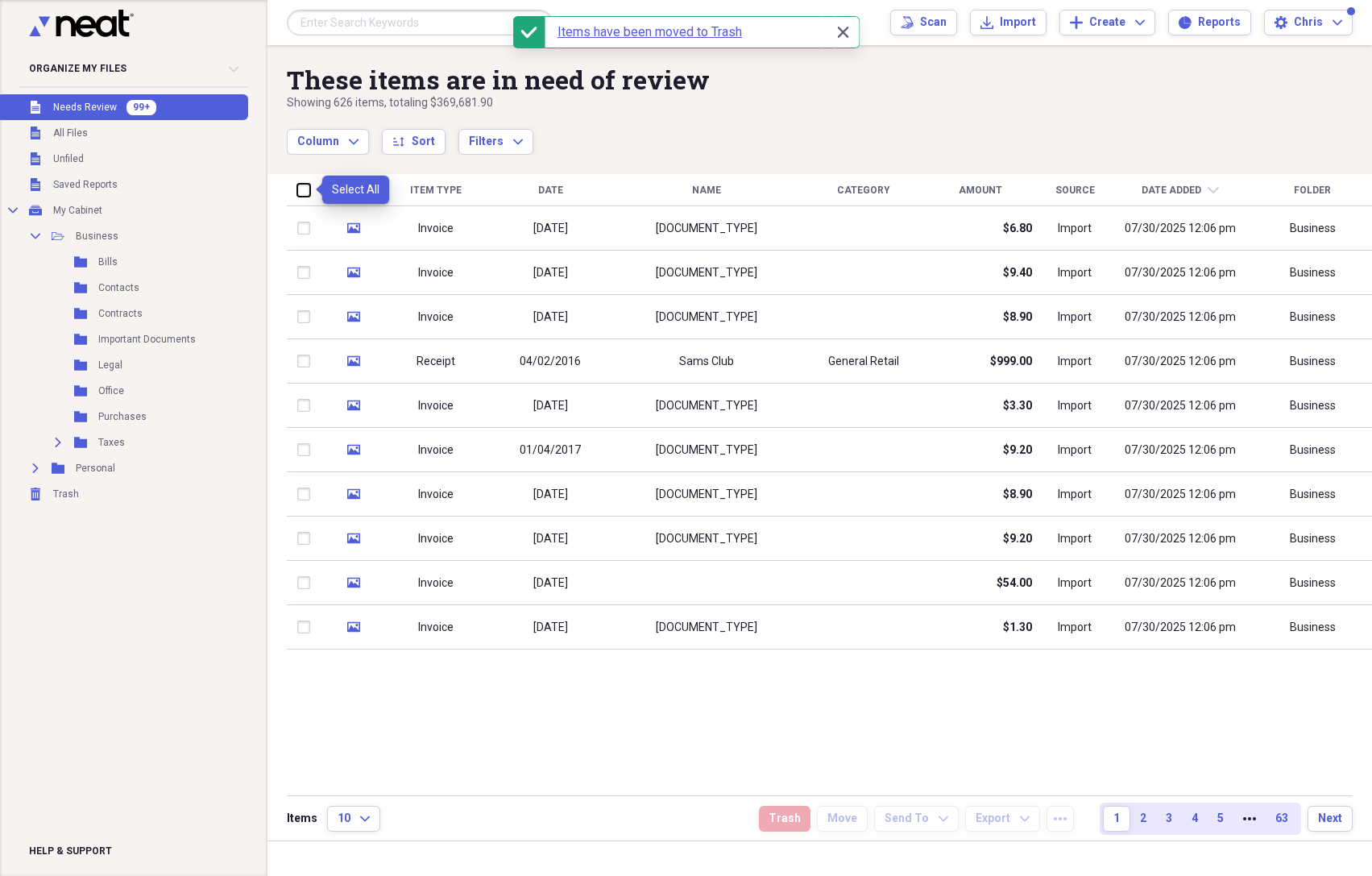 click at bounding box center (297, 189) 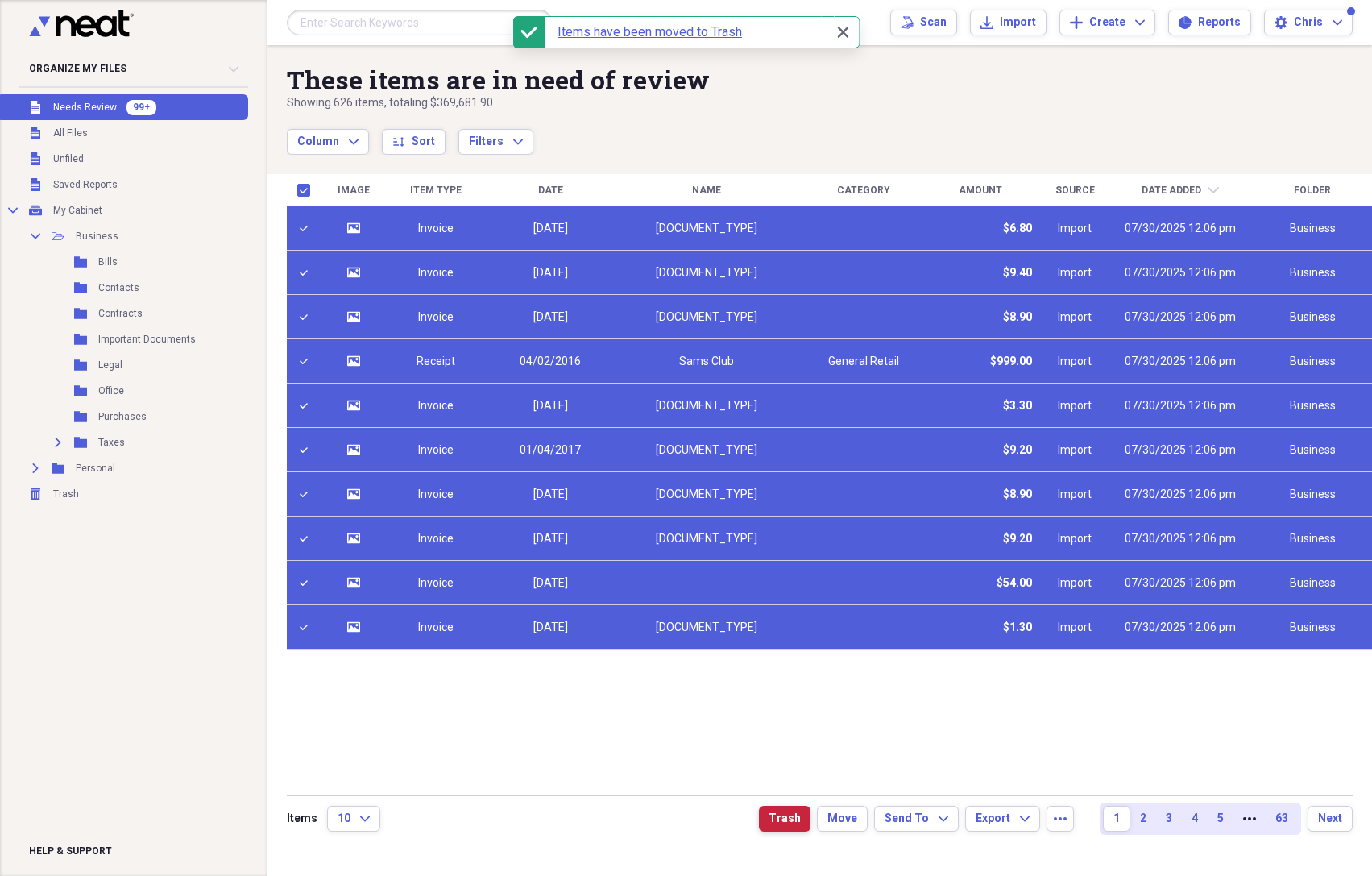 click on "Trash" at bounding box center [785, 819] 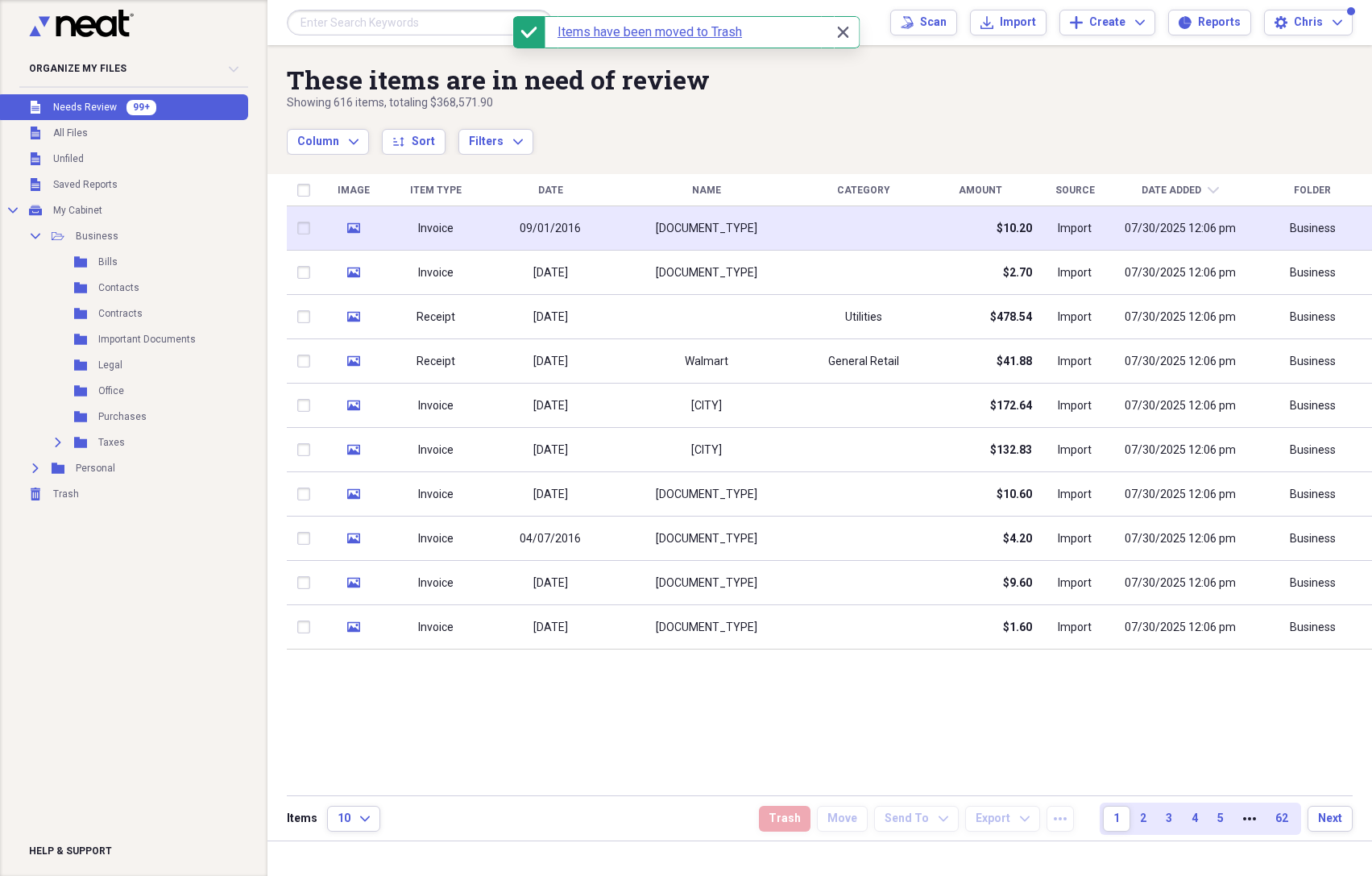 click at bounding box center (307, 228) 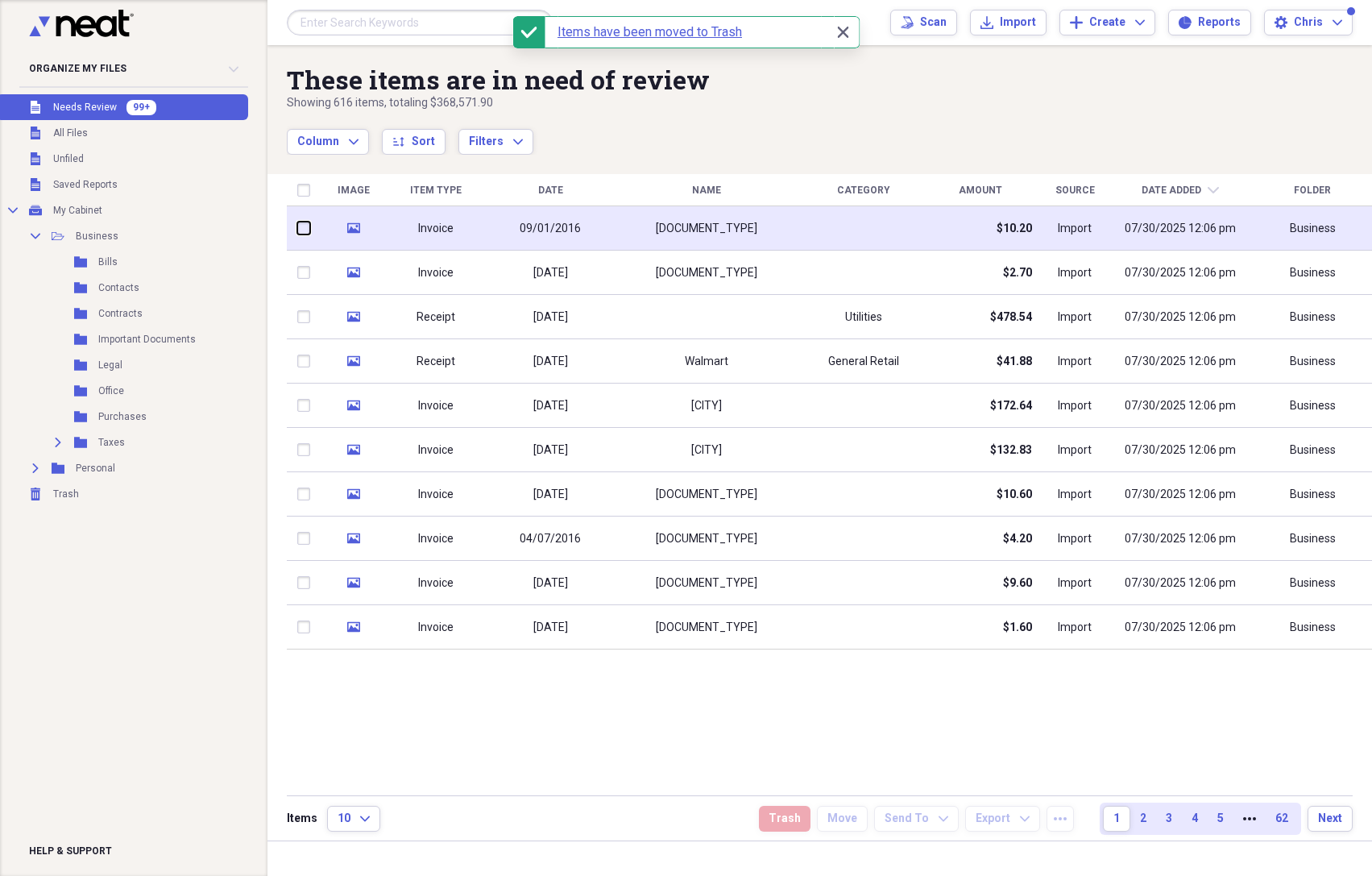 click at bounding box center [297, 228] 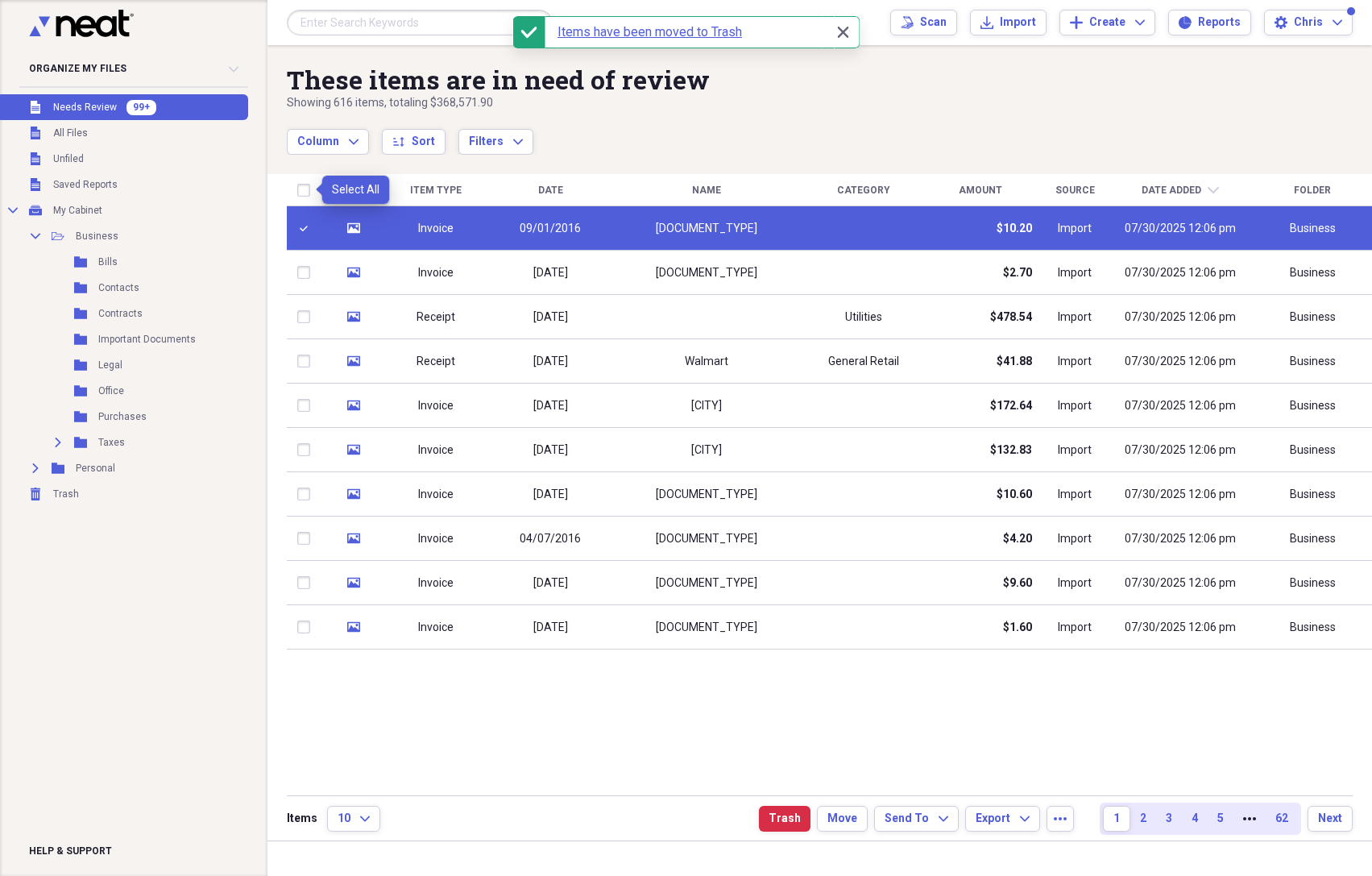 click at bounding box center [307, 190] 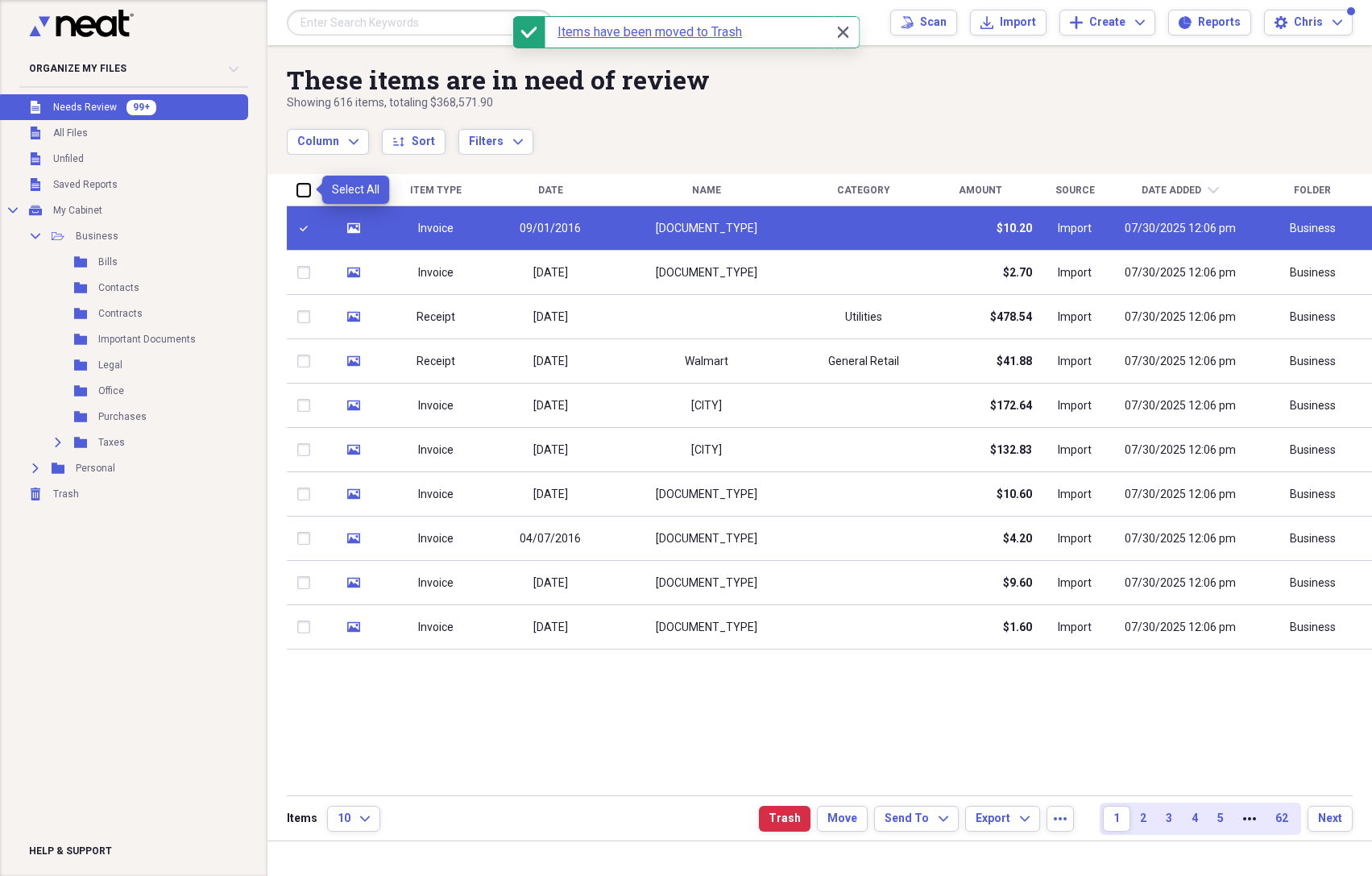 click at bounding box center [297, 189] 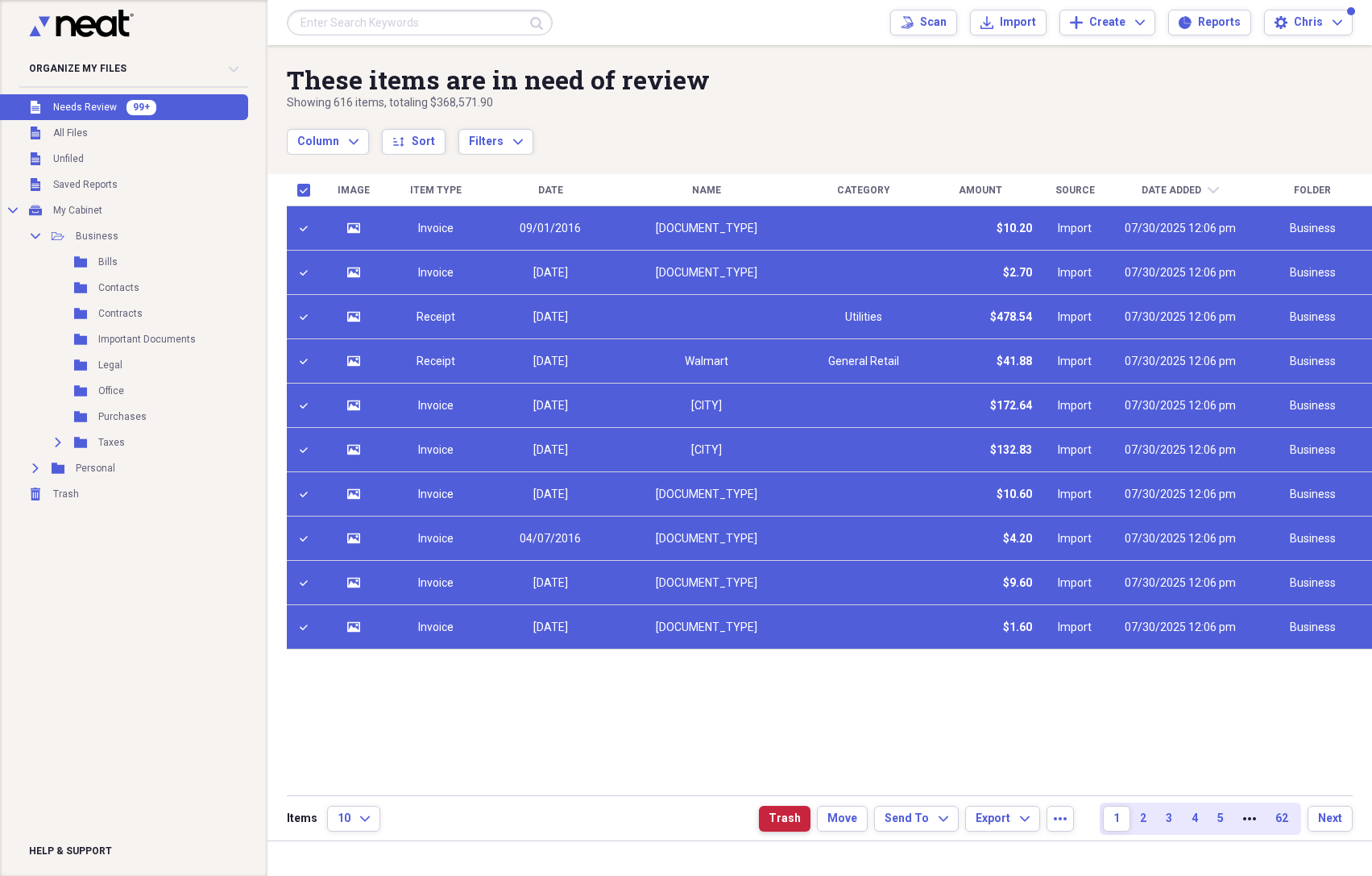 click on "Trash" at bounding box center (785, 819) 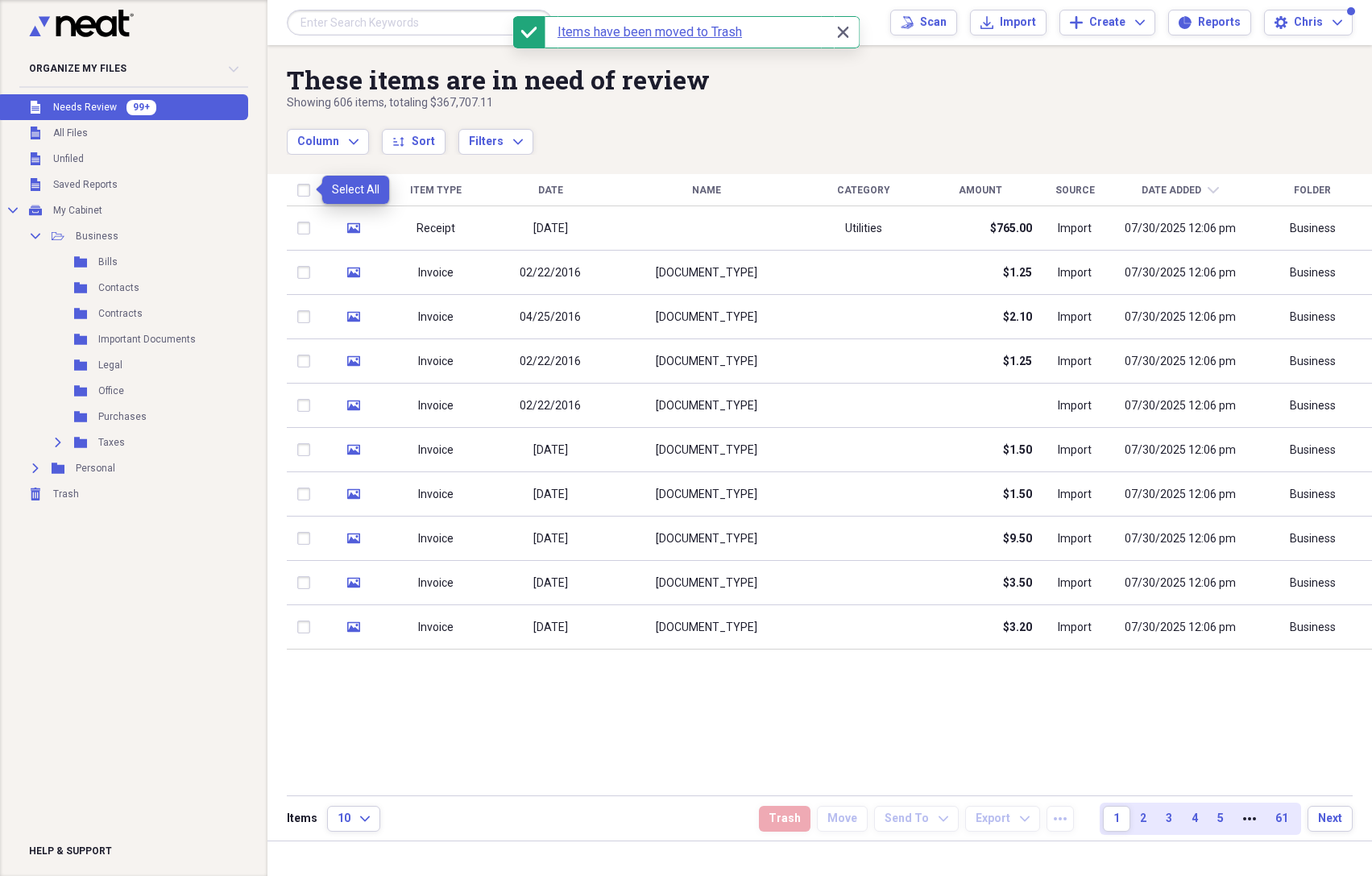 click at bounding box center [307, 190] 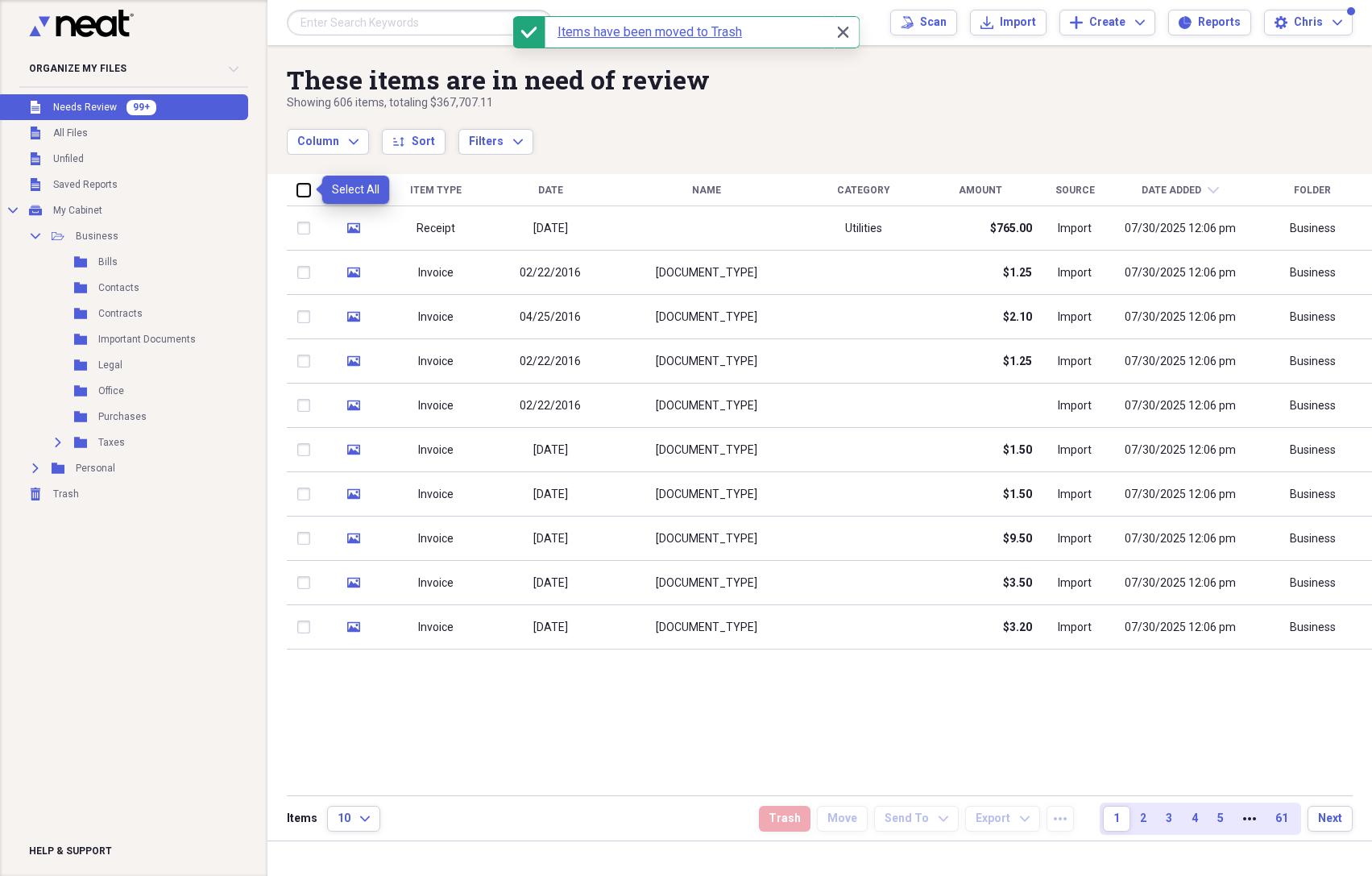 click at bounding box center [297, 189] 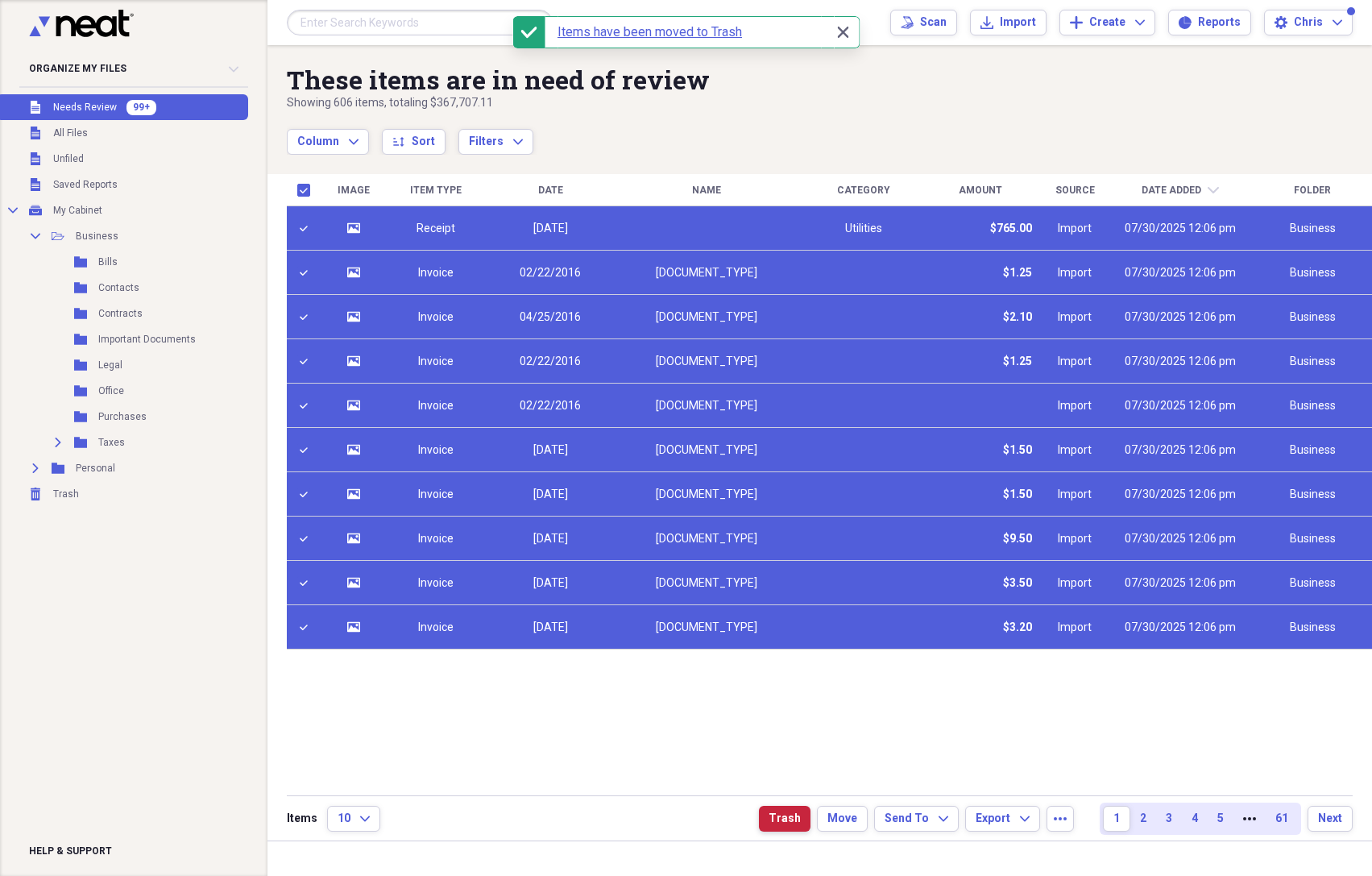 click on "Trash" at bounding box center (785, 819) 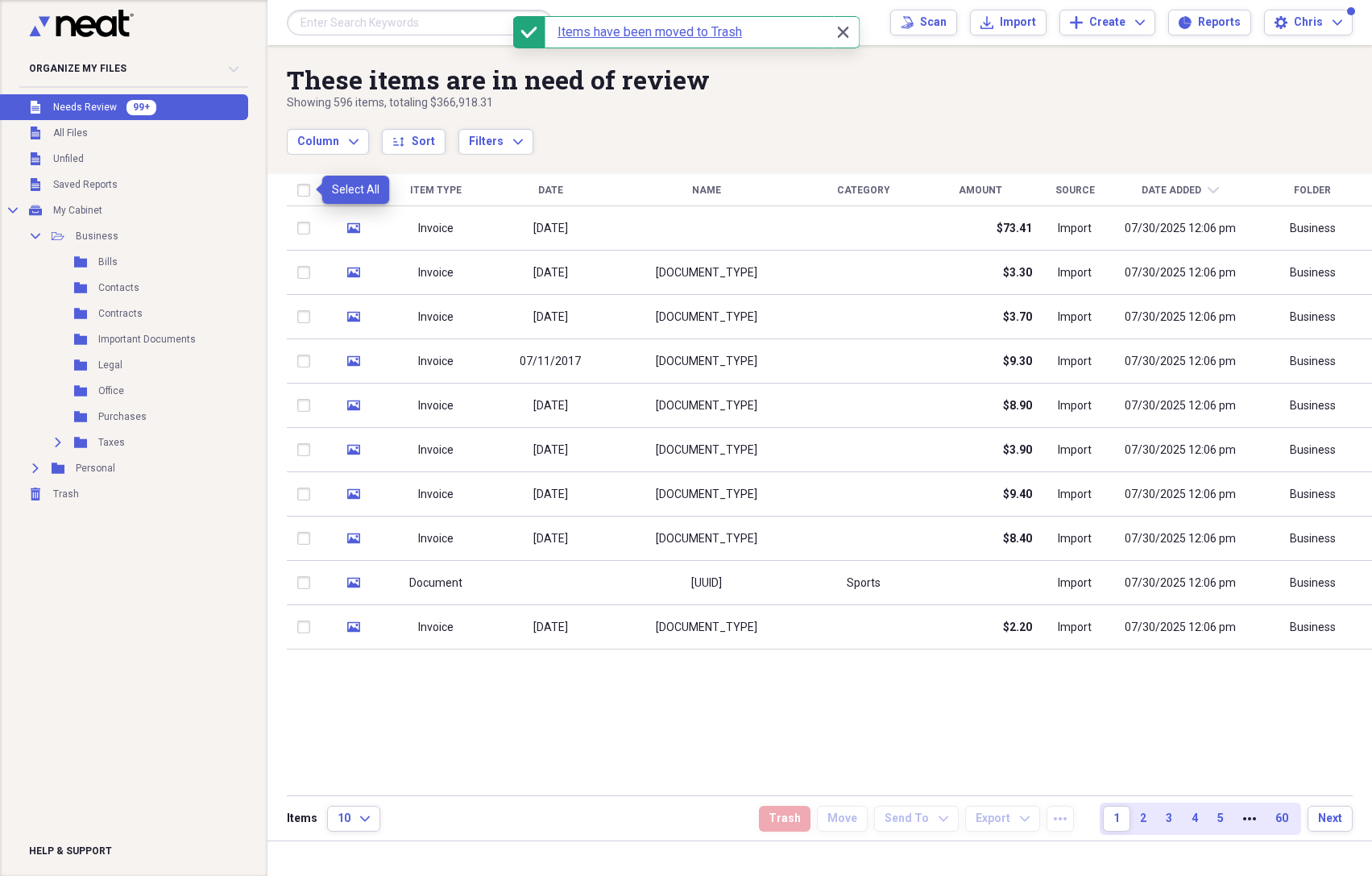 click at bounding box center (307, 190) 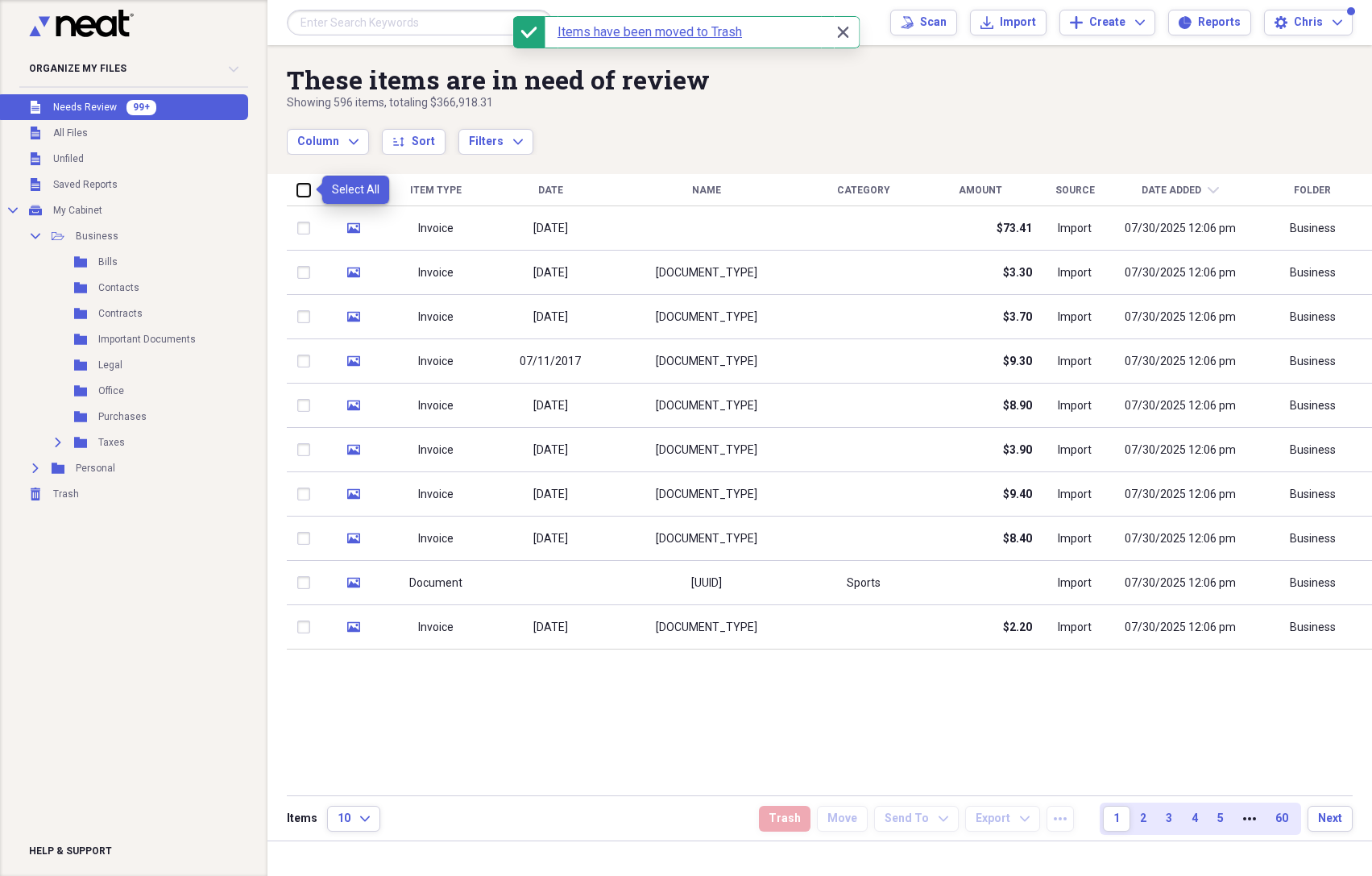 click at bounding box center (297, 189) 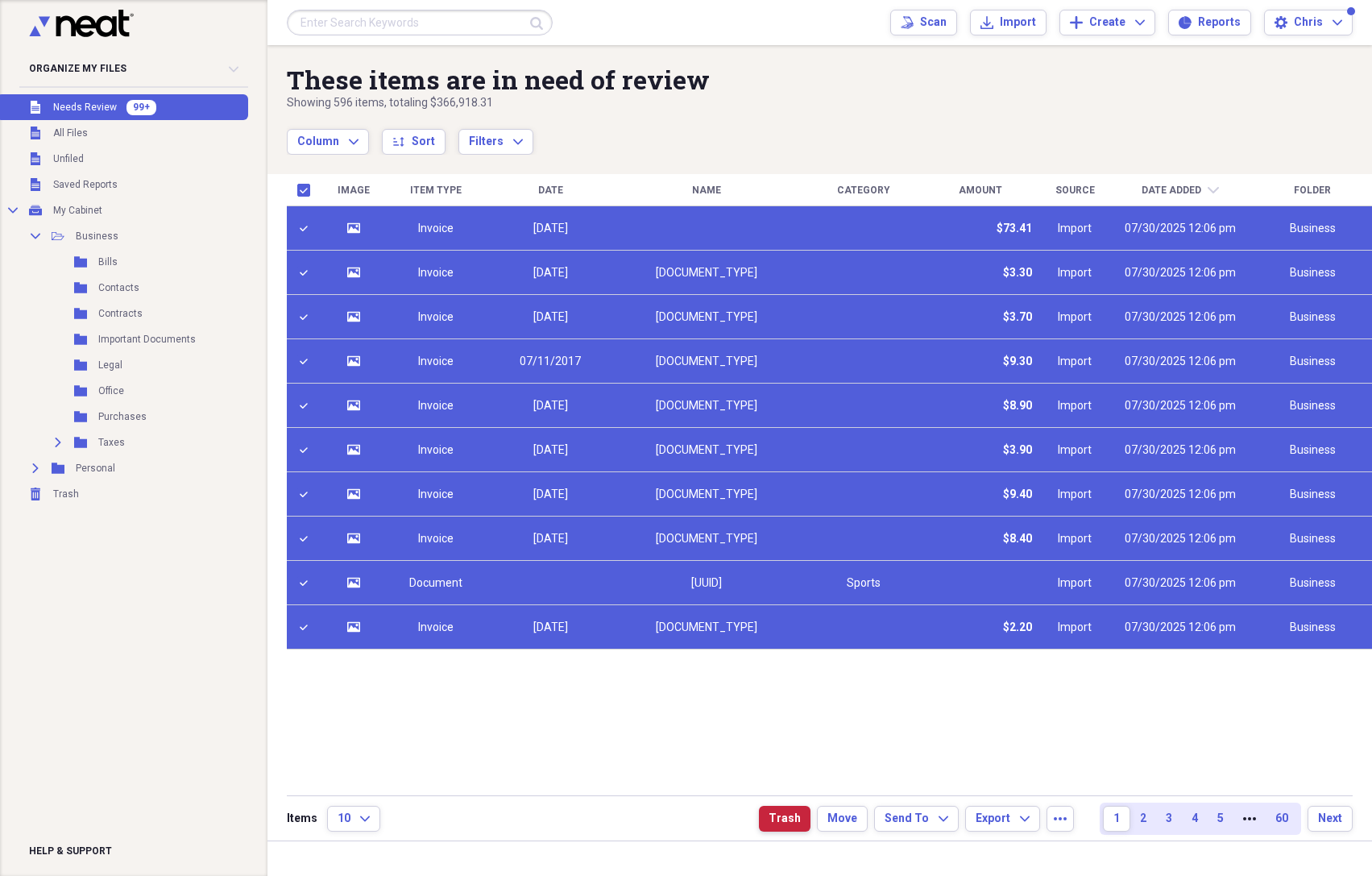 click on "Trash" at bounding box center (785, 819) 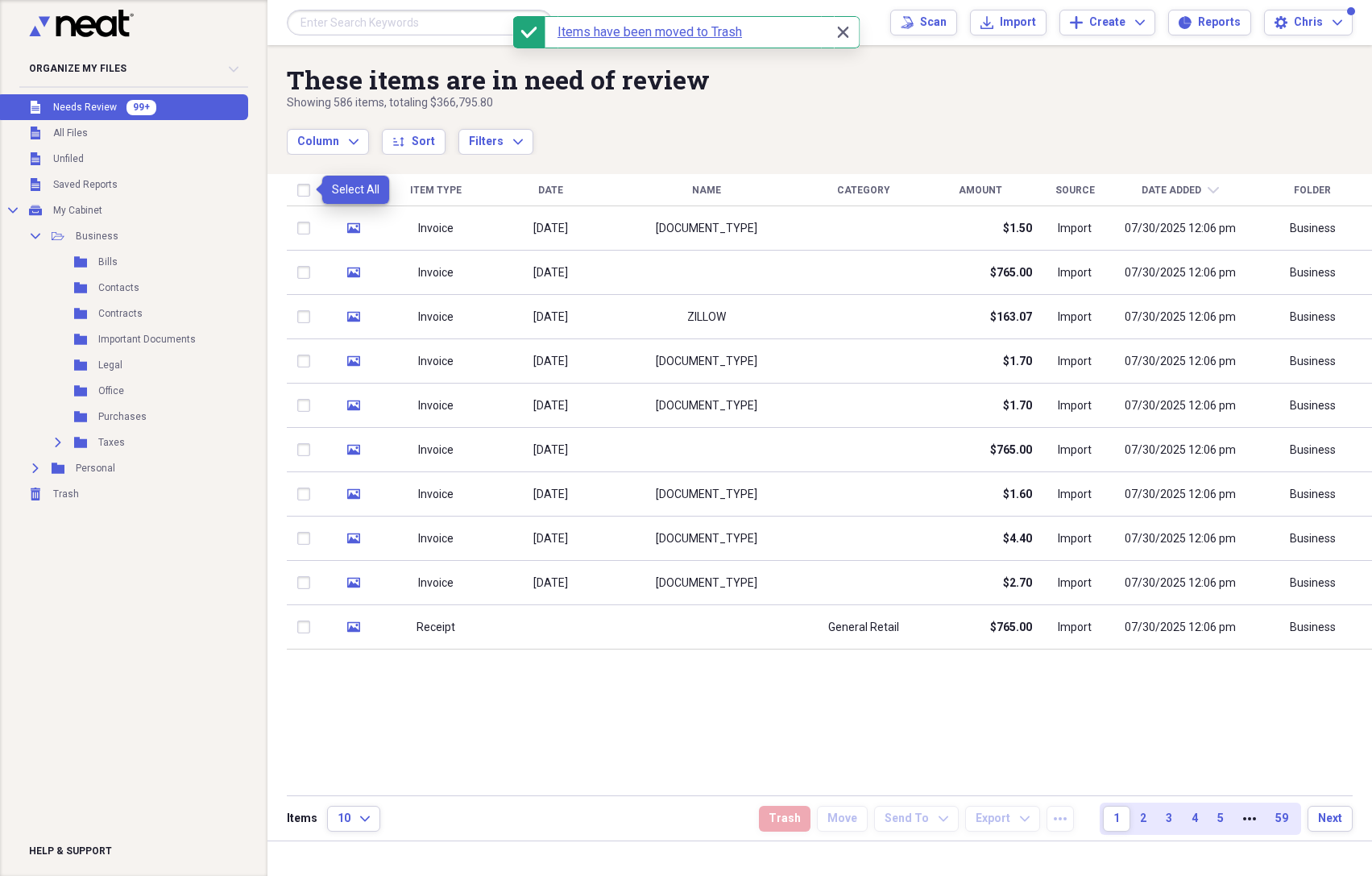 click on "These items are in need of review Showing 586 items , totaling $[PRICE] Column Expand sort Sort Filters Expand Create Item Expand Image Item Type Date Name Category Amount Source Date Added chevron-down Folder media Invoice [DATE] [DOCUMENT_NAME] $[PRICE] Import [DATE] [TIME] Business media Invoice [DATE] $[PRICE] Import [DATE] [TIME] Business media Invoice [DATE] [COMPANY_NAME] $[PRICE] Import [DATE] [TIME] Business media Invoice [DATE] [DOCUMENT_NAME] $[PRICE] Import [DATE] [TIME] Business media Invoice [DATE] [DOCUMENT_NAME] $[PRICE] Import [DATE] [TIME] Business media Invoice [DATE] [DOCUMENT_NAME] $[PRICE] Import [DATE] [TIME] Business media Invoice [DATE] [DOCUMENT_NAME] $[PRICE] Import [DATE] [TIME] Business media Invoice [DATE] [DOCUMENT_NAME] $[PRICE] Import [DATE] [TIME] Business media Invoice [DATE] [DOCUMENT_NAME] $[PRICE] Import [DATE] [TIME] Business media Receipt" at bounding box center (819, 442) 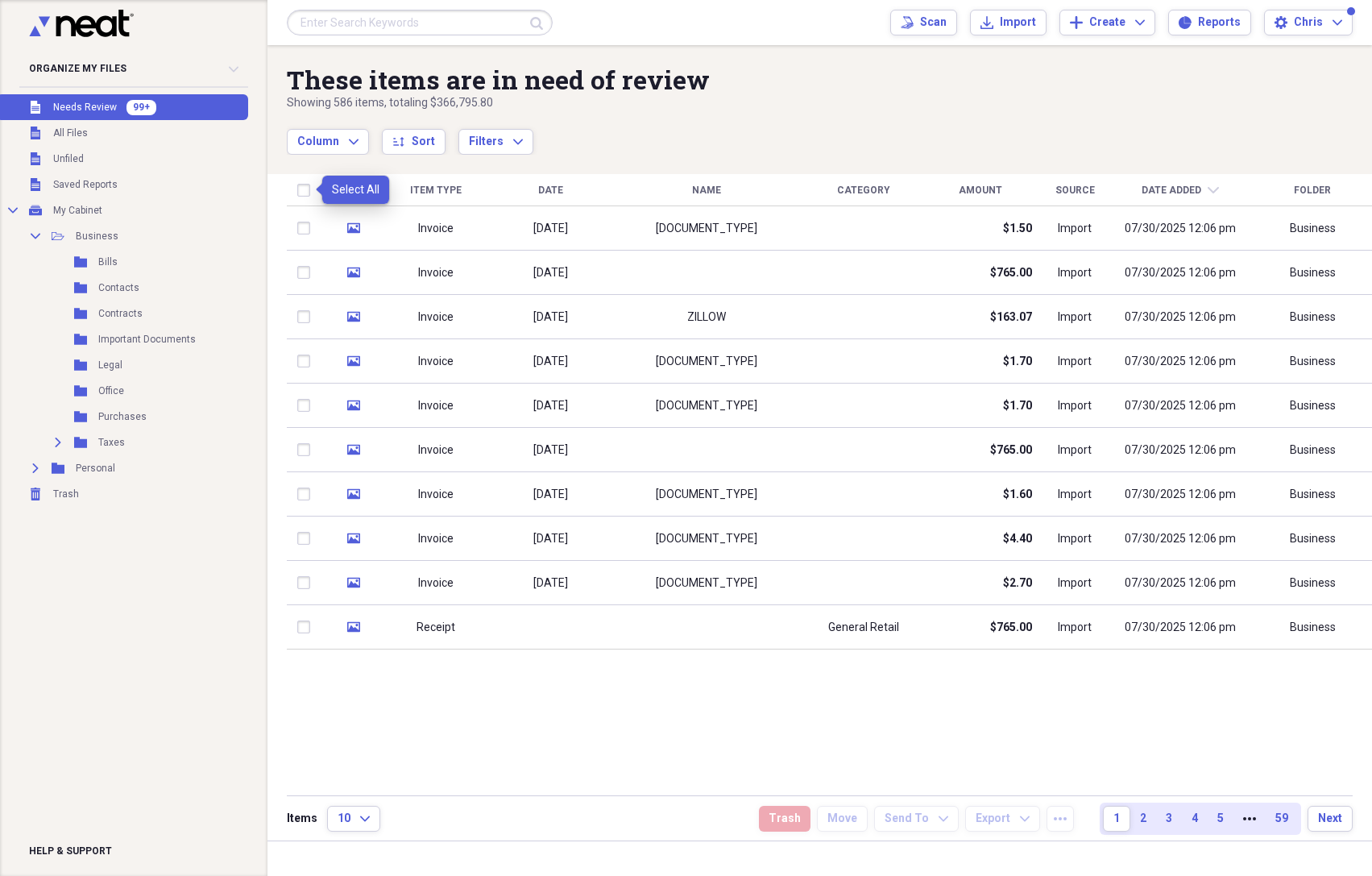 click at bounding box center [307, 190] 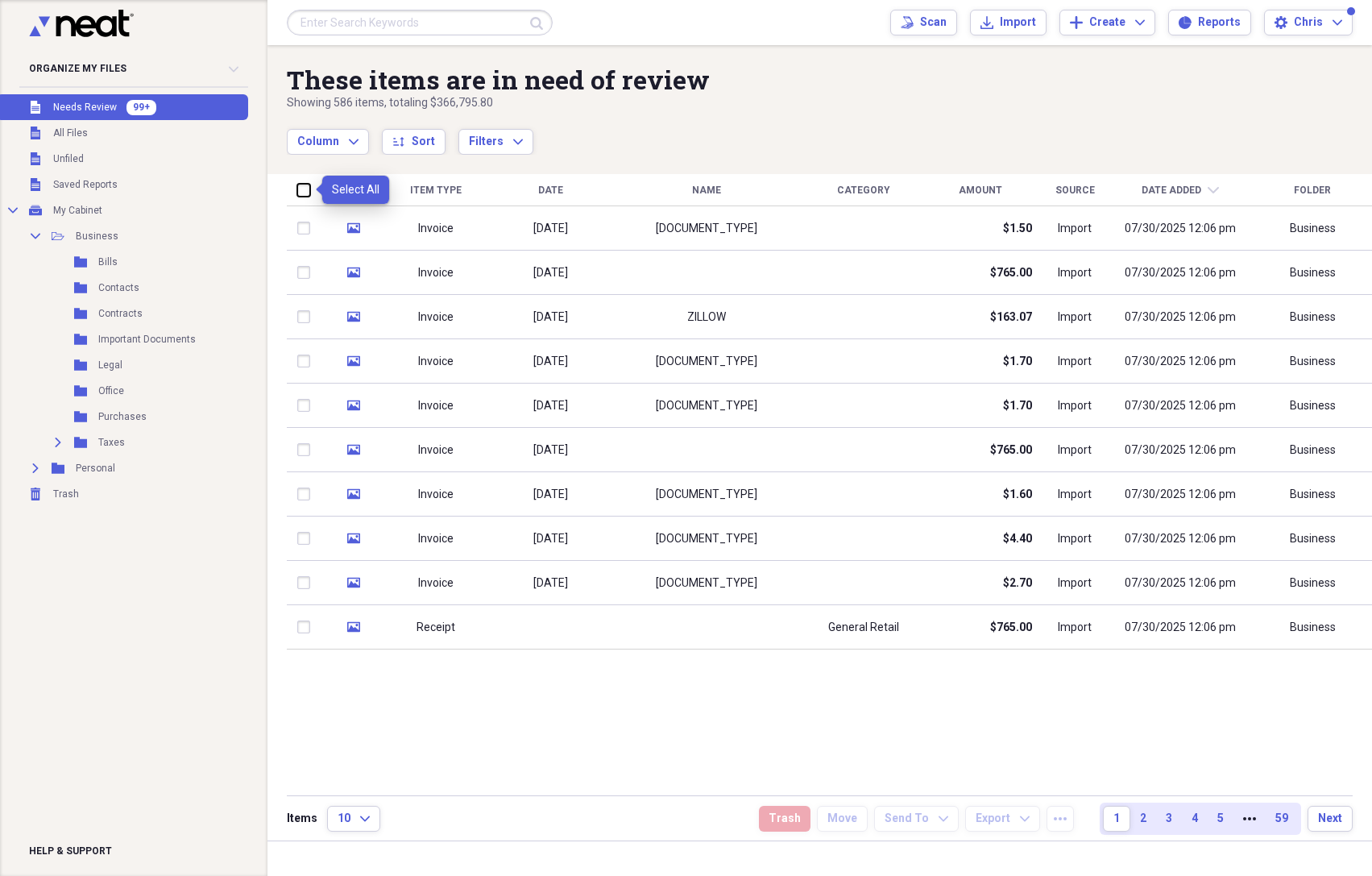 click at bounding box center (297, 189) 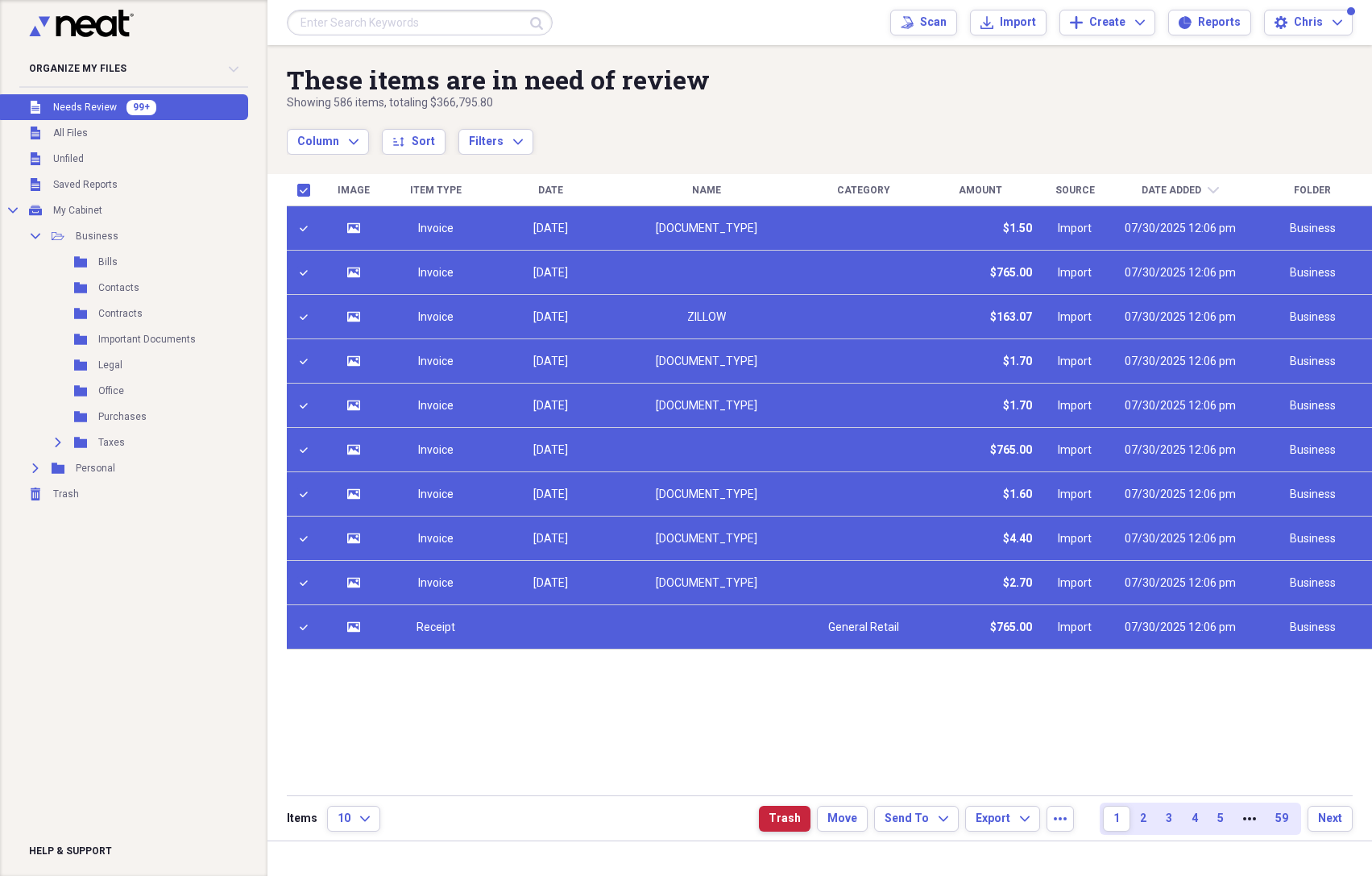 click on "Trash" at bounding box center (785, 819) 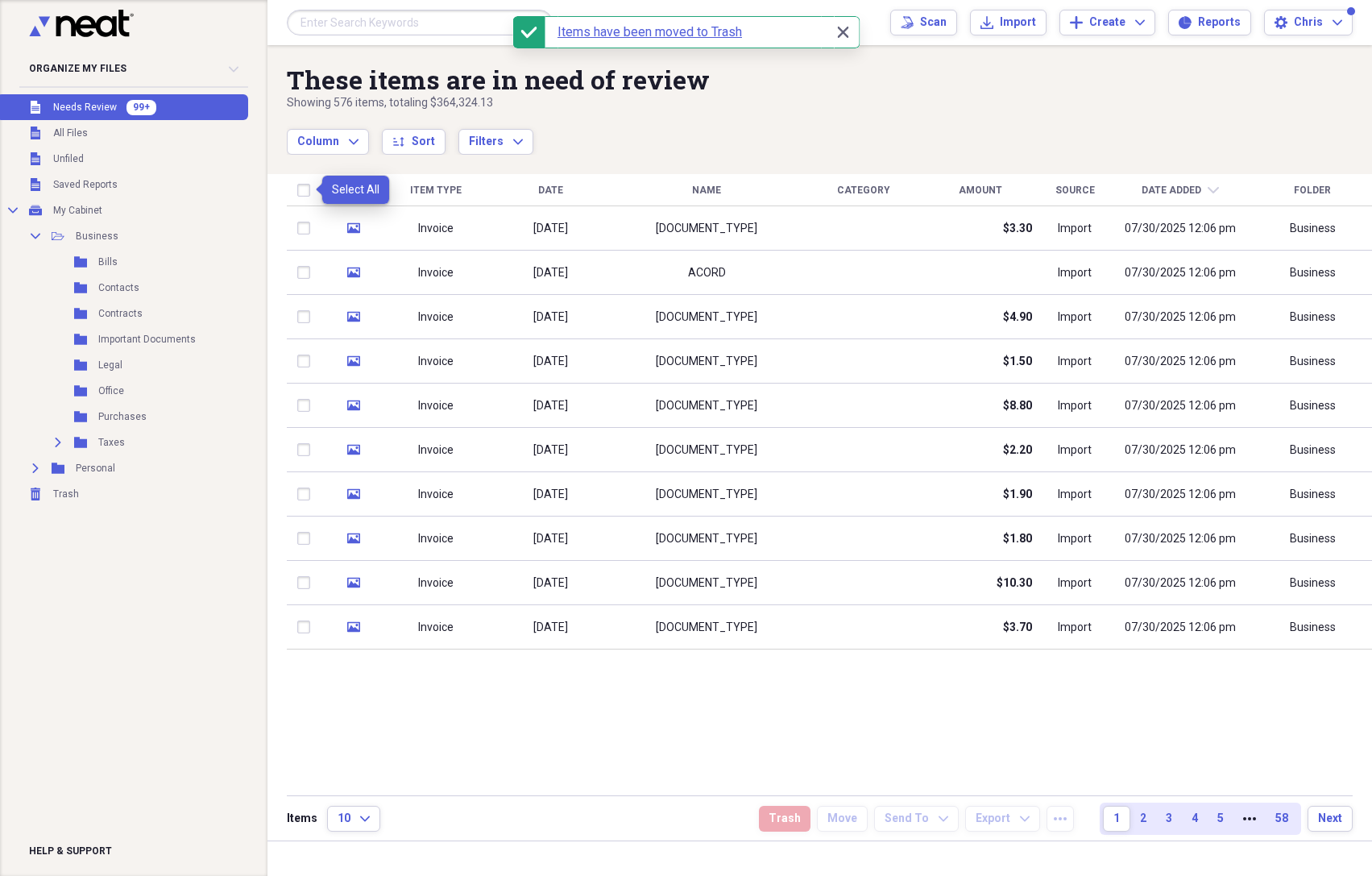 click at bounding box center [307, 190] 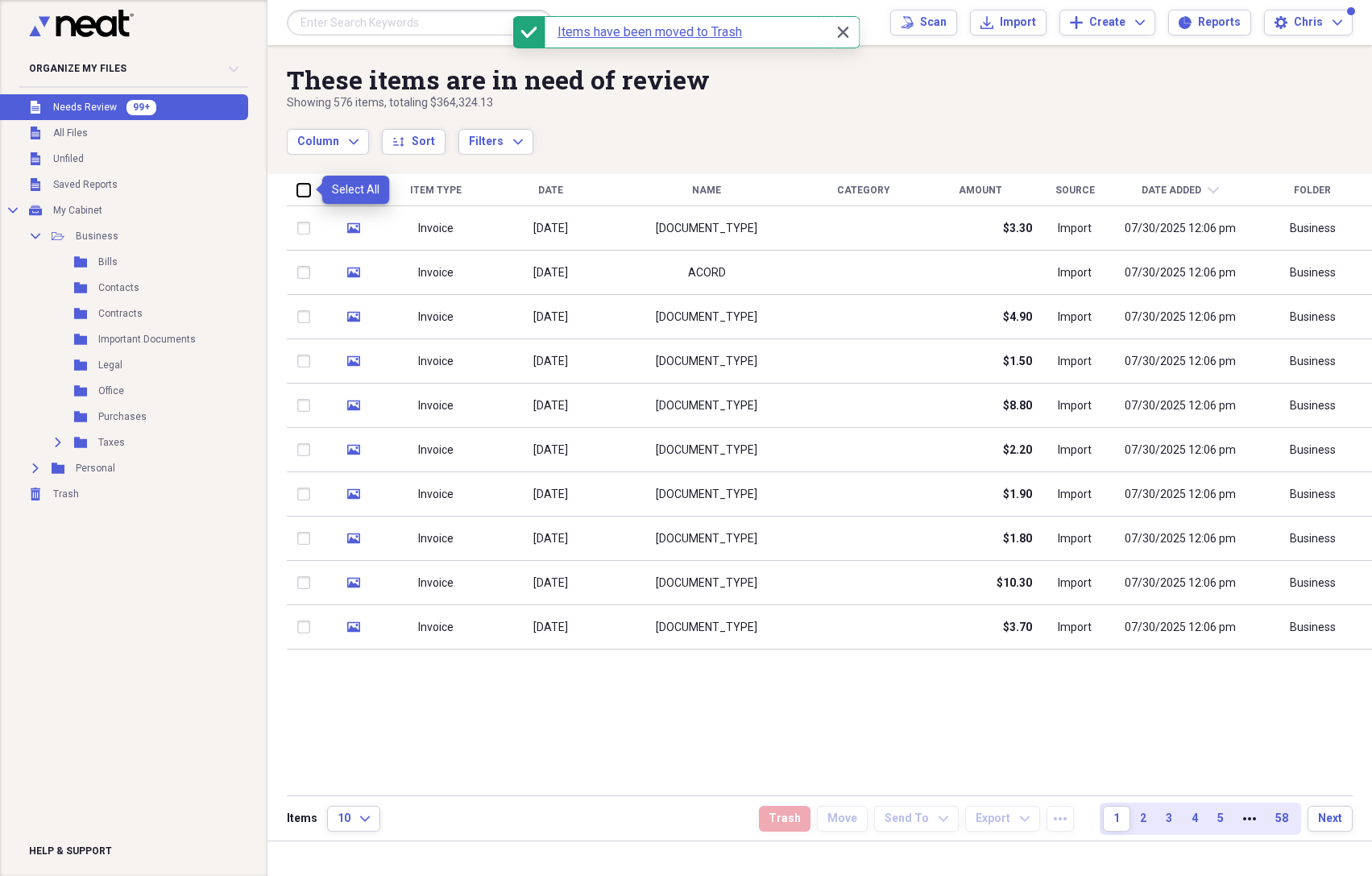 click at bounding box center (297, 189) 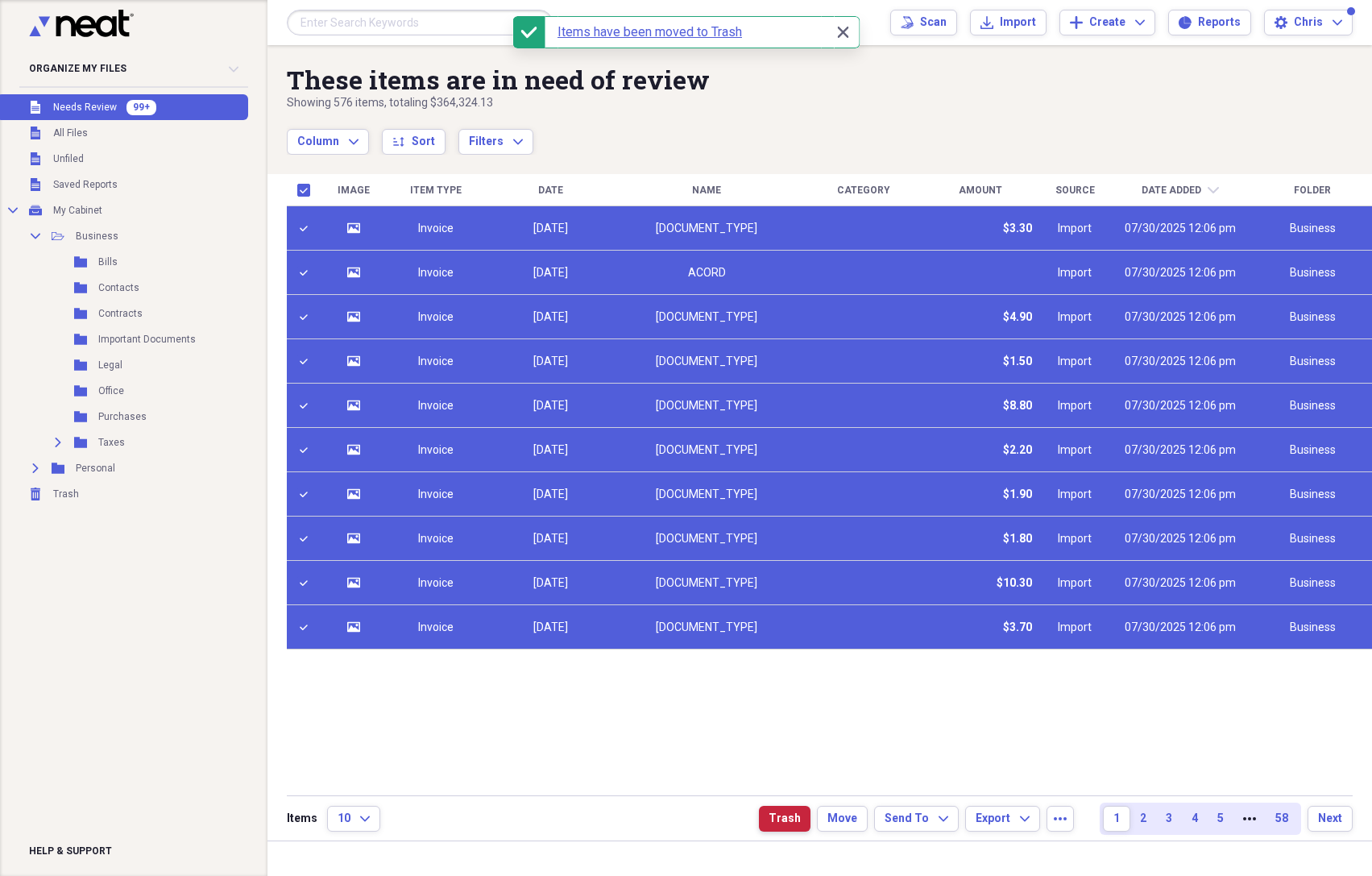 click on "Trash" at bounding box center (785, 819) 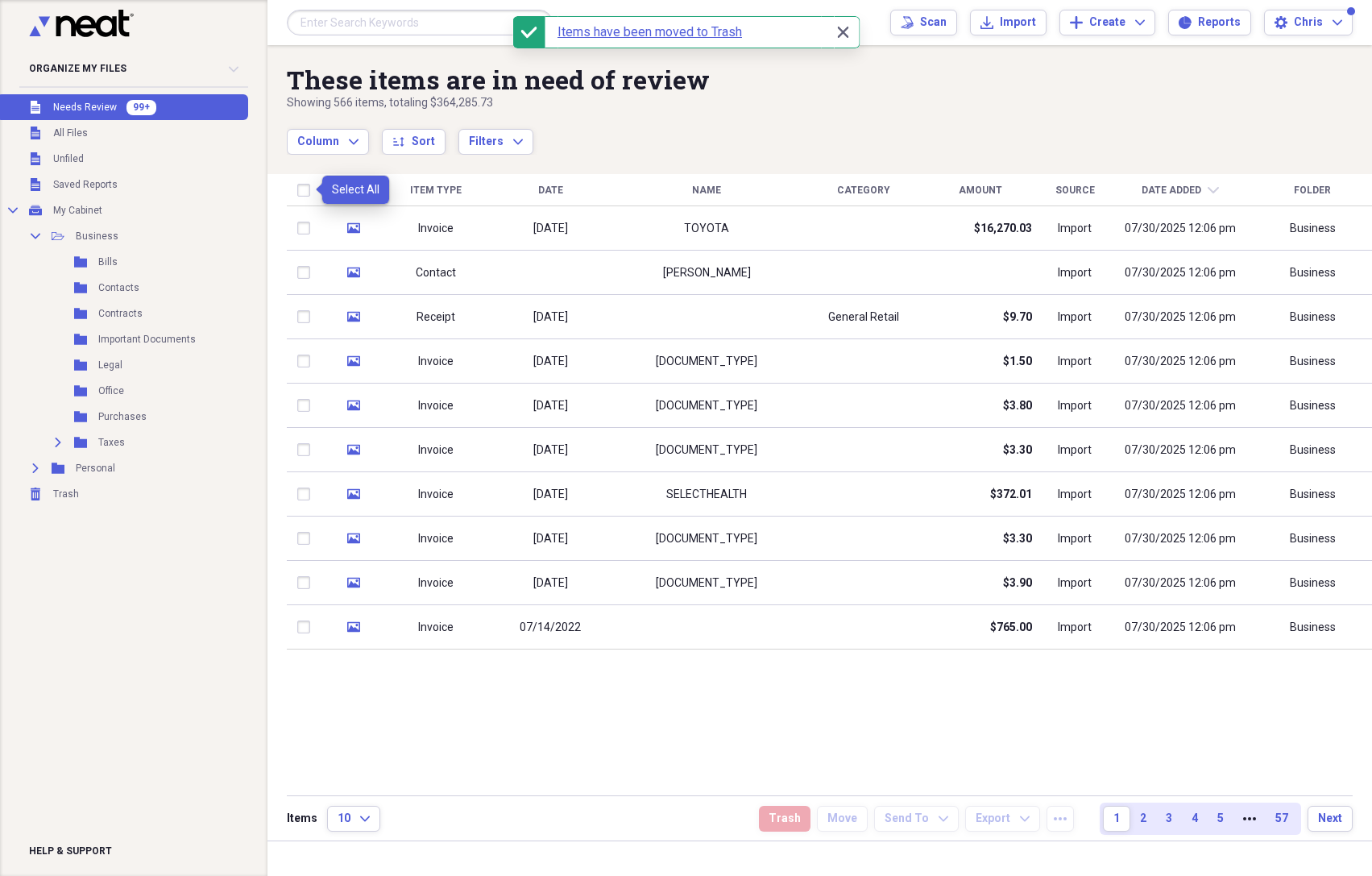 click at bounding box center (307, 190) 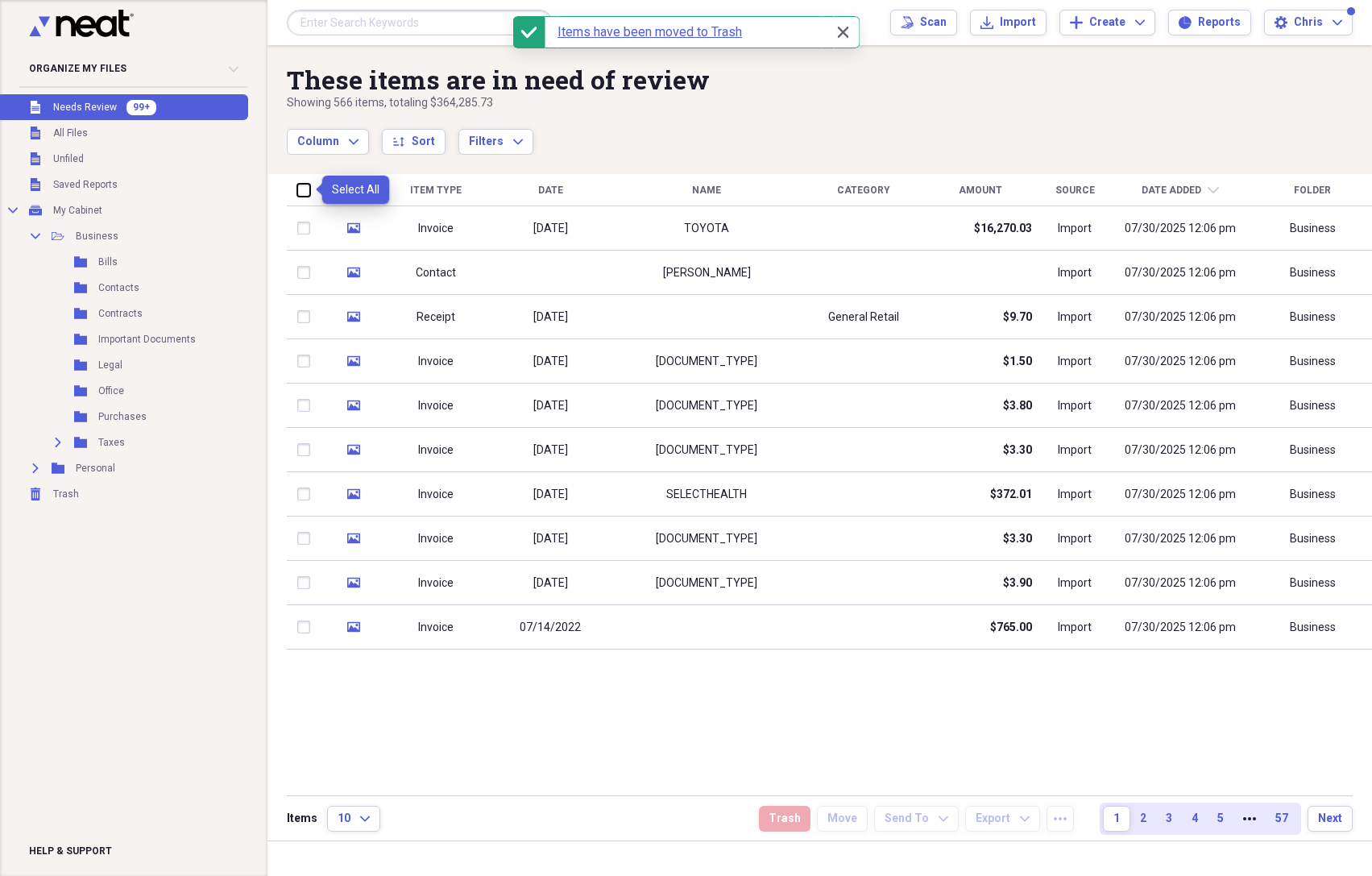 click at bounding box center [297, 189] 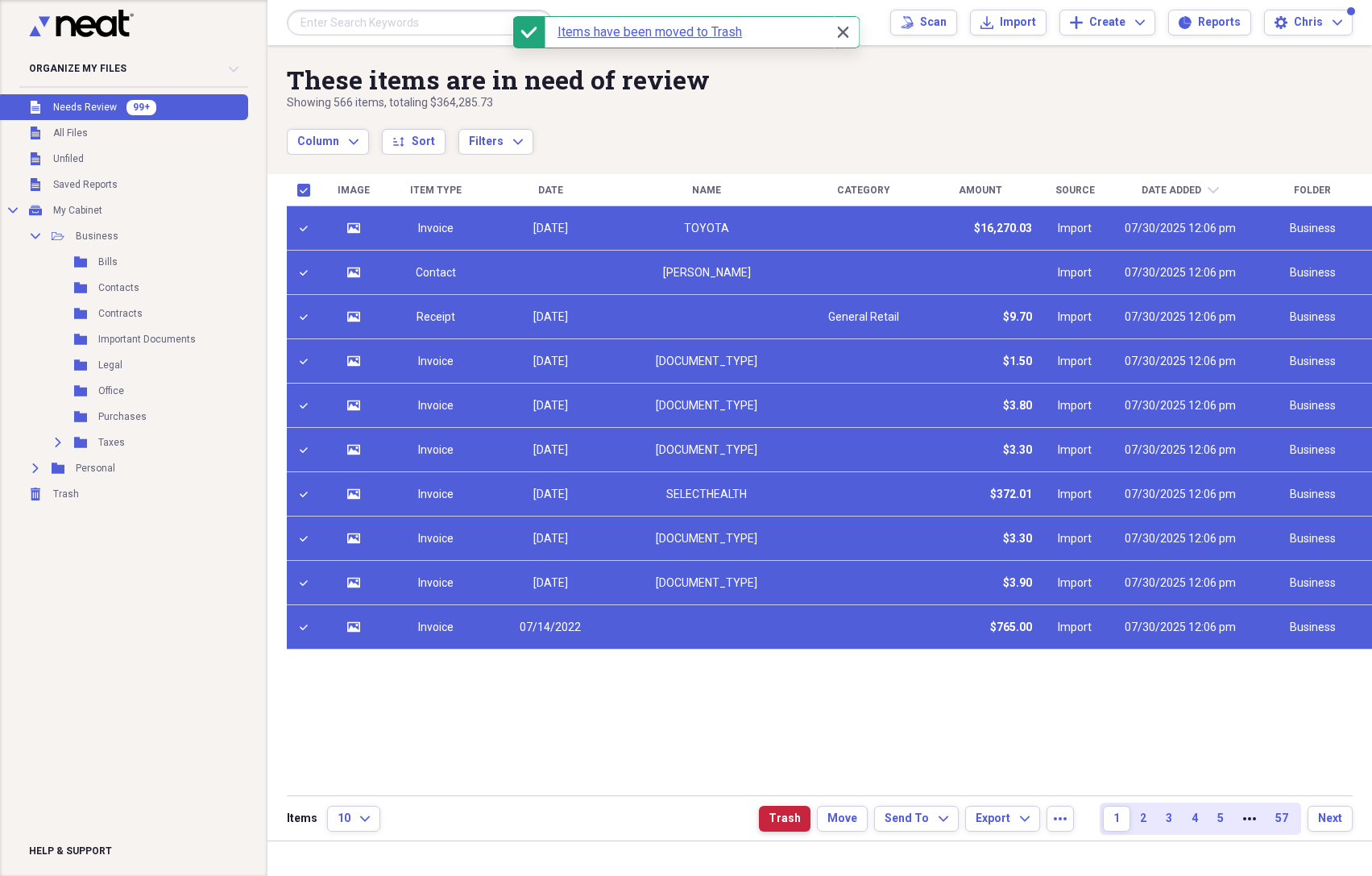 click on "Trash" at bounding box center (785, 819) 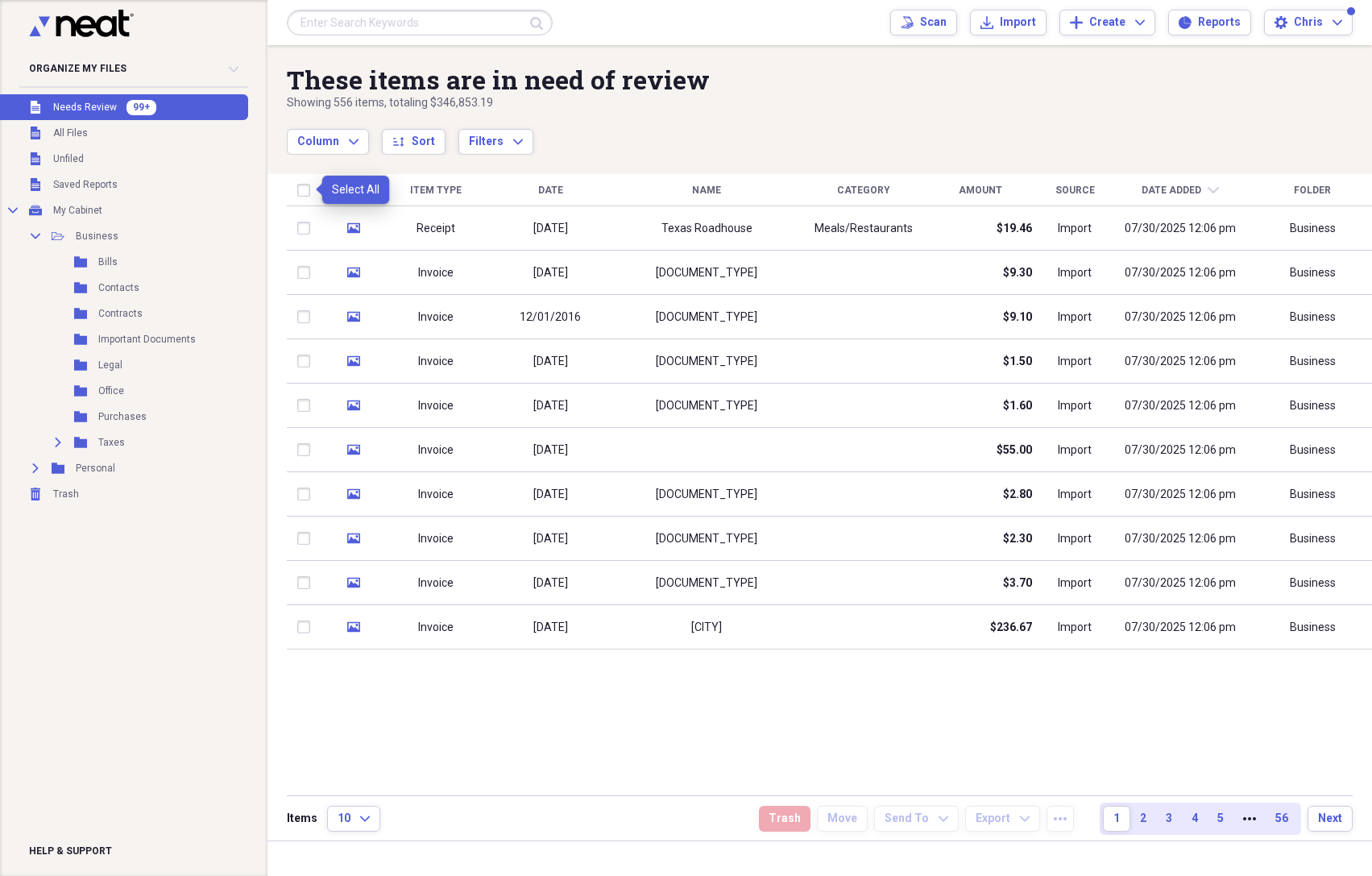 click at bounding box center (307, 190) 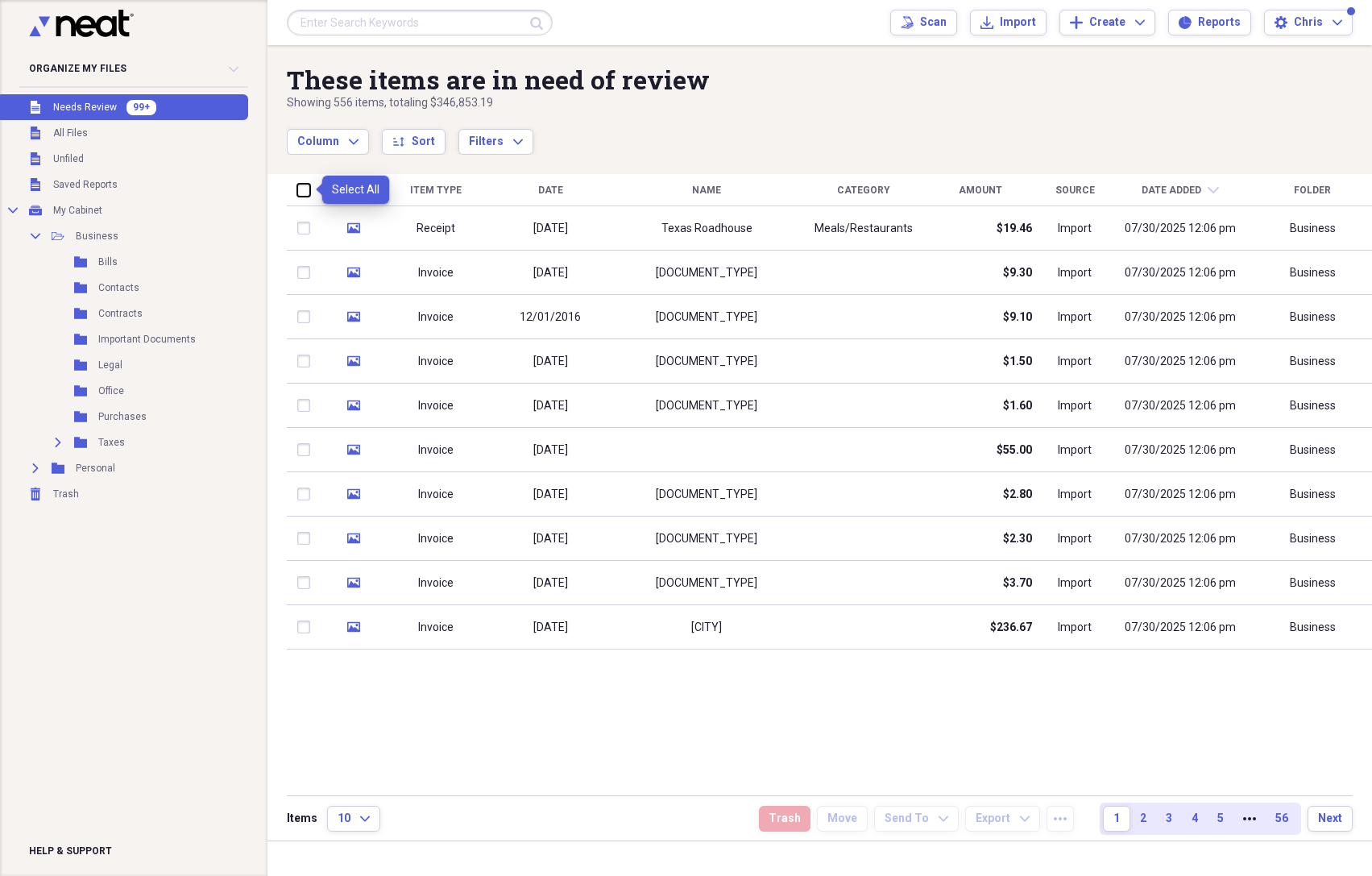 click at bounding box center (297, 189) 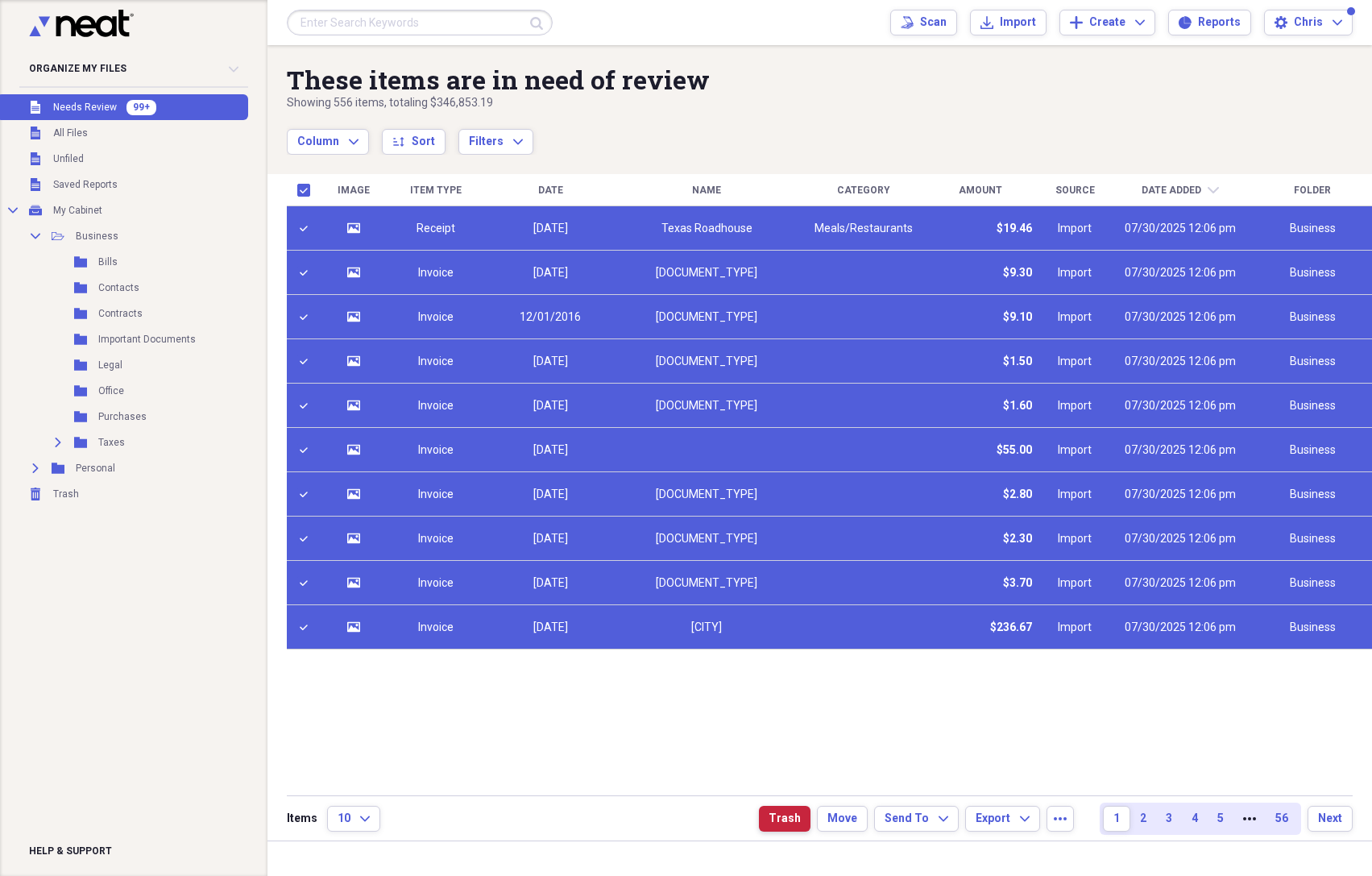 click on "Trash" at bounding box center [785, 819] 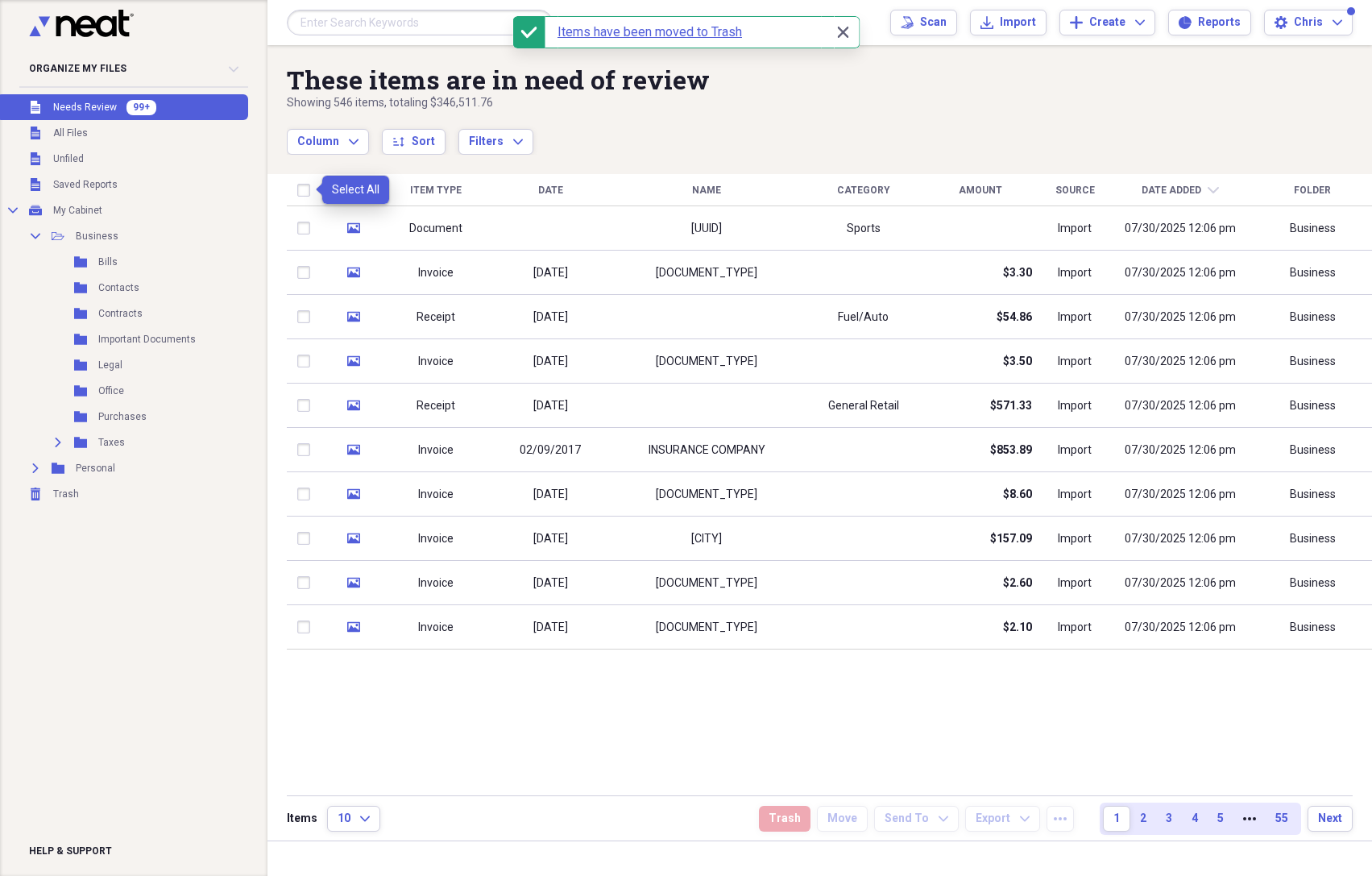 click at bounding box center (307, 190) 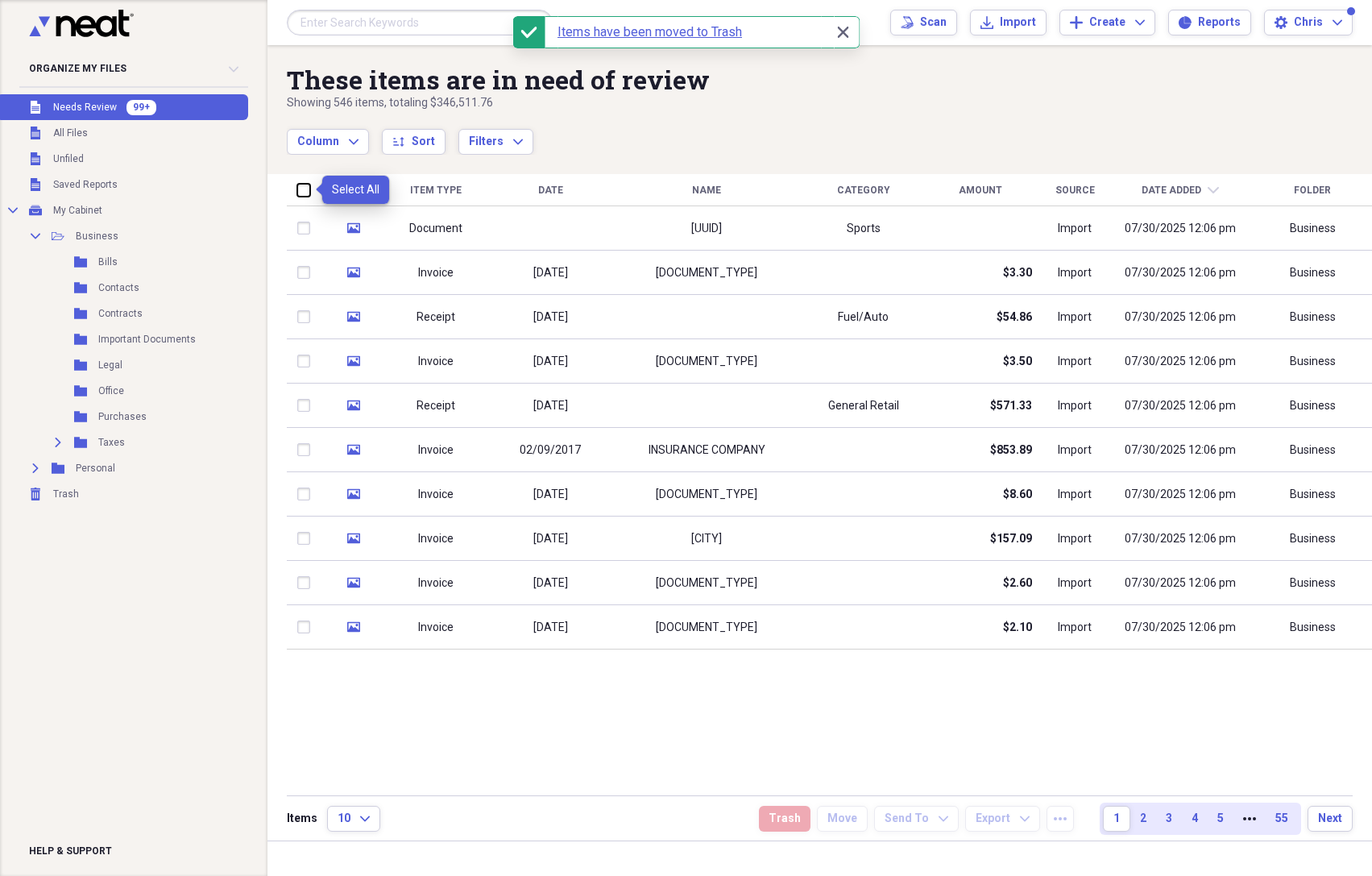 click at bounding box center [297, 189] 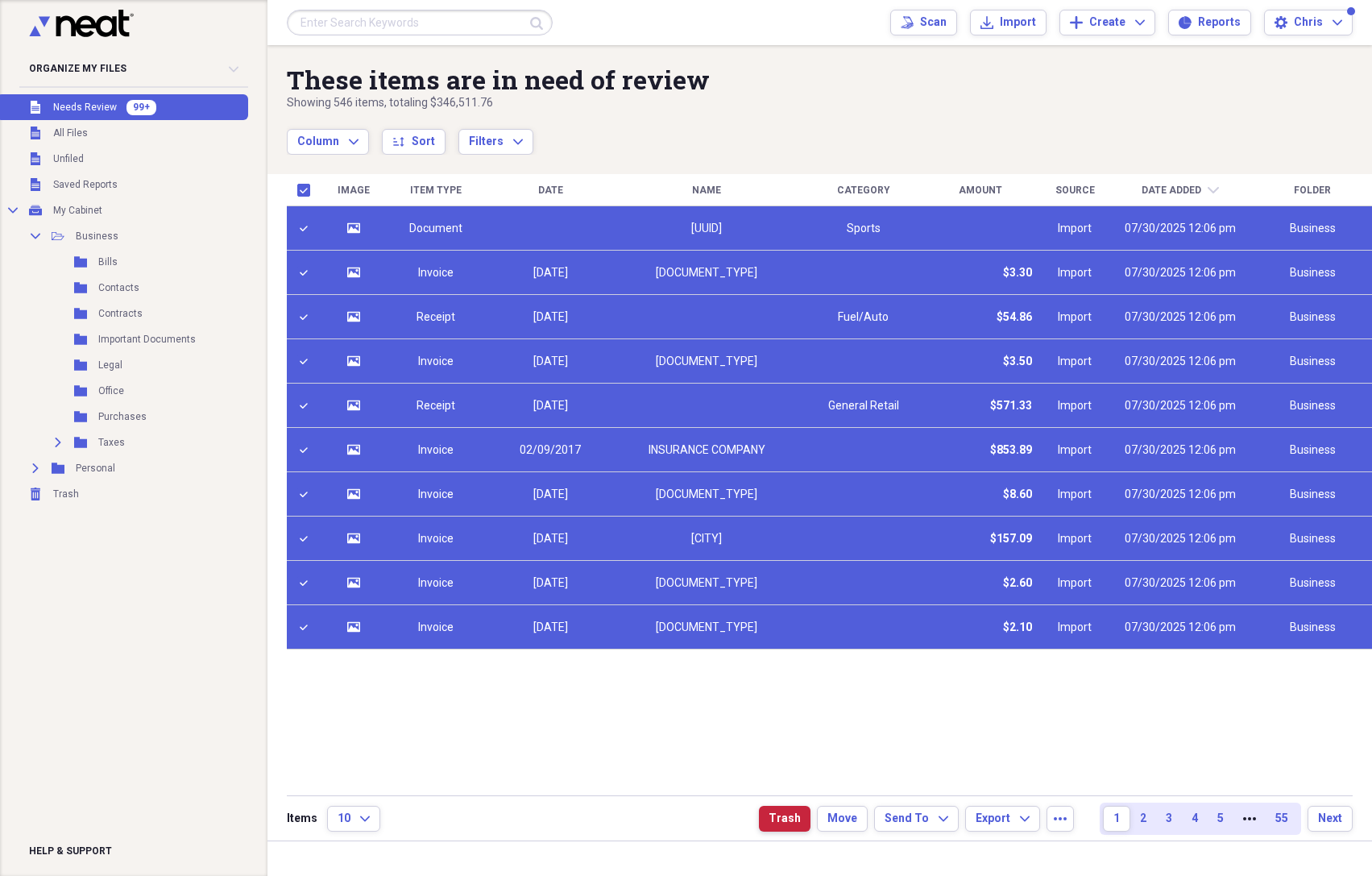 click on "Trash" at bounding box center [785, 819] 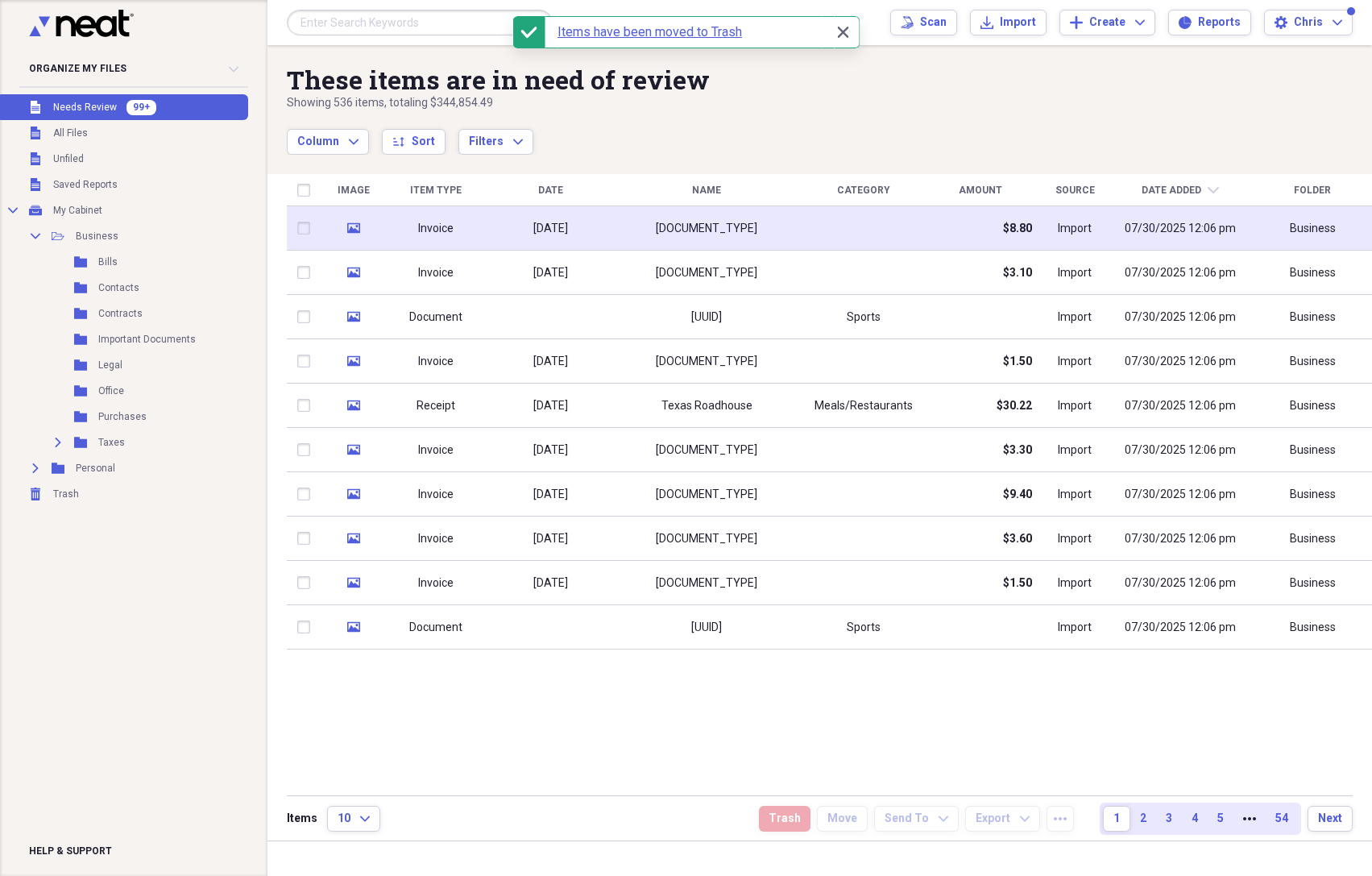 click at bounding box center [307, 228] 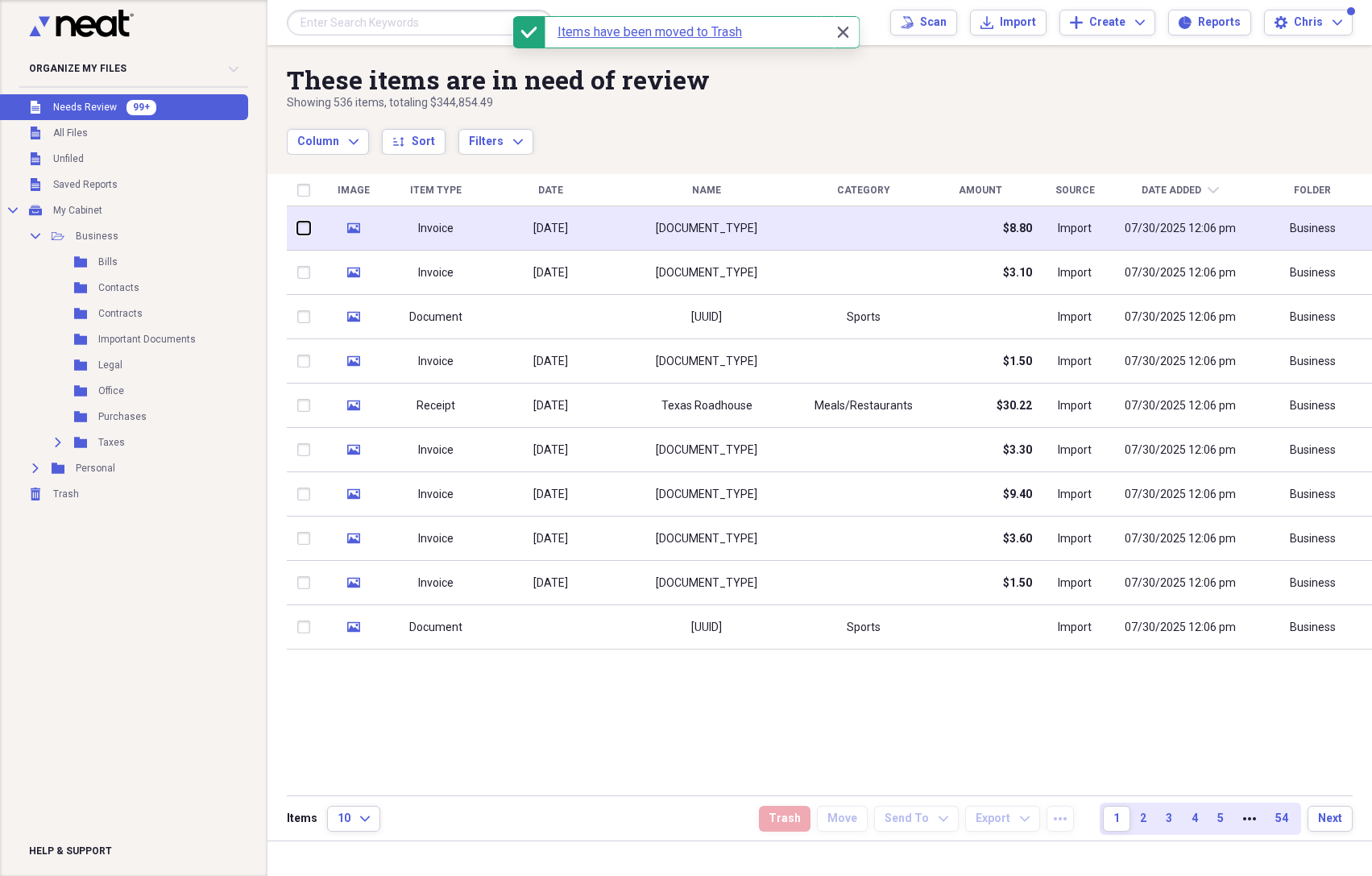 click at bounding box center [297, 228] 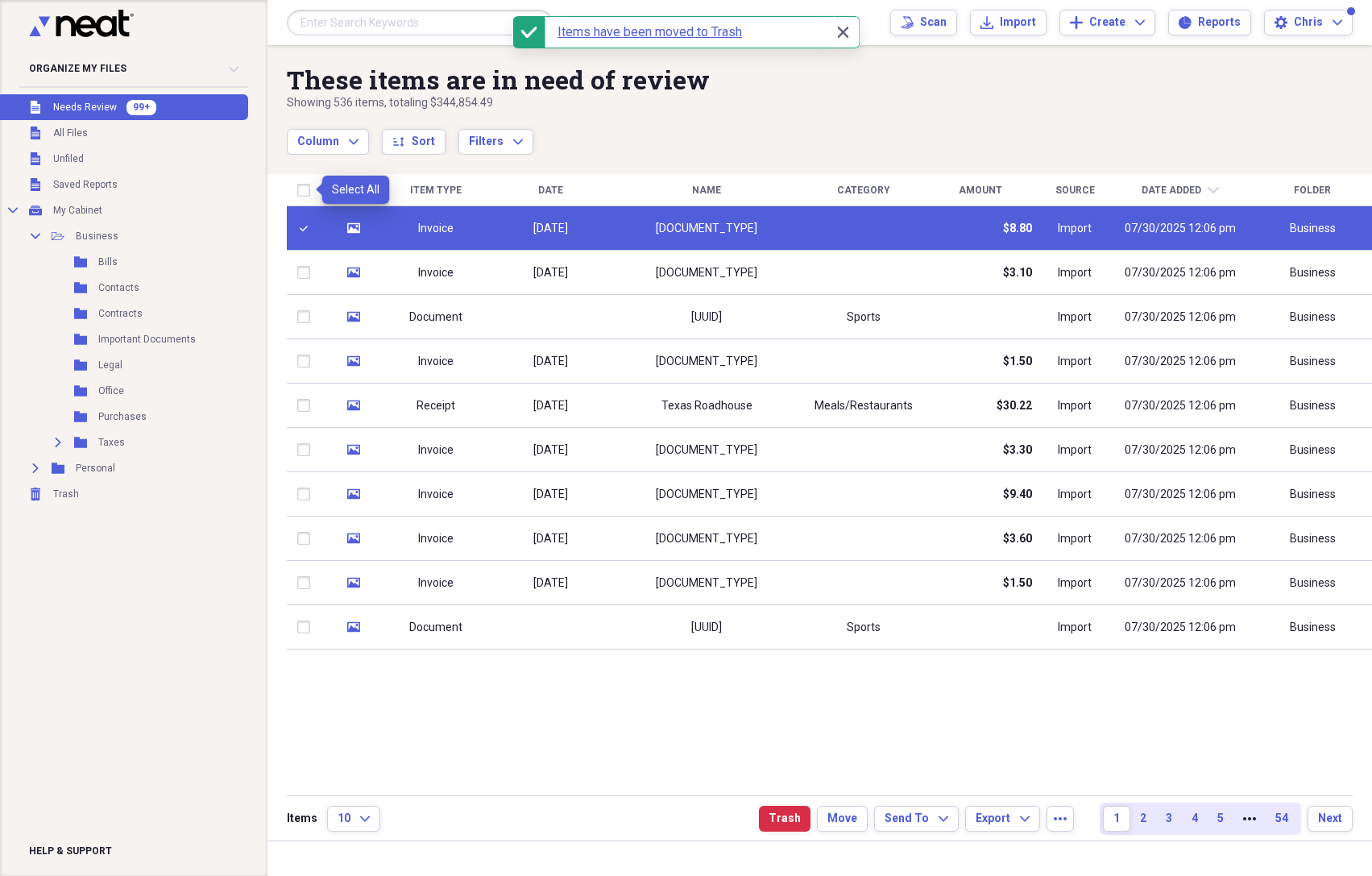 click at bounding box center (307, 190) 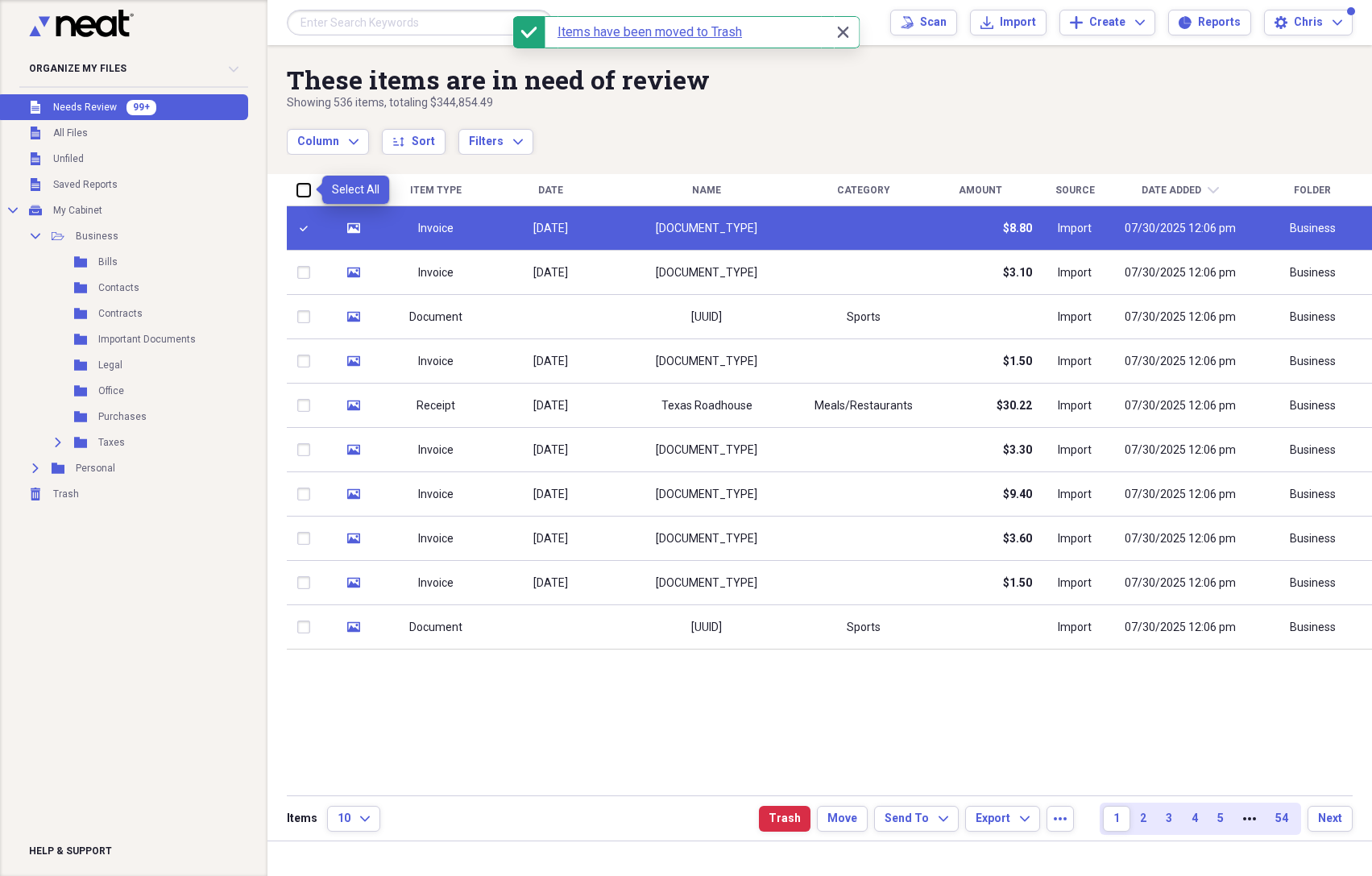 click at bounding box center (297, 189) 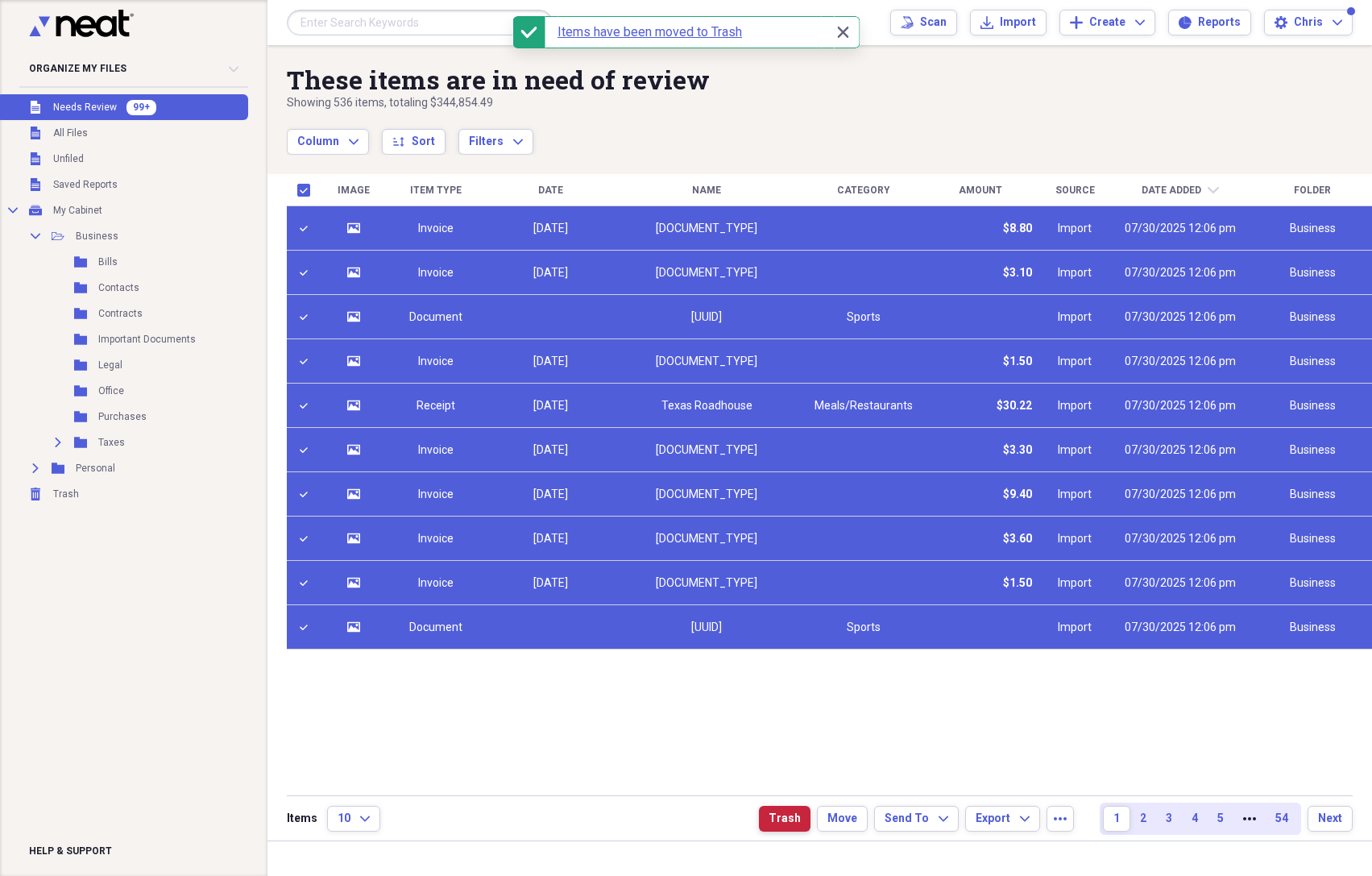 click on "Trash" at bounding box center [785, 819] 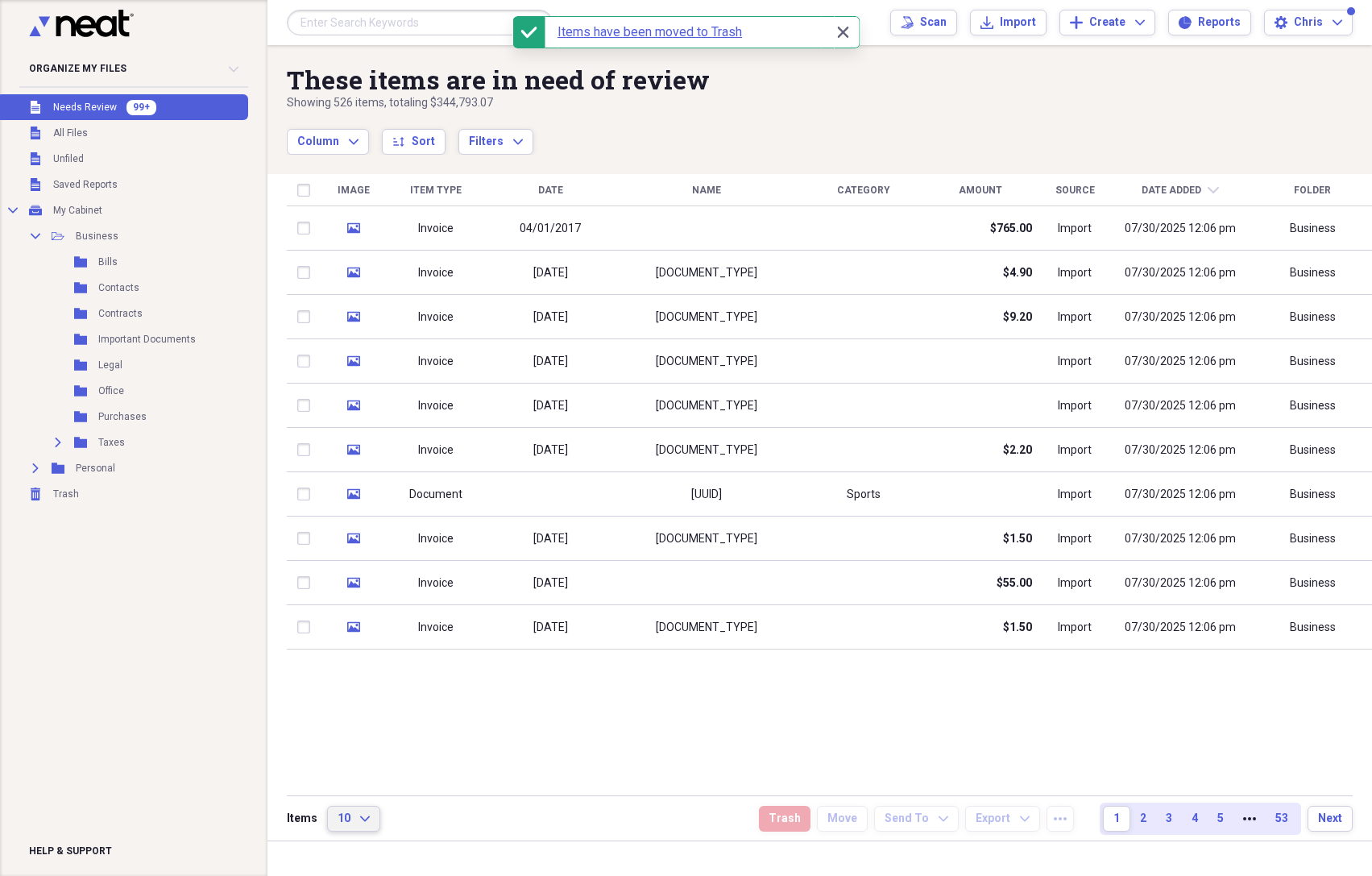 click on "Expand" 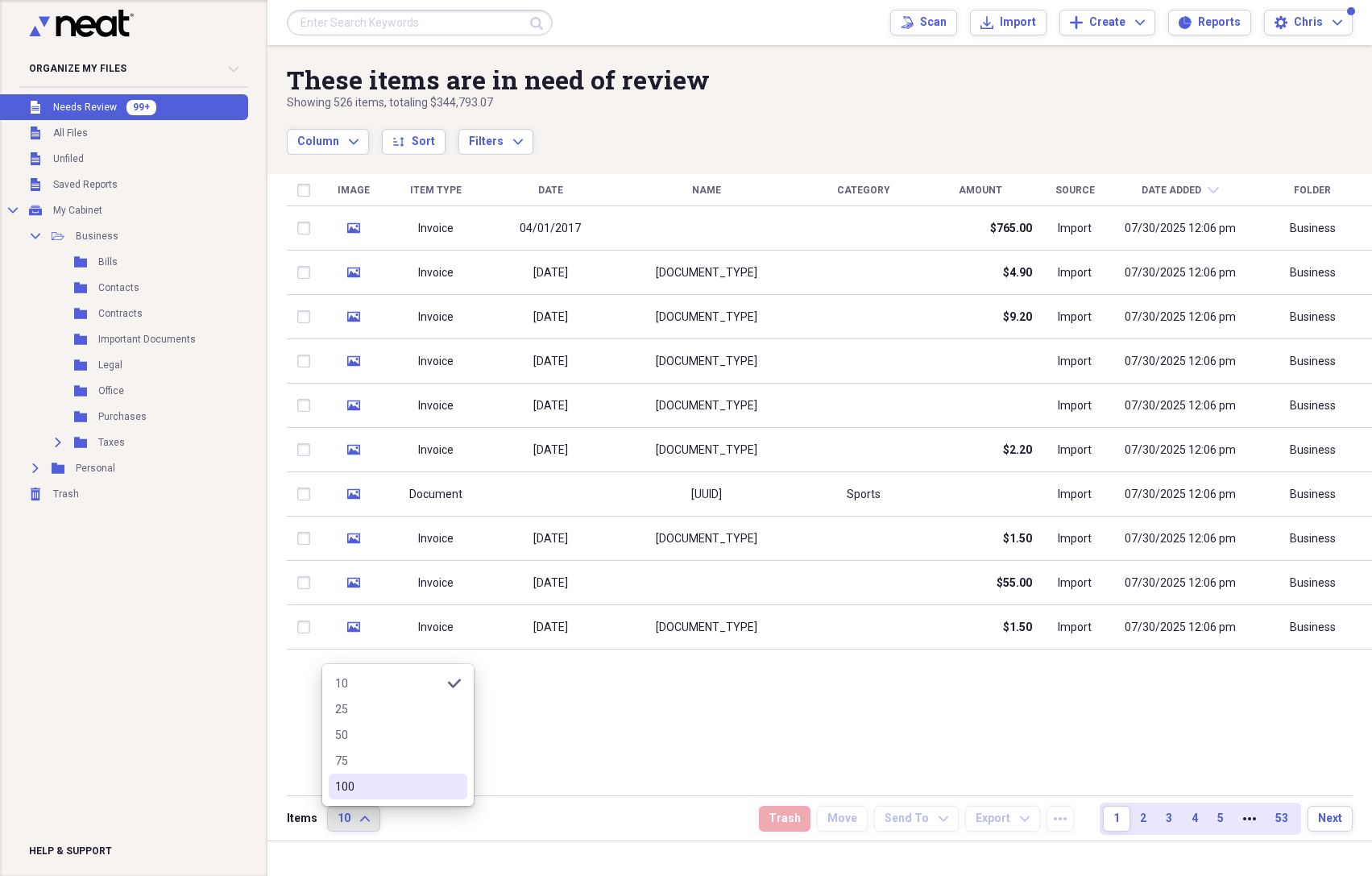 click on "100" at bounding box center [398, 787] 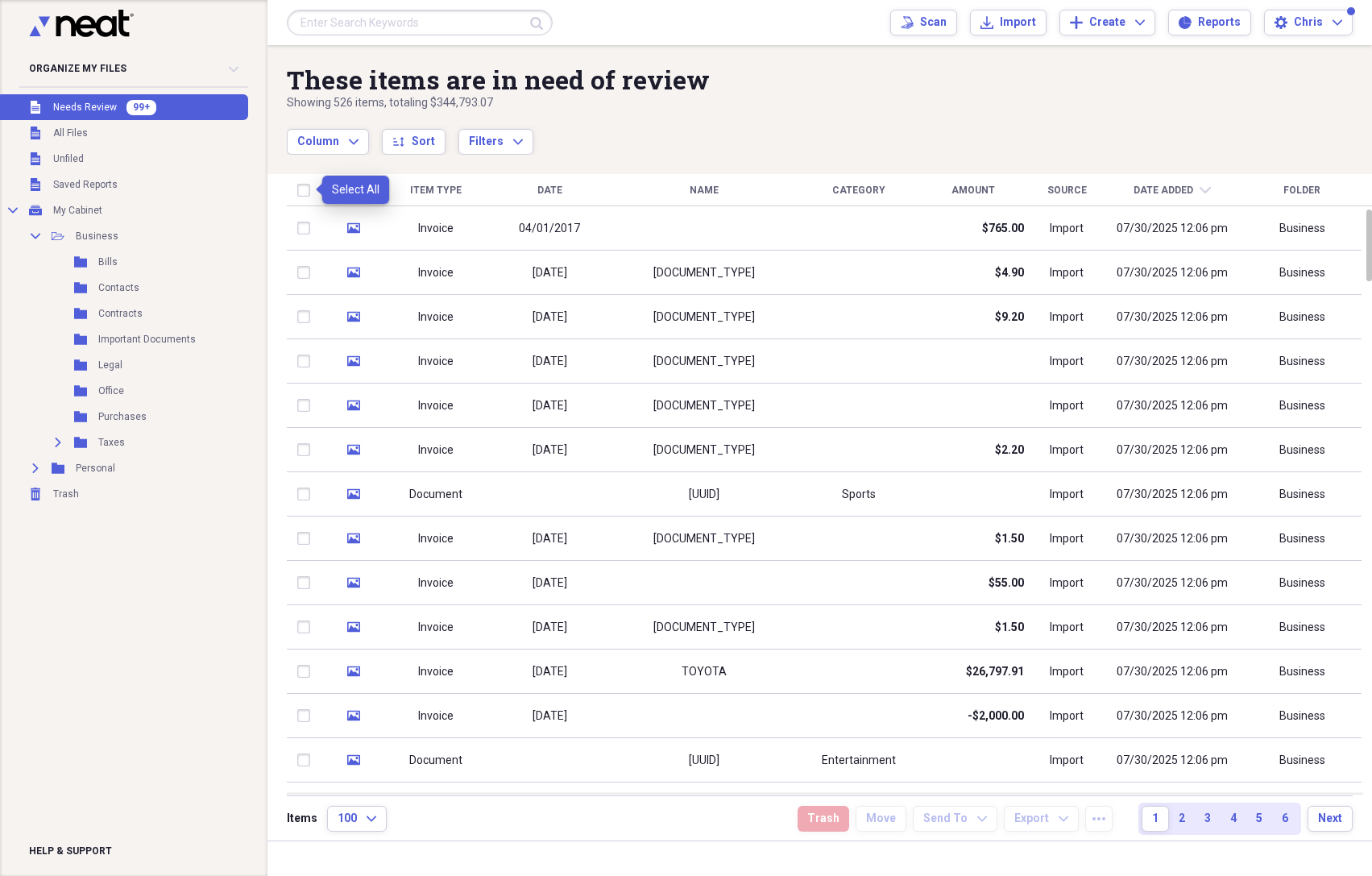 click at bounding box center (307, 190) 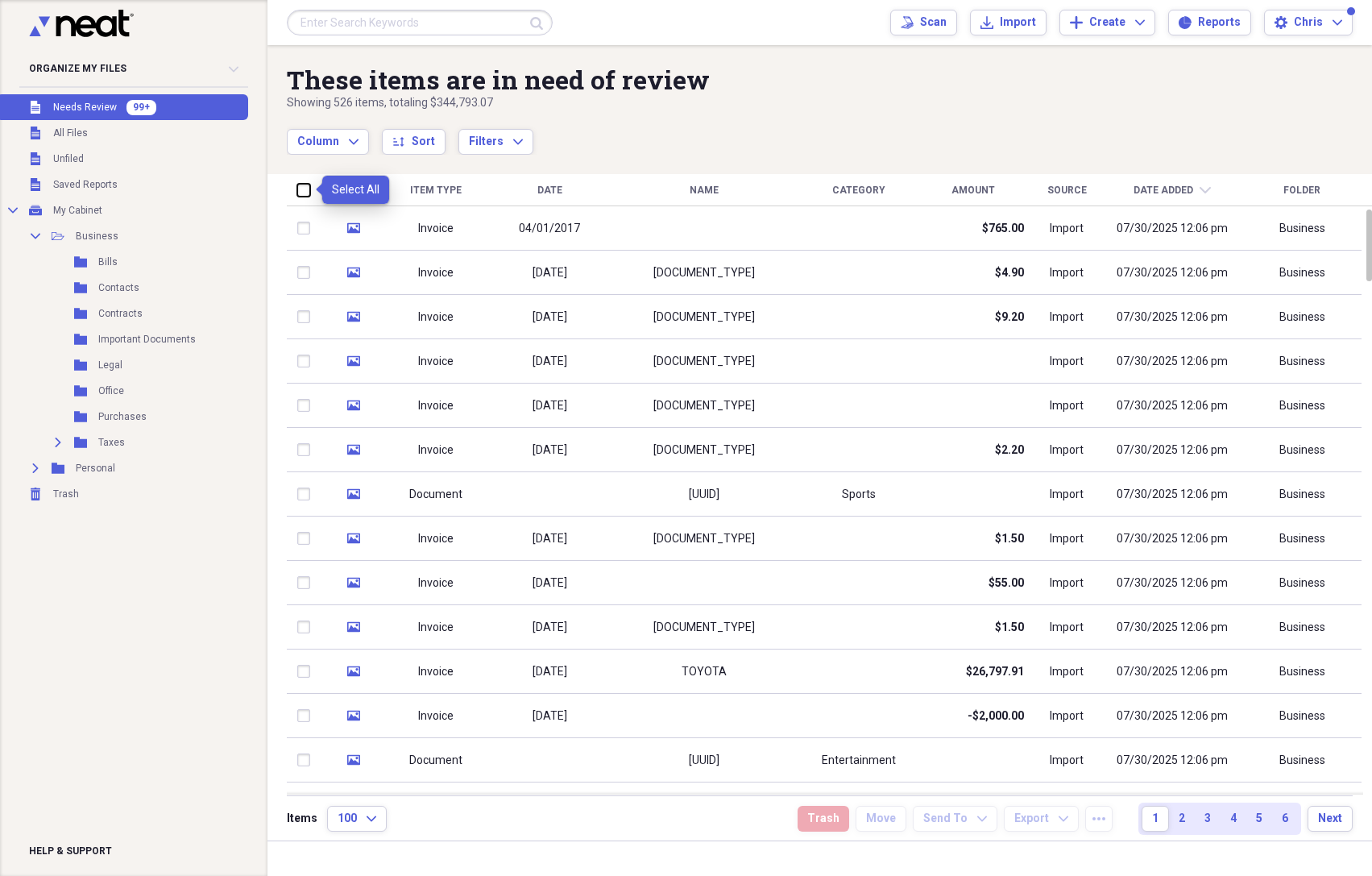 click at bounding box center [297, 189] 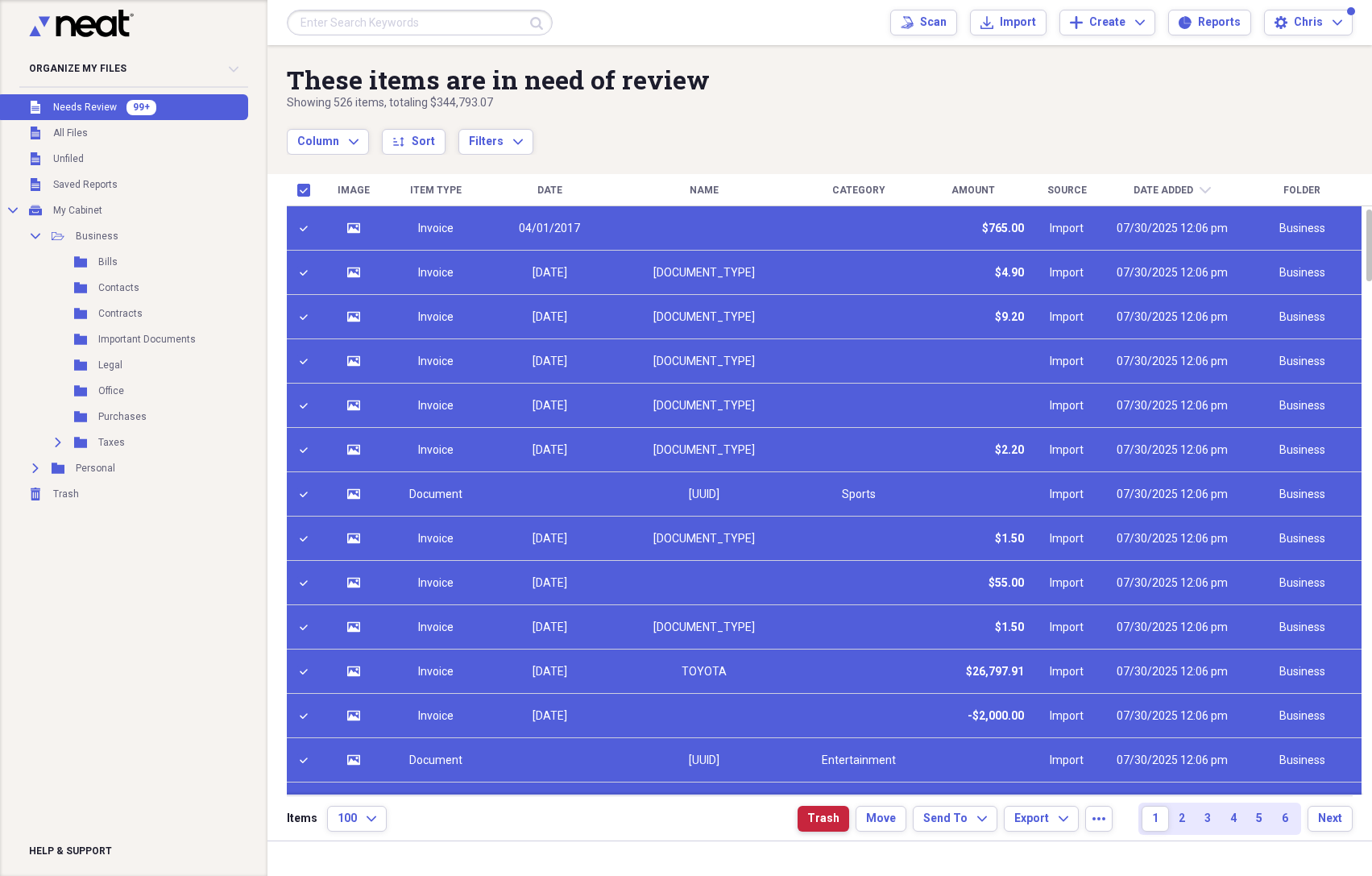 click on "Trash" at bounding box center (823, 819) 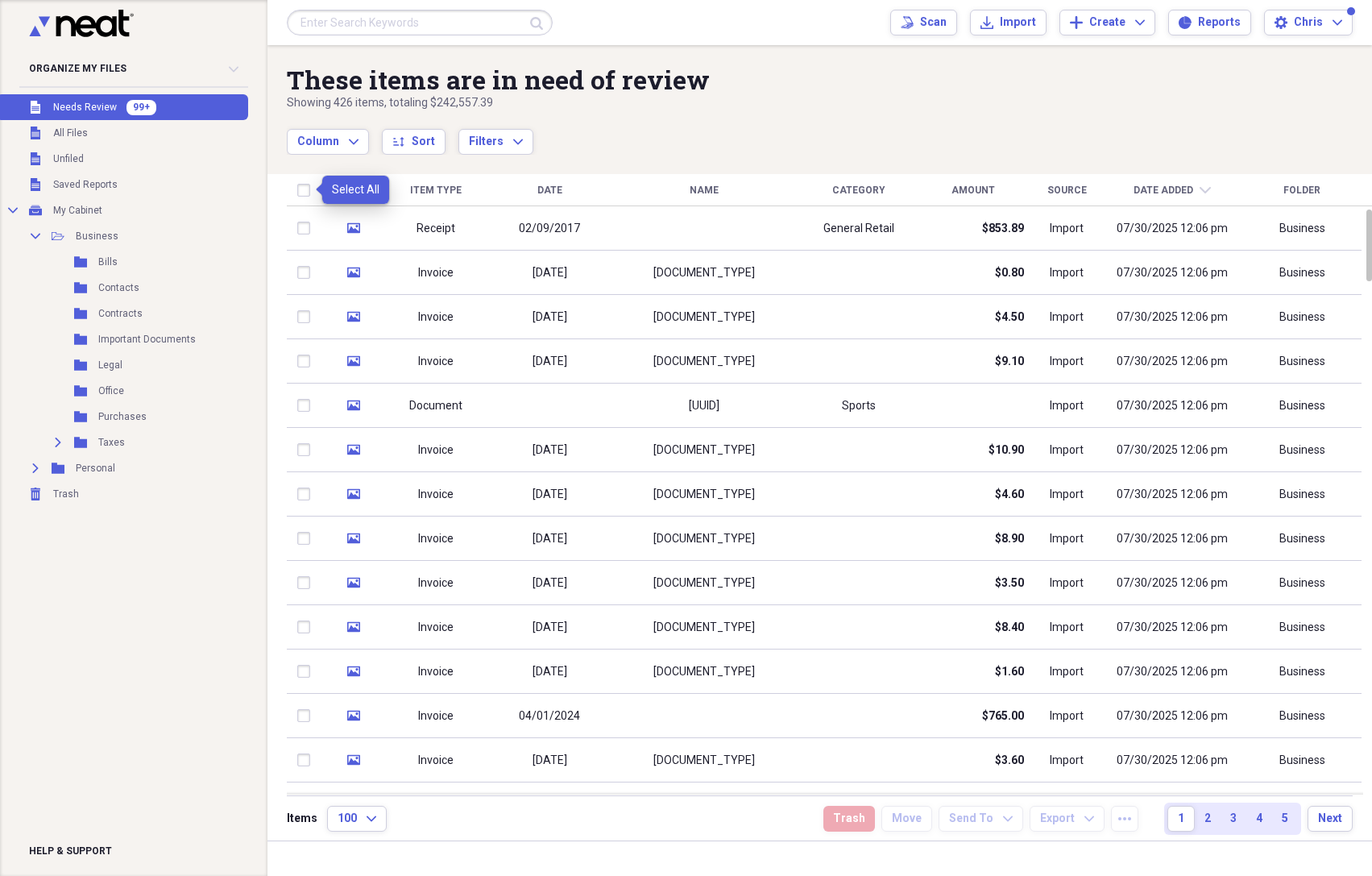 click at bounding box center [307, 190] 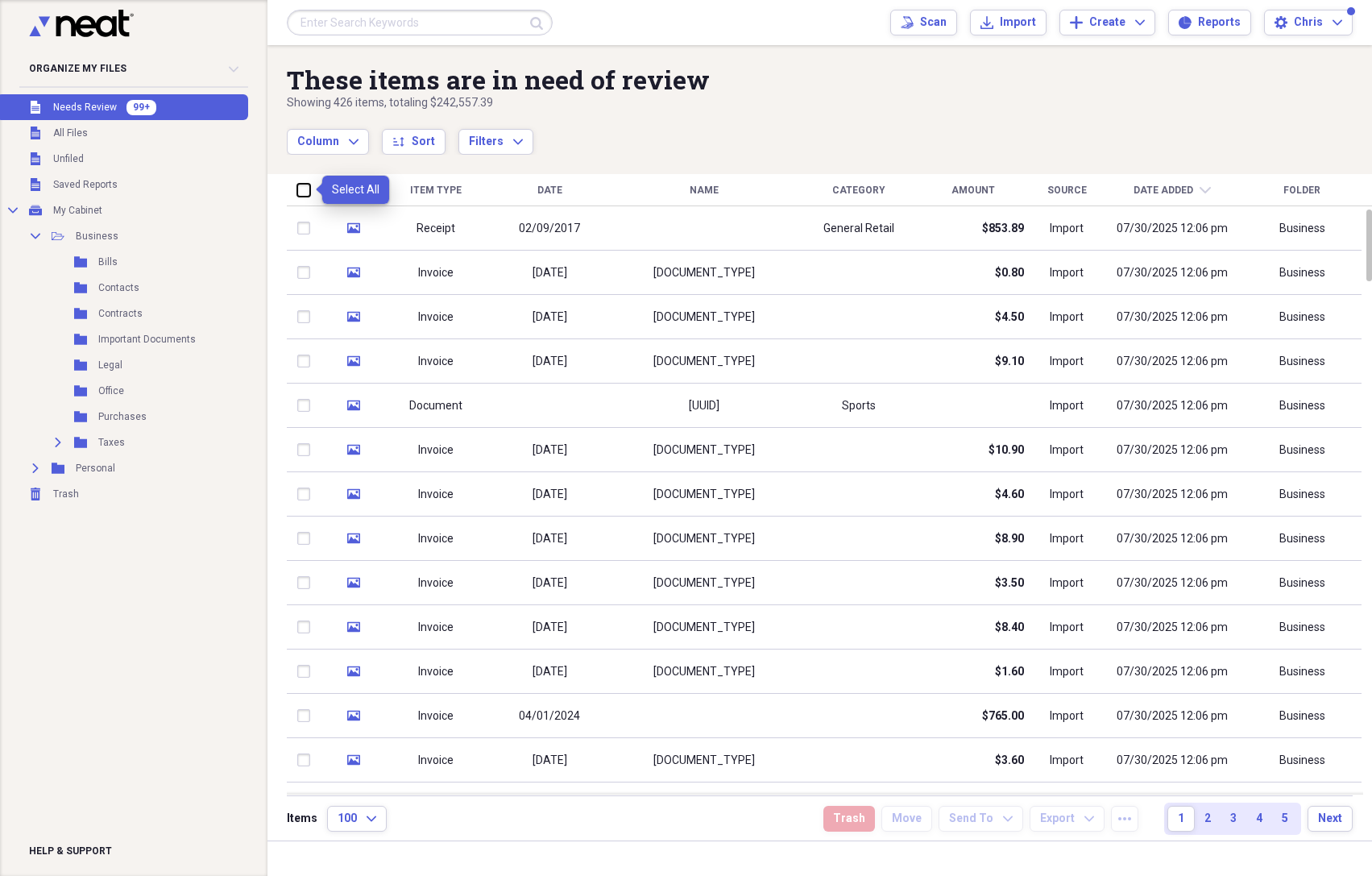 click at bounding box center [297, 189] 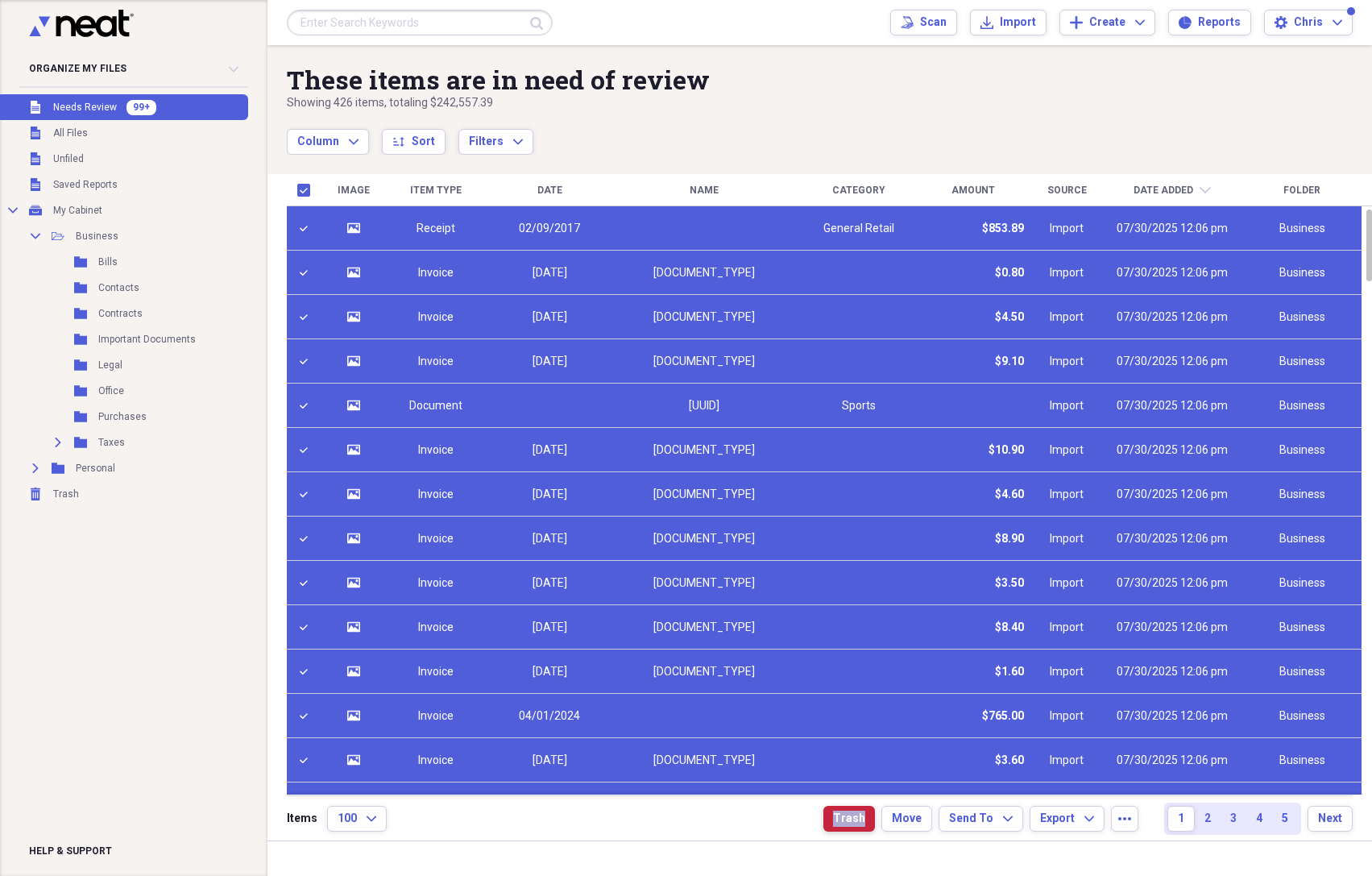 click on "Trash" at bounding box center [849, 819] 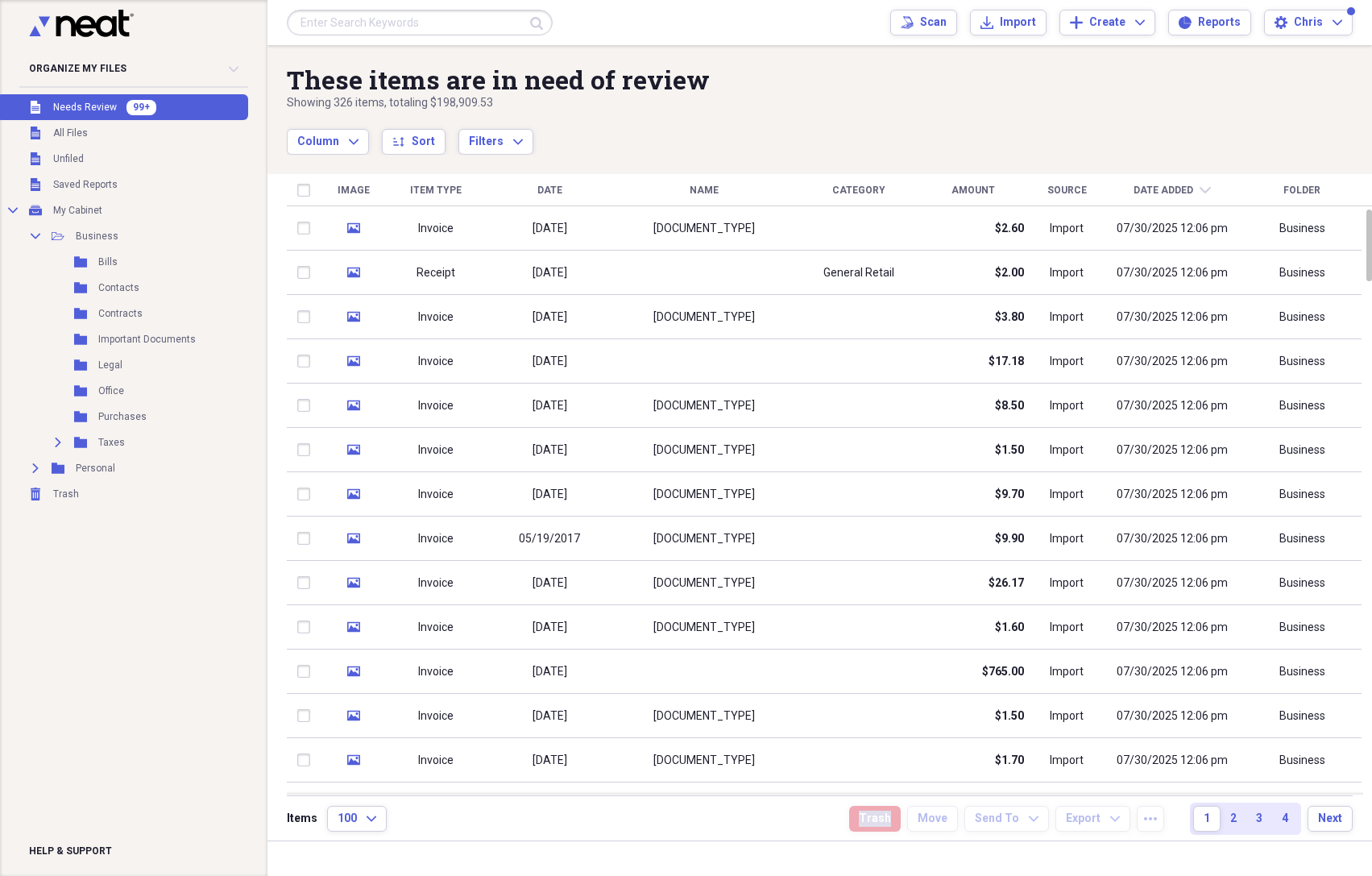 click at bounding box center (307, 190) 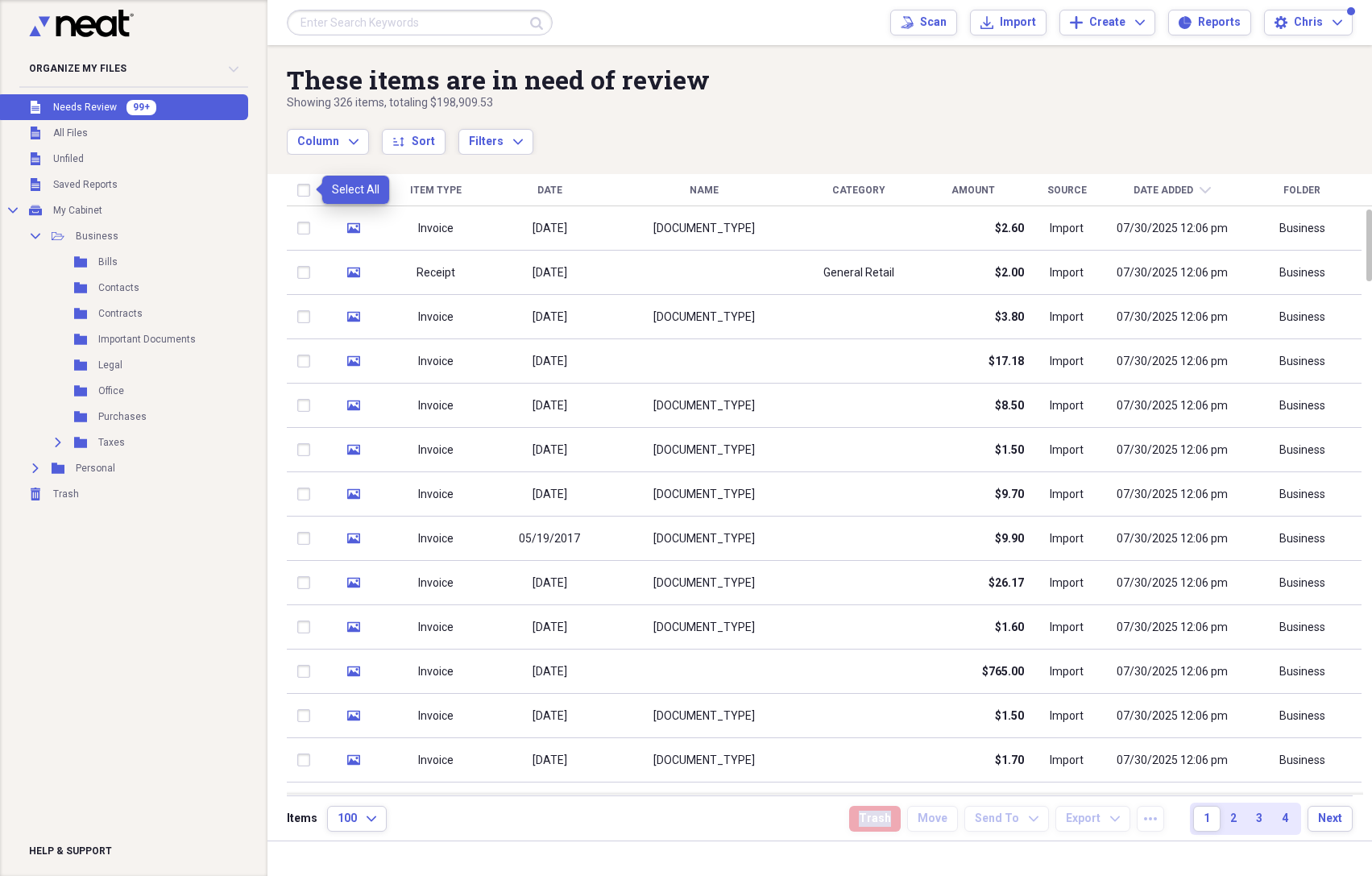 click at bounding box center [307, 190] 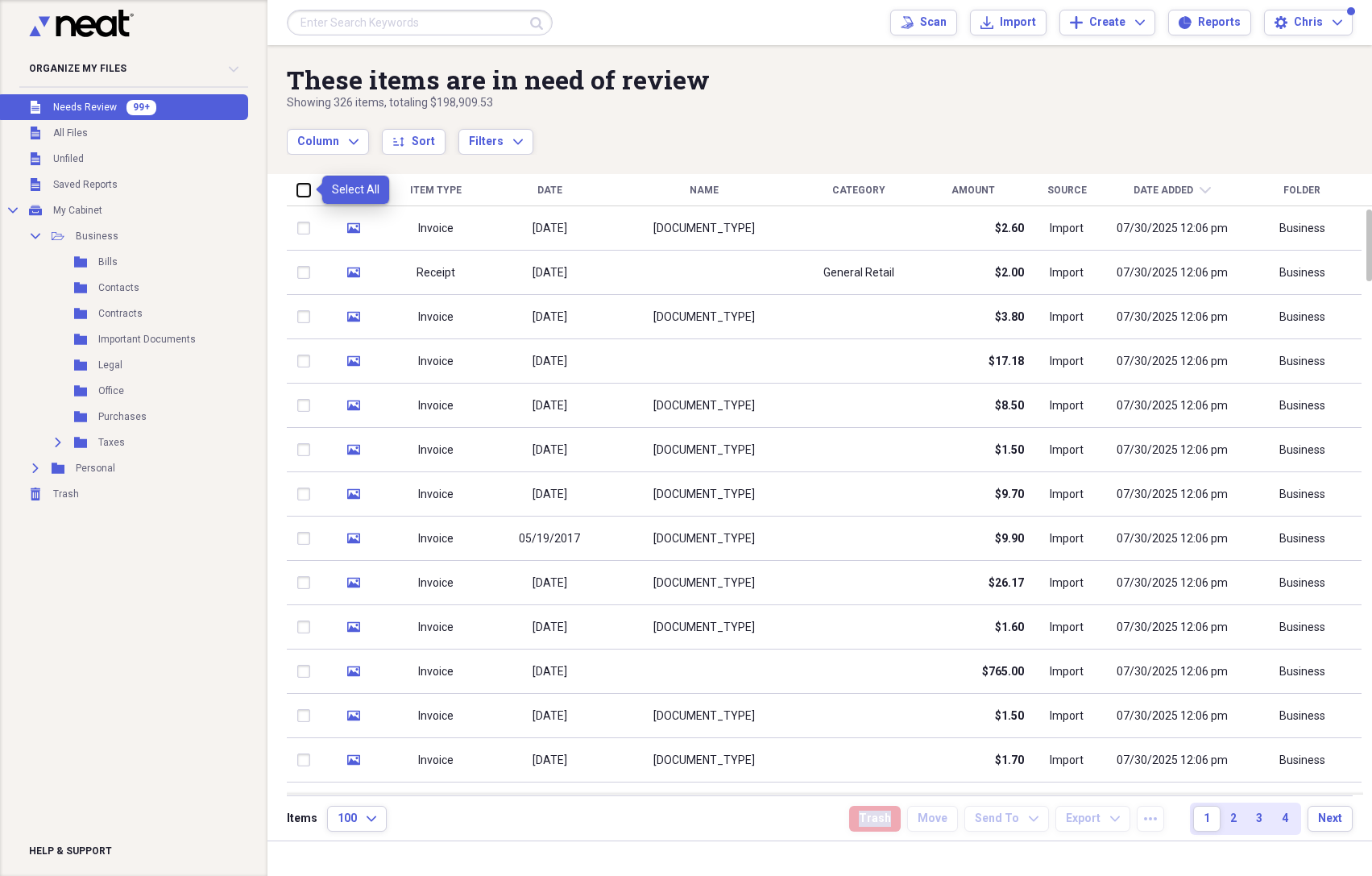 click at bounding box center (297, 189) 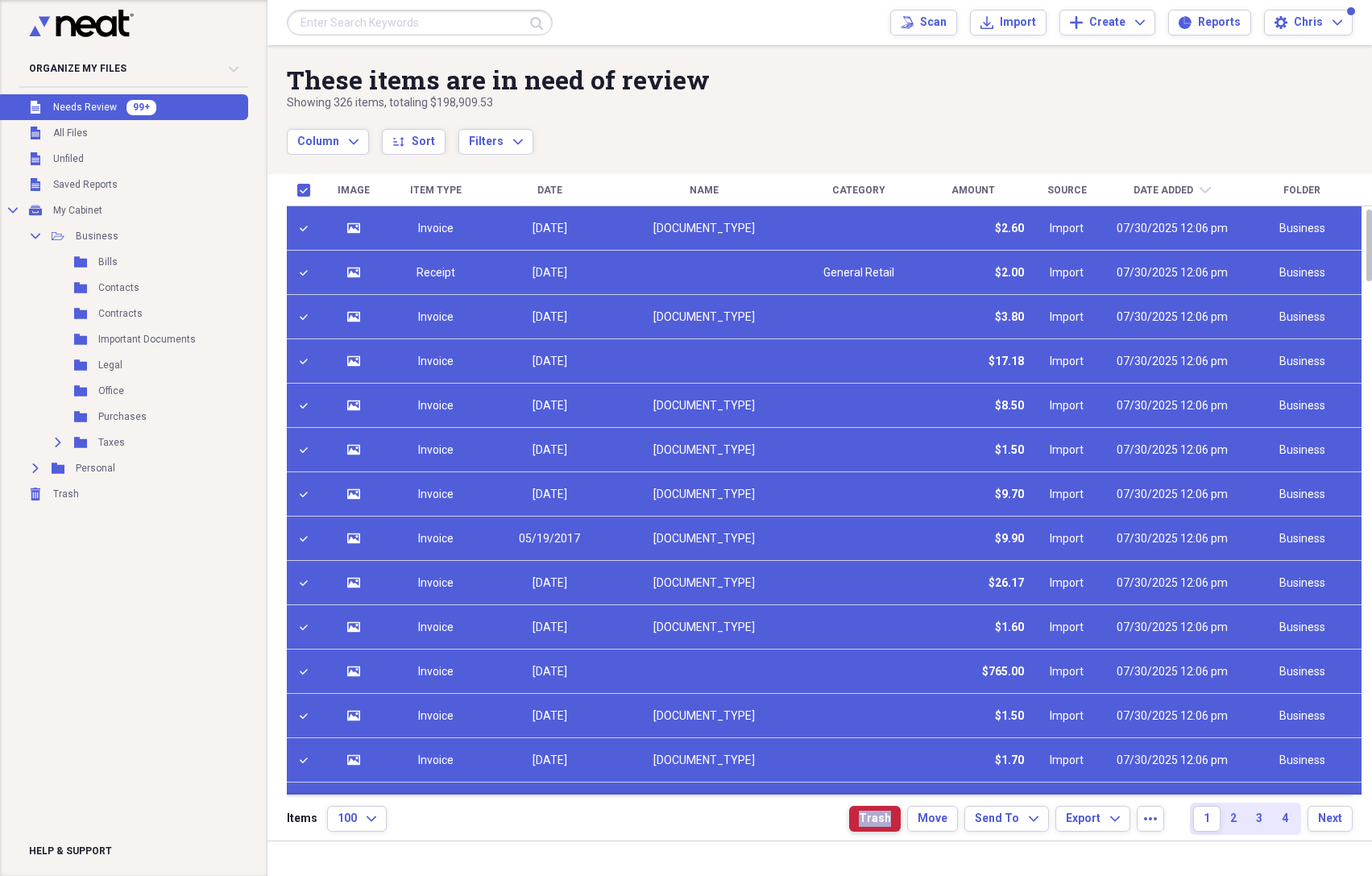click on "Trash" at bounding box center (875, 819) 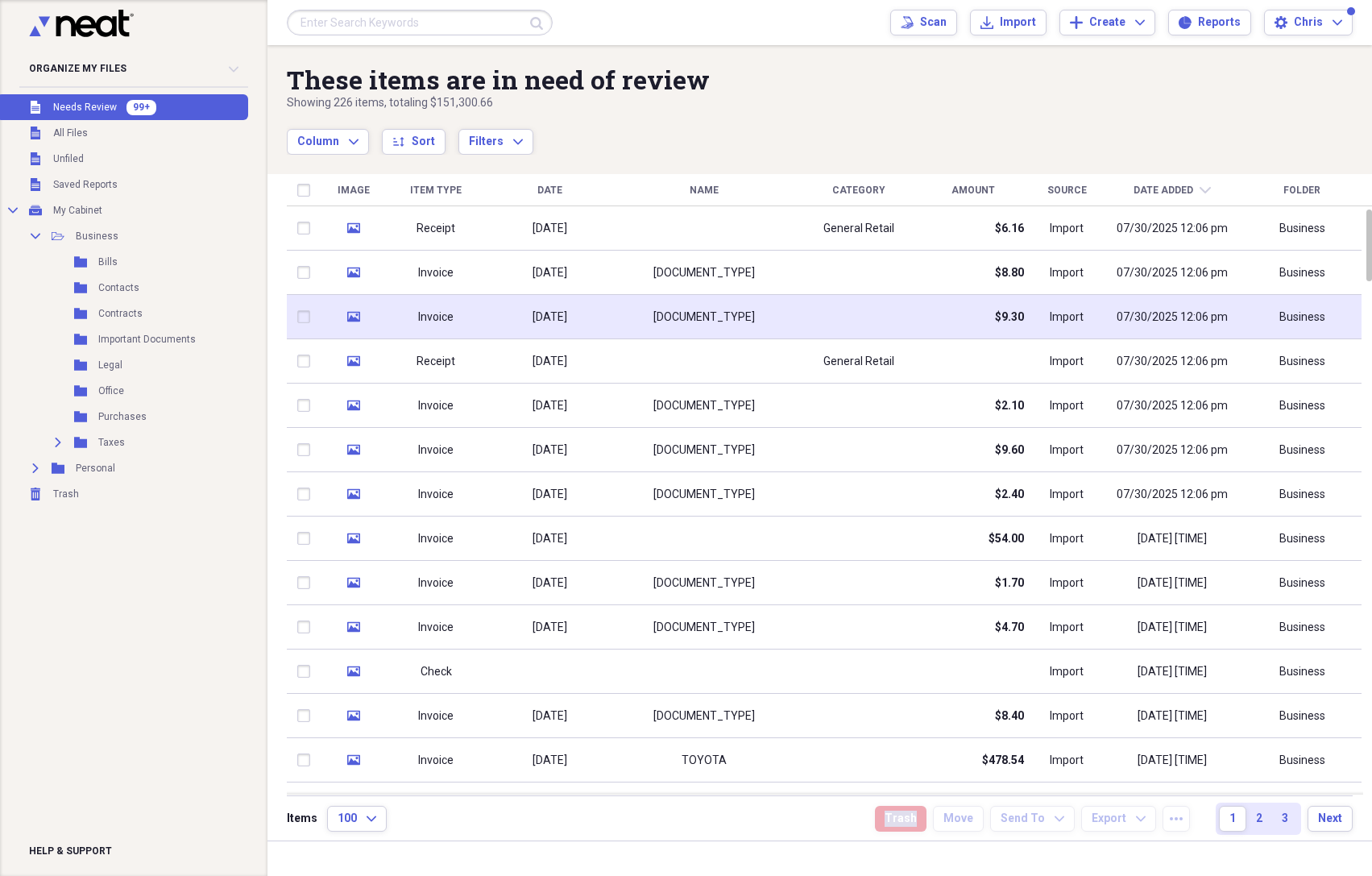 click on "[DOCUMENT_TYPE]" at bounding box center [704, 318] 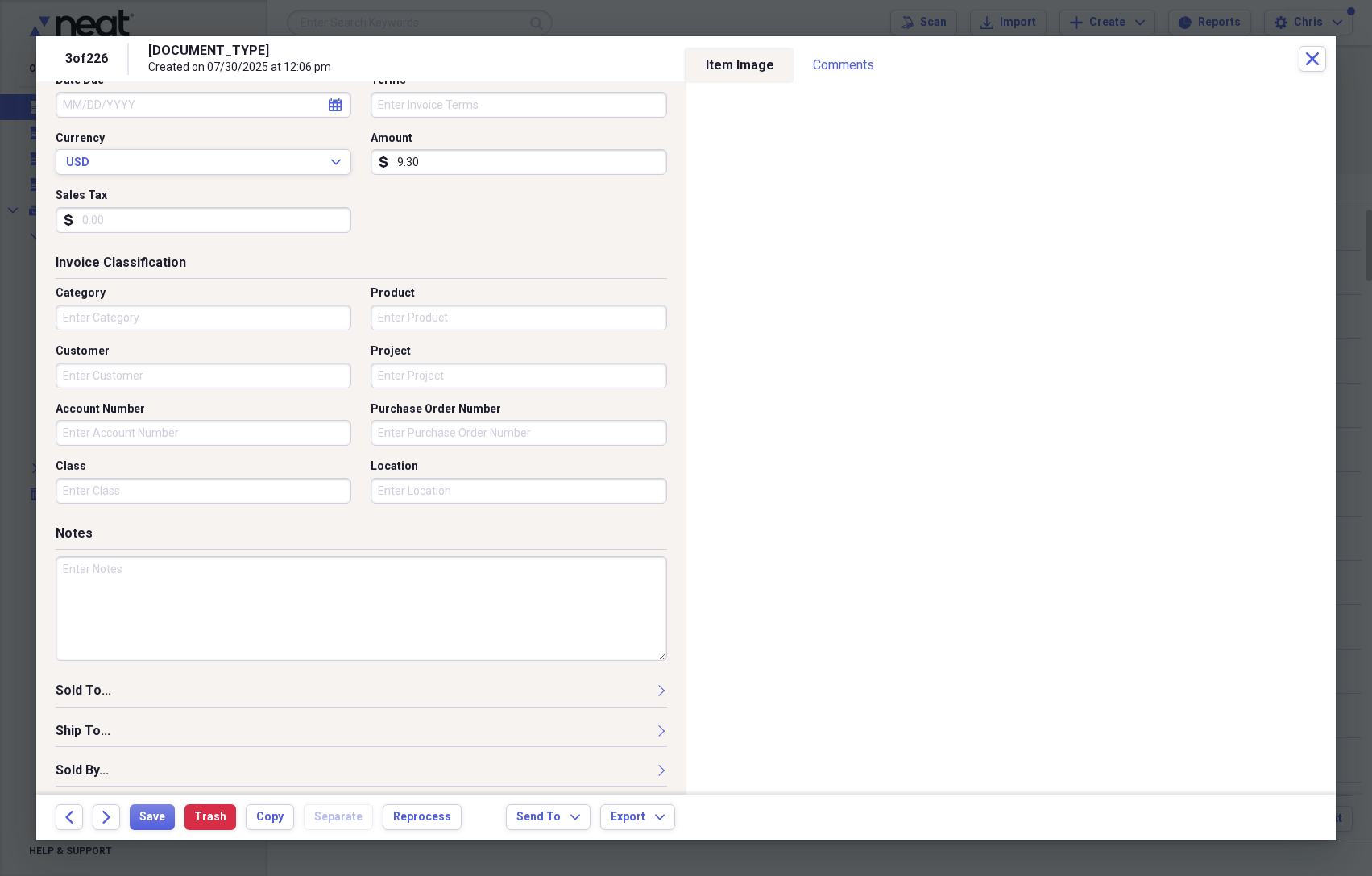 scroll, scrollTop: 0, scrollLeft: 0, axis: both 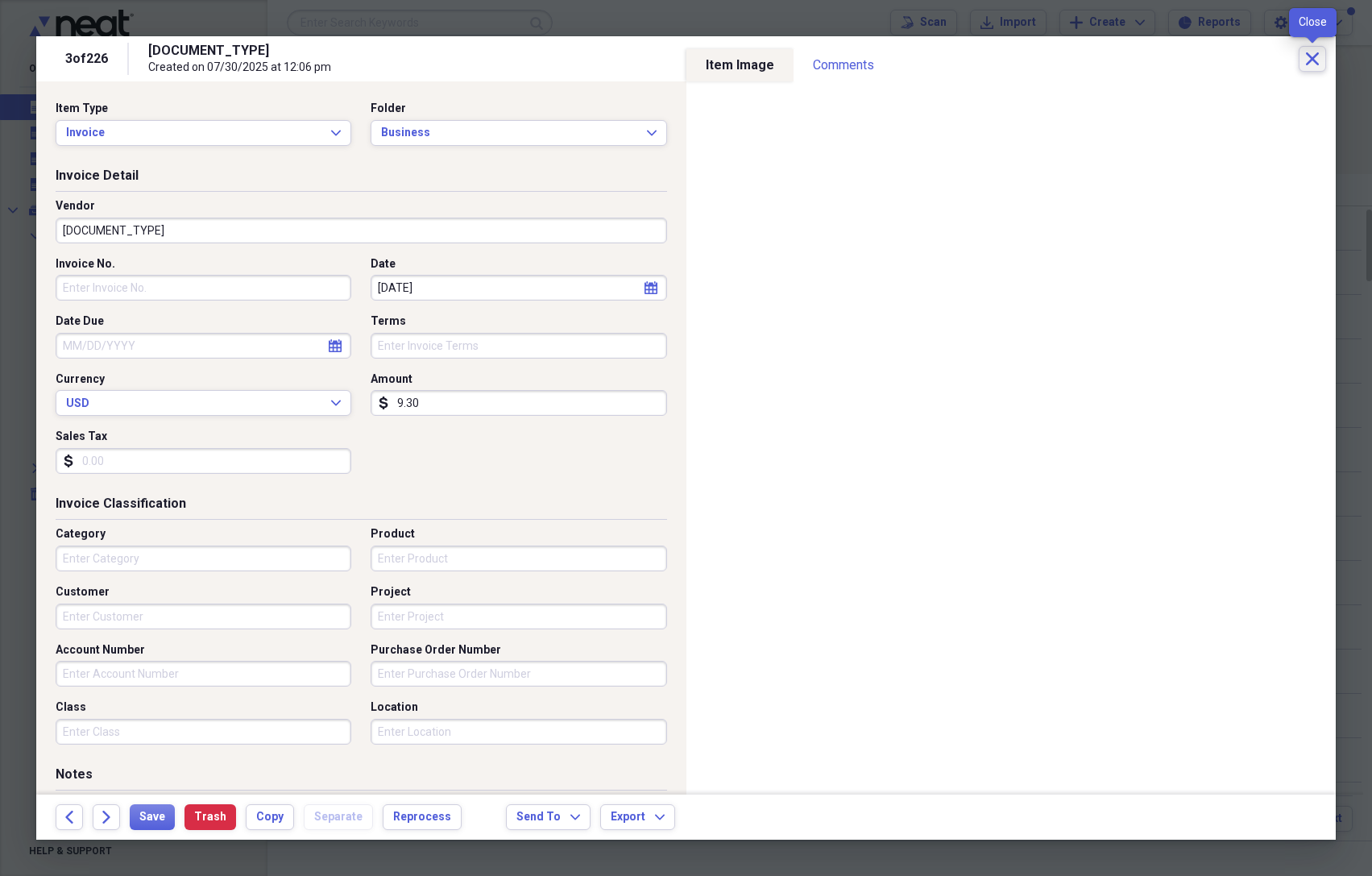 click 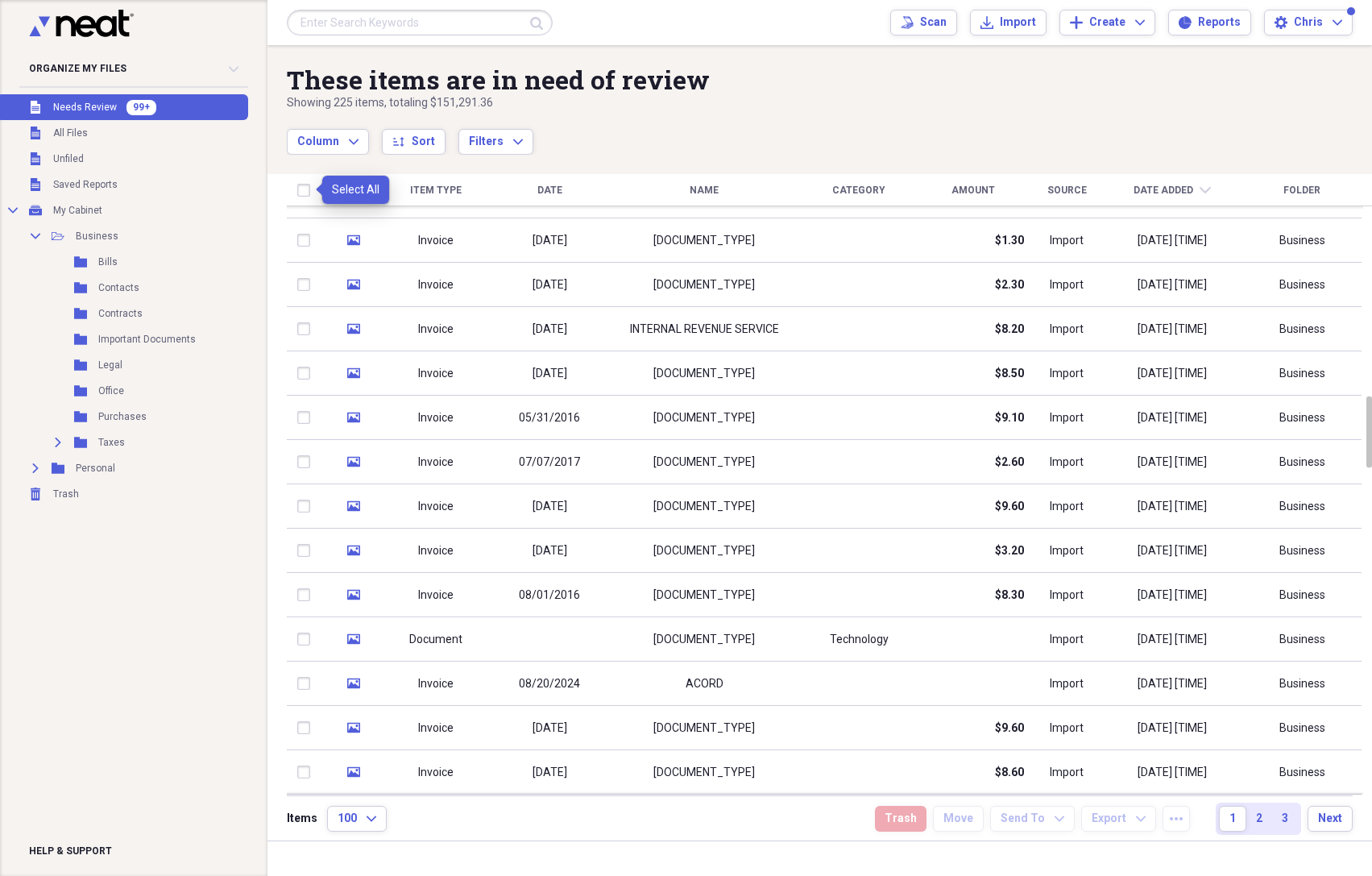 click at bounding box center [307, 190] 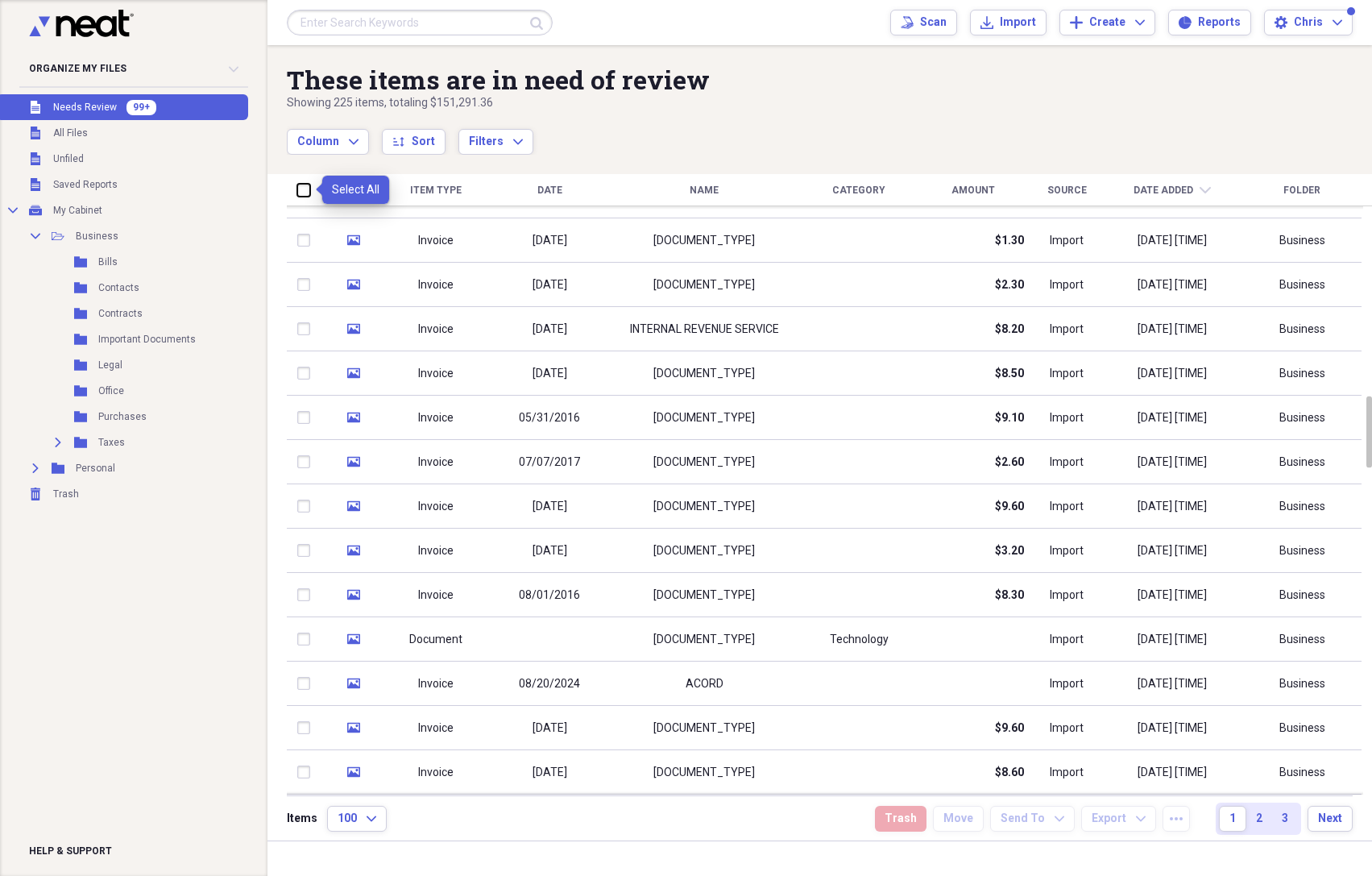 click at bounding box center (297, 189) 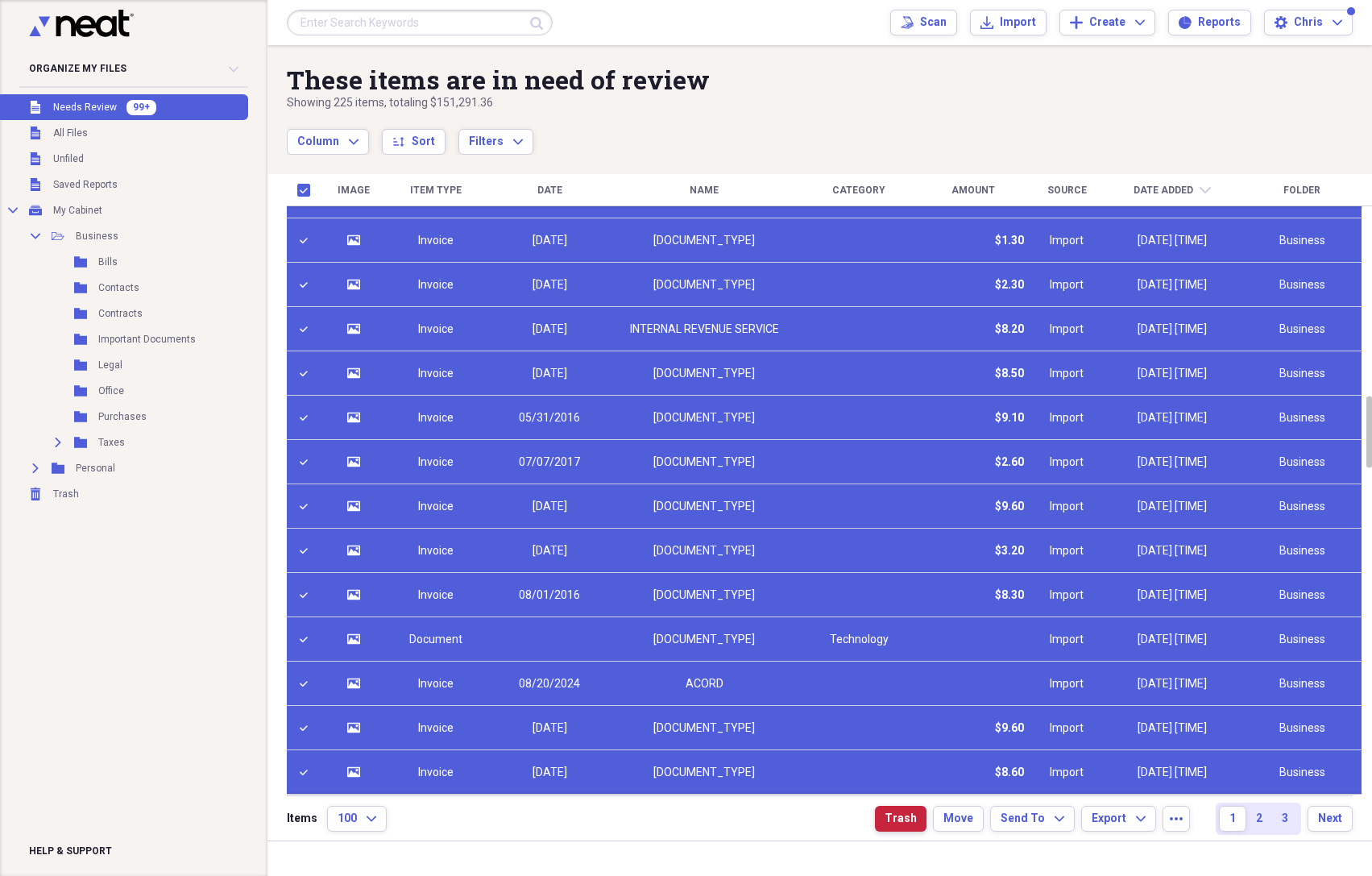 click on "Trash" at bounding box center [901, 819] 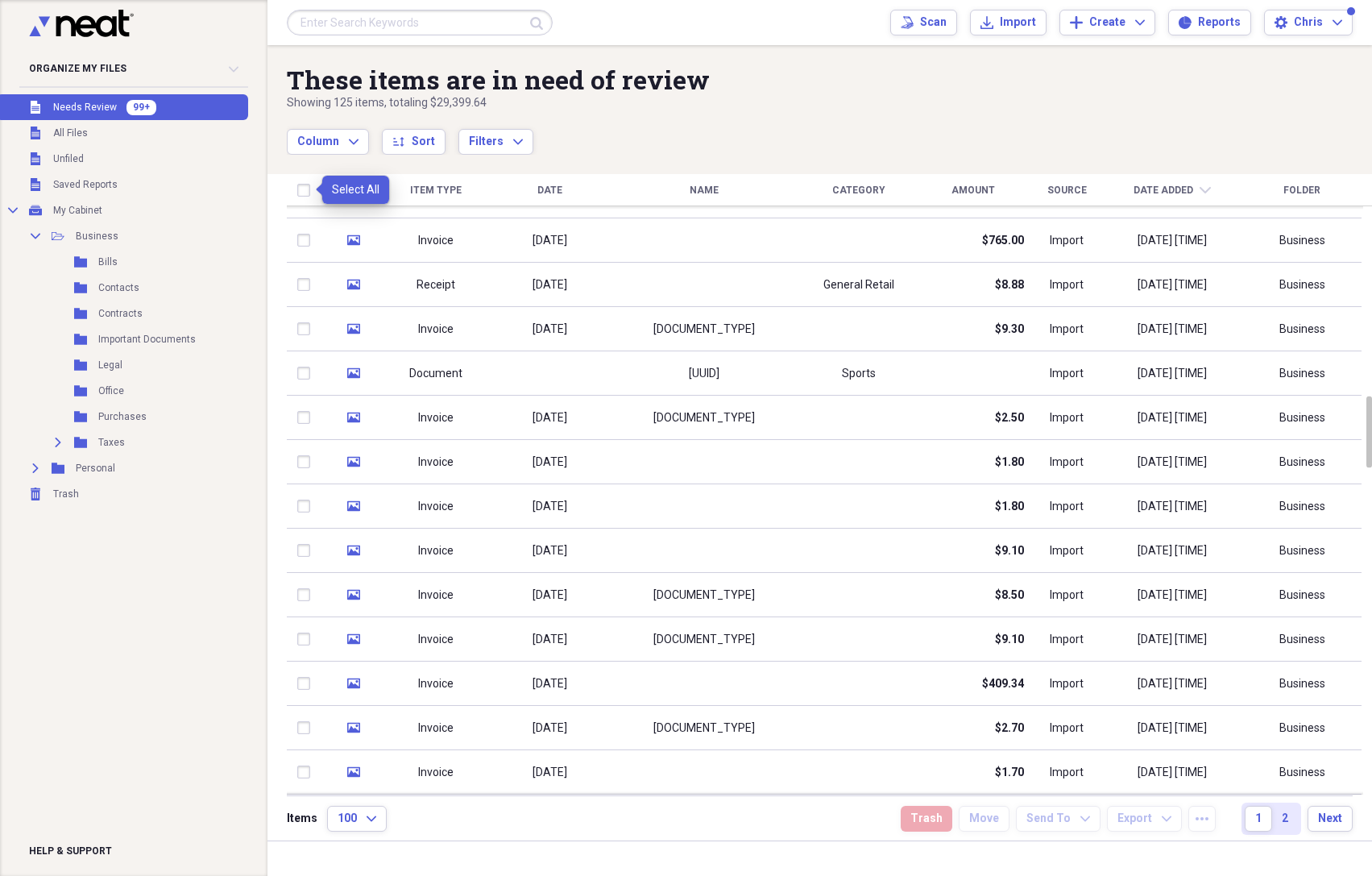 click at bounding box center (307, 190) 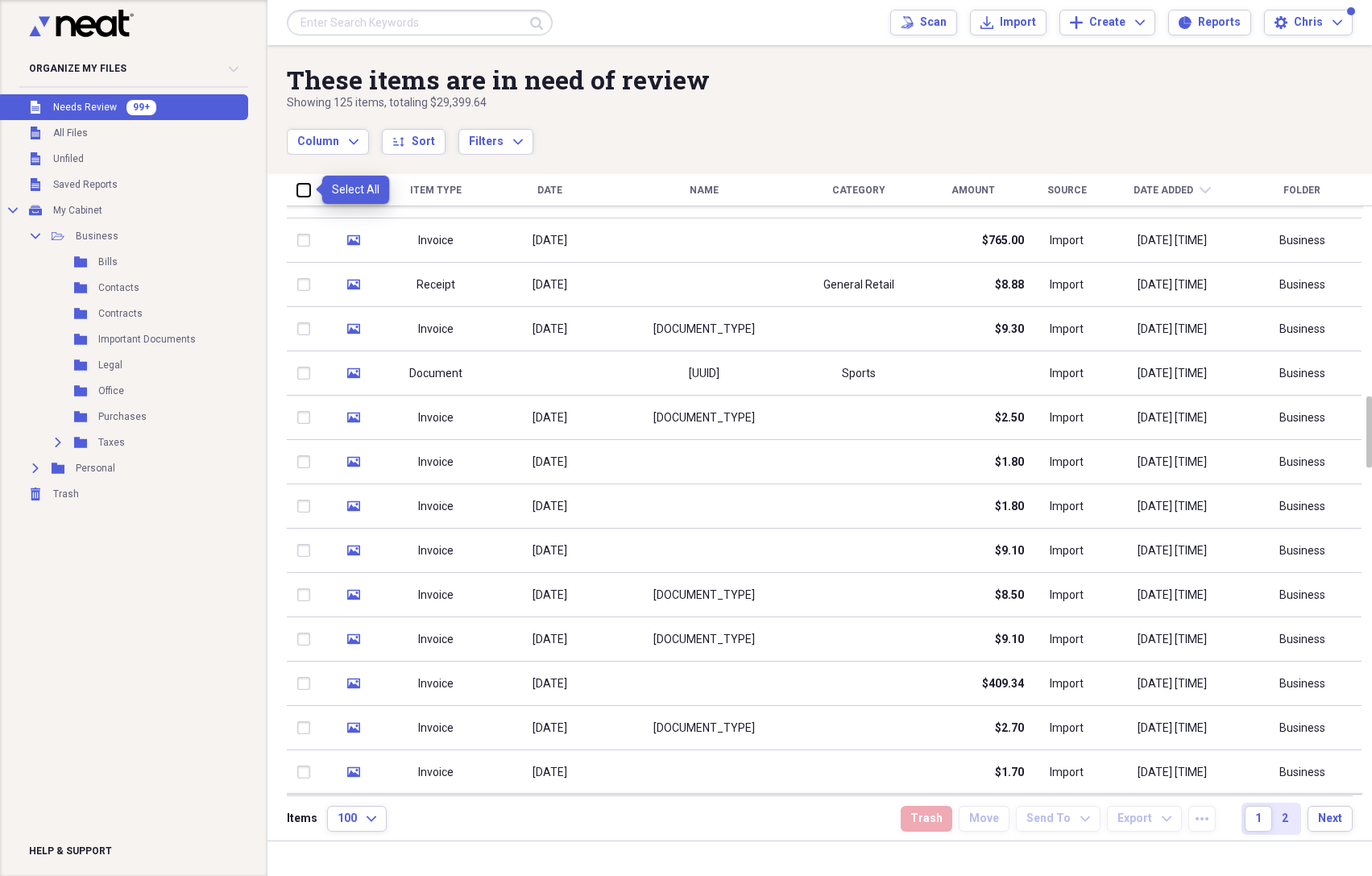 click at bounding box center (297, 189) 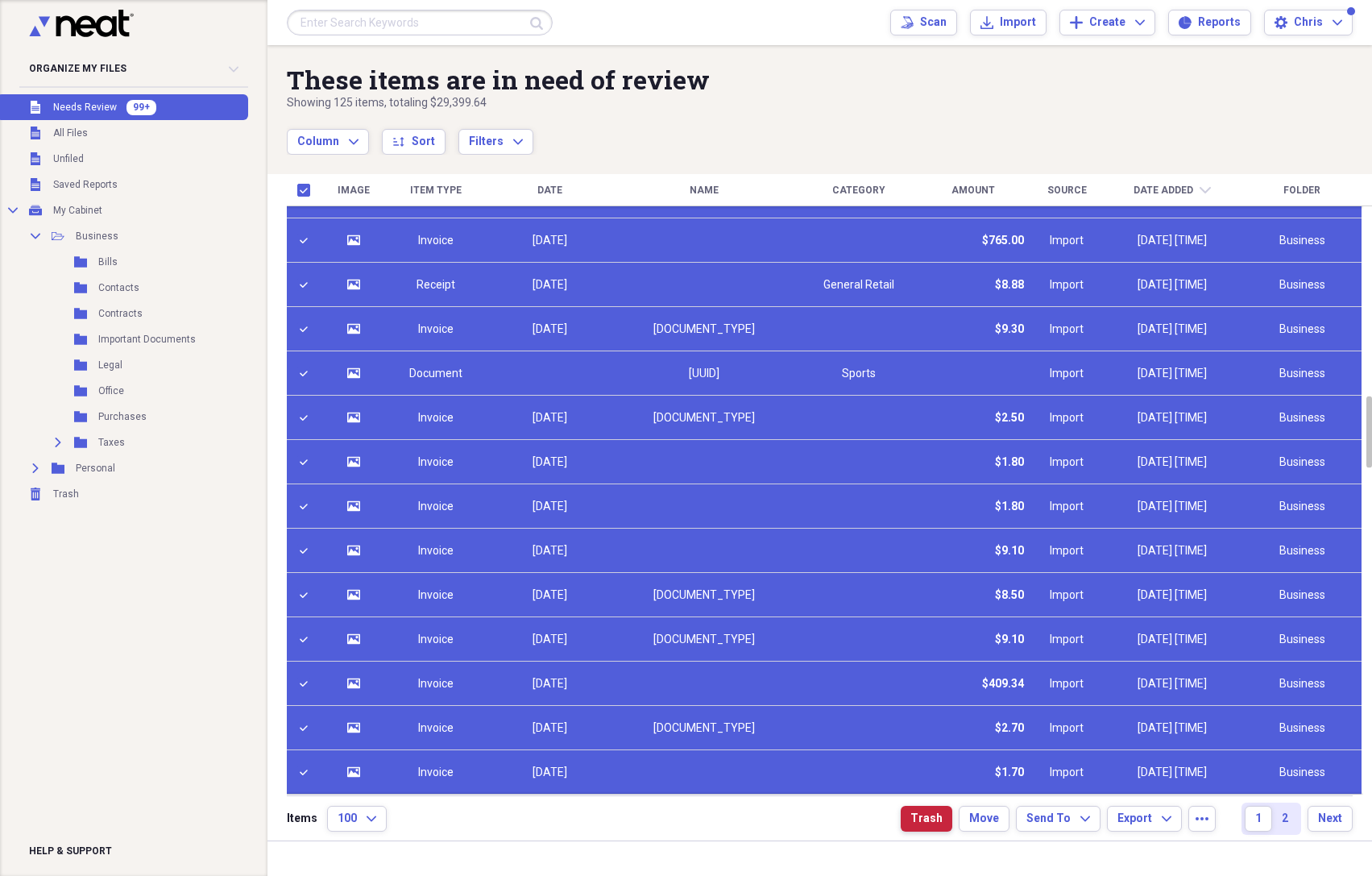 click on "Trash" at bounding box center (926, 819) 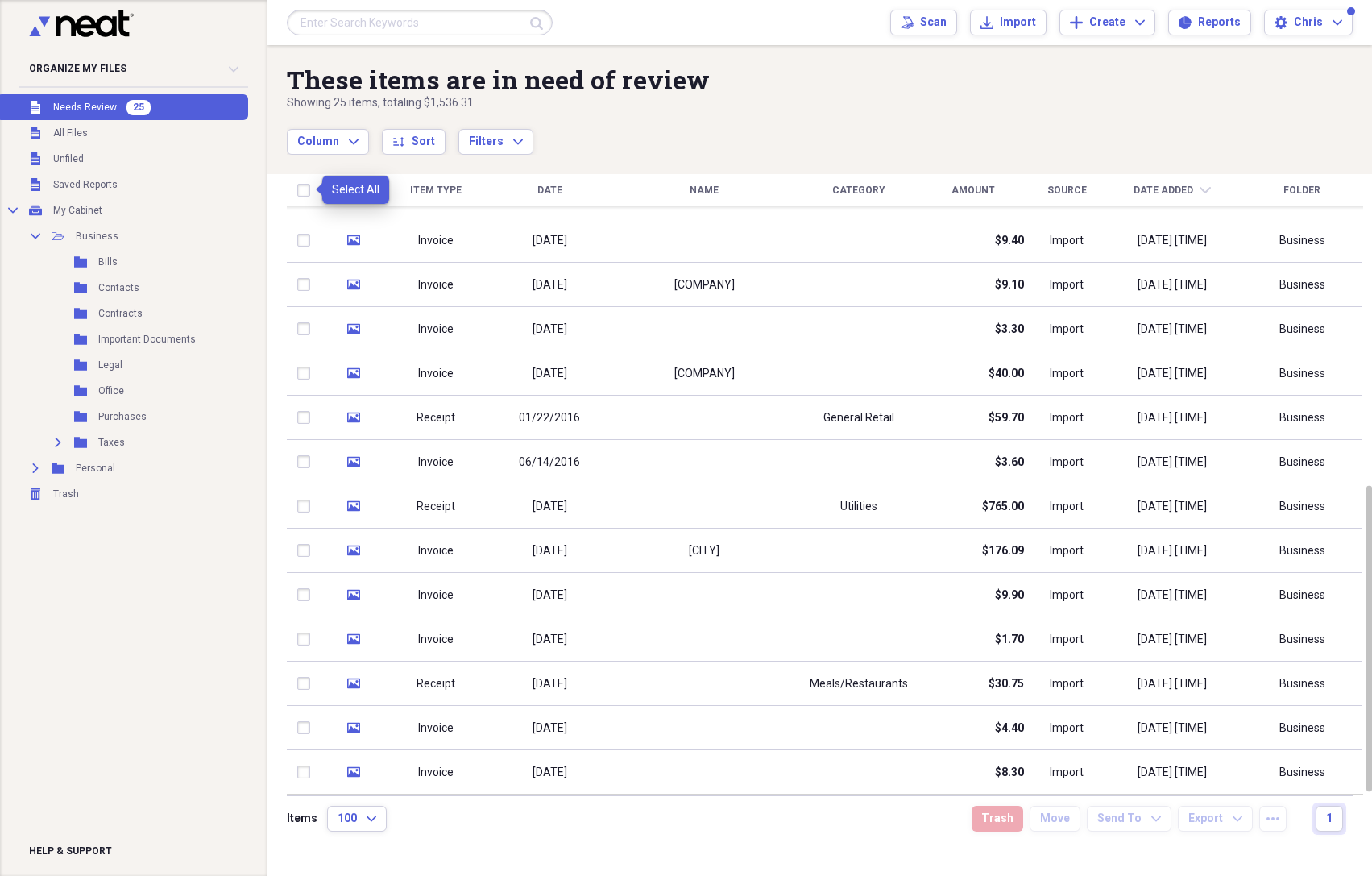 click at bounding box center [307, 190] 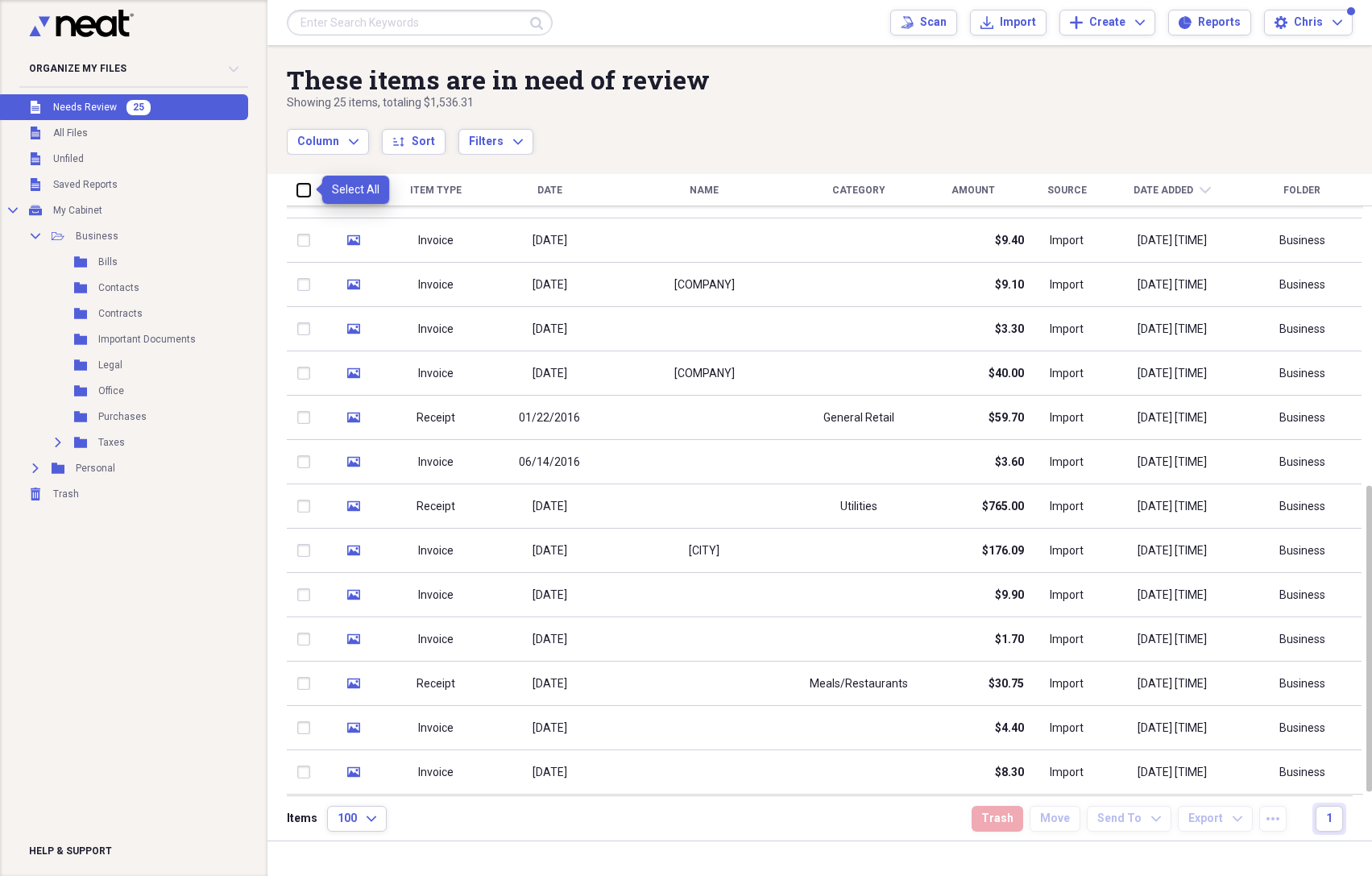 click at bounding box center [297, 189] 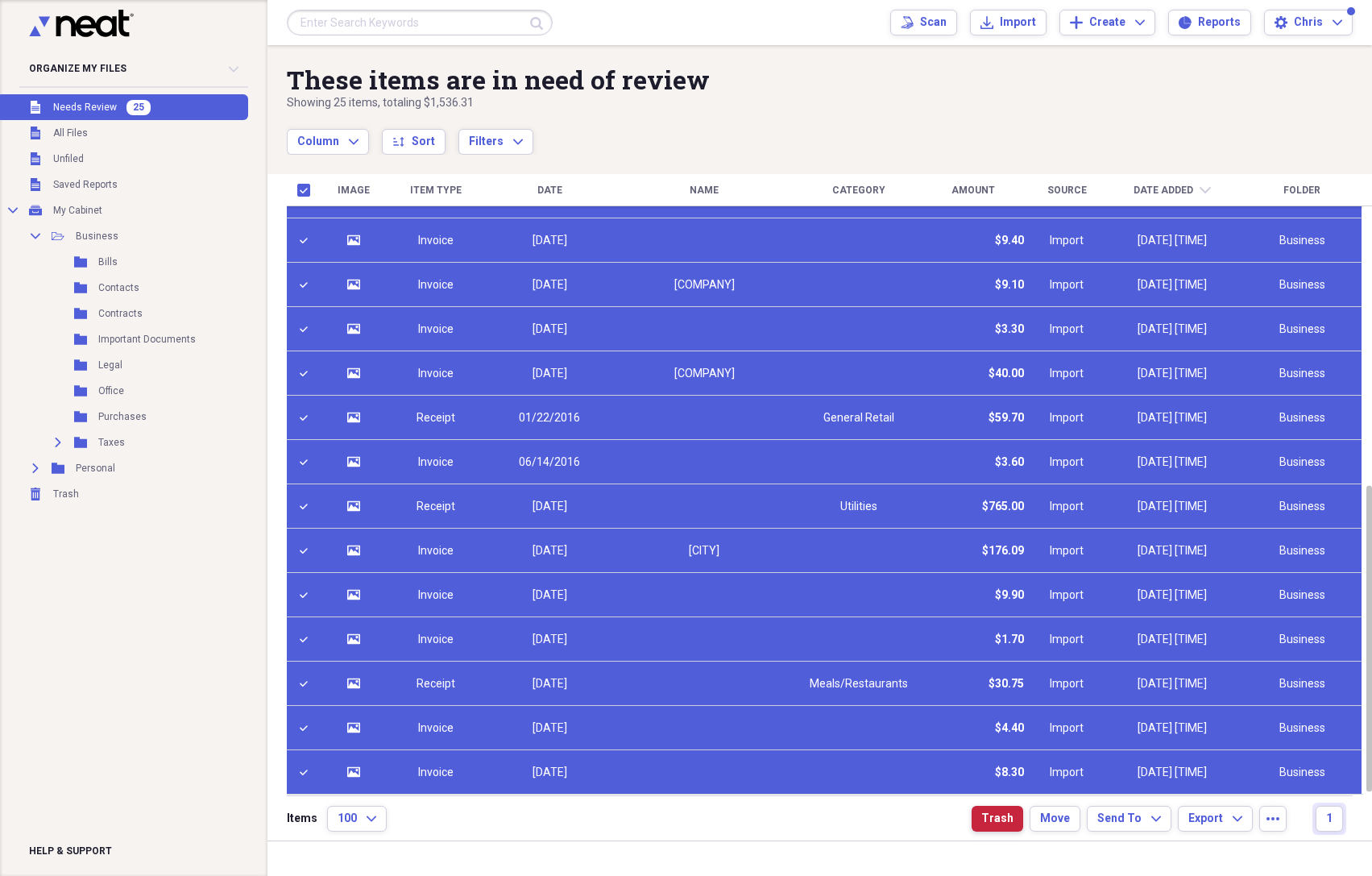 click on "Trash" at bounding box center (997, 819) 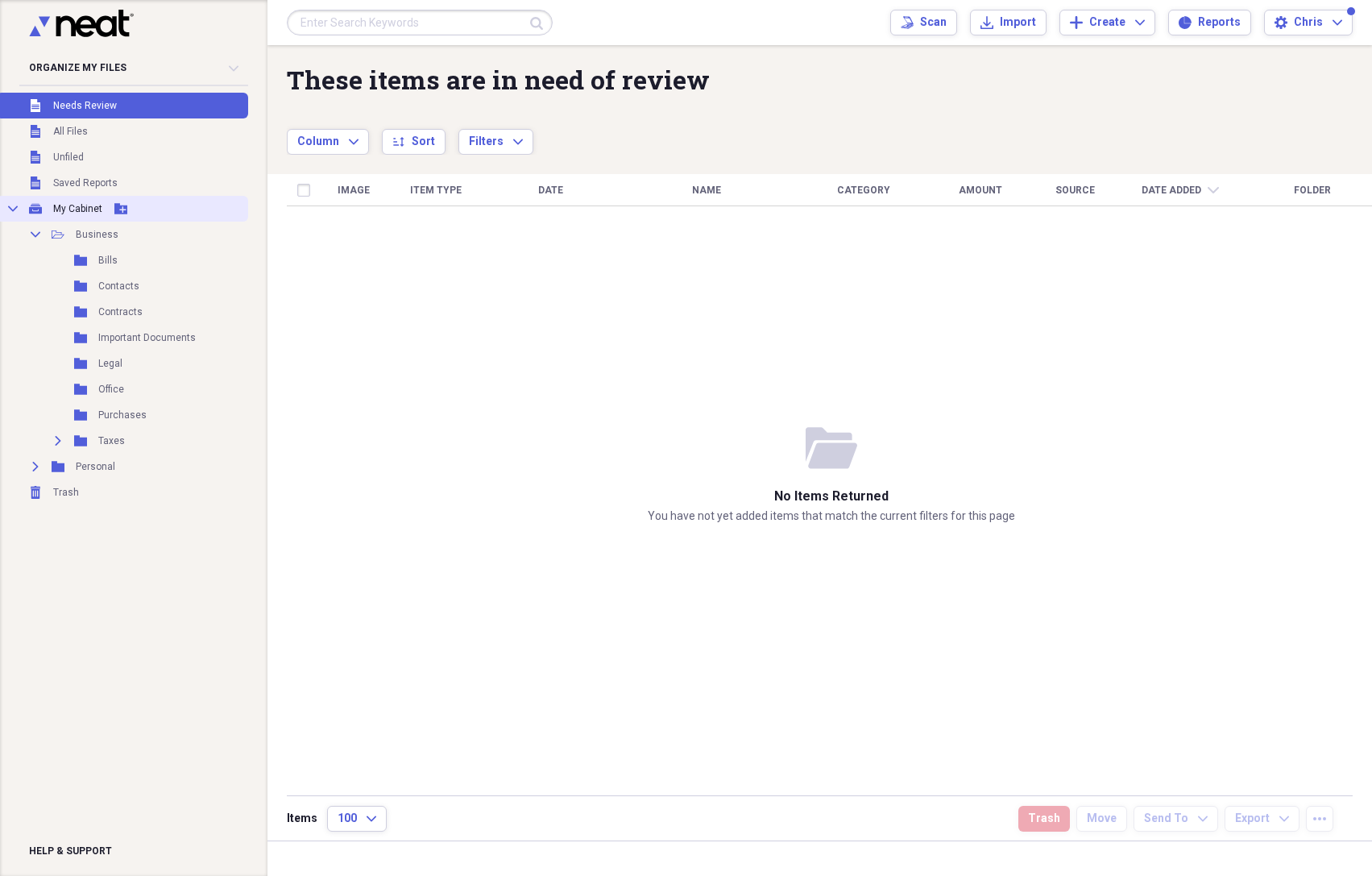 click on "Add Folder" 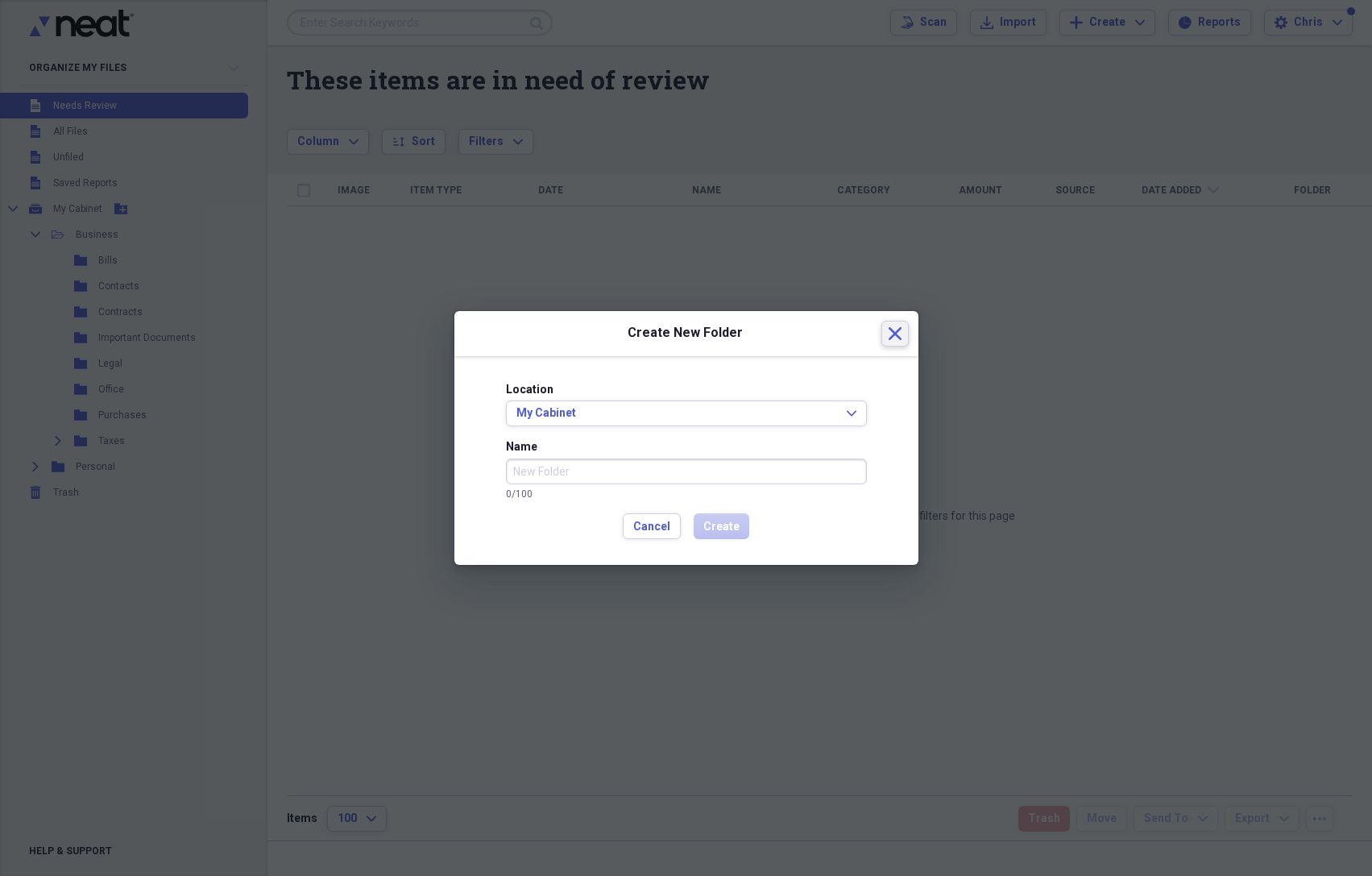 click on "Close" at bounding box center [895, 334] 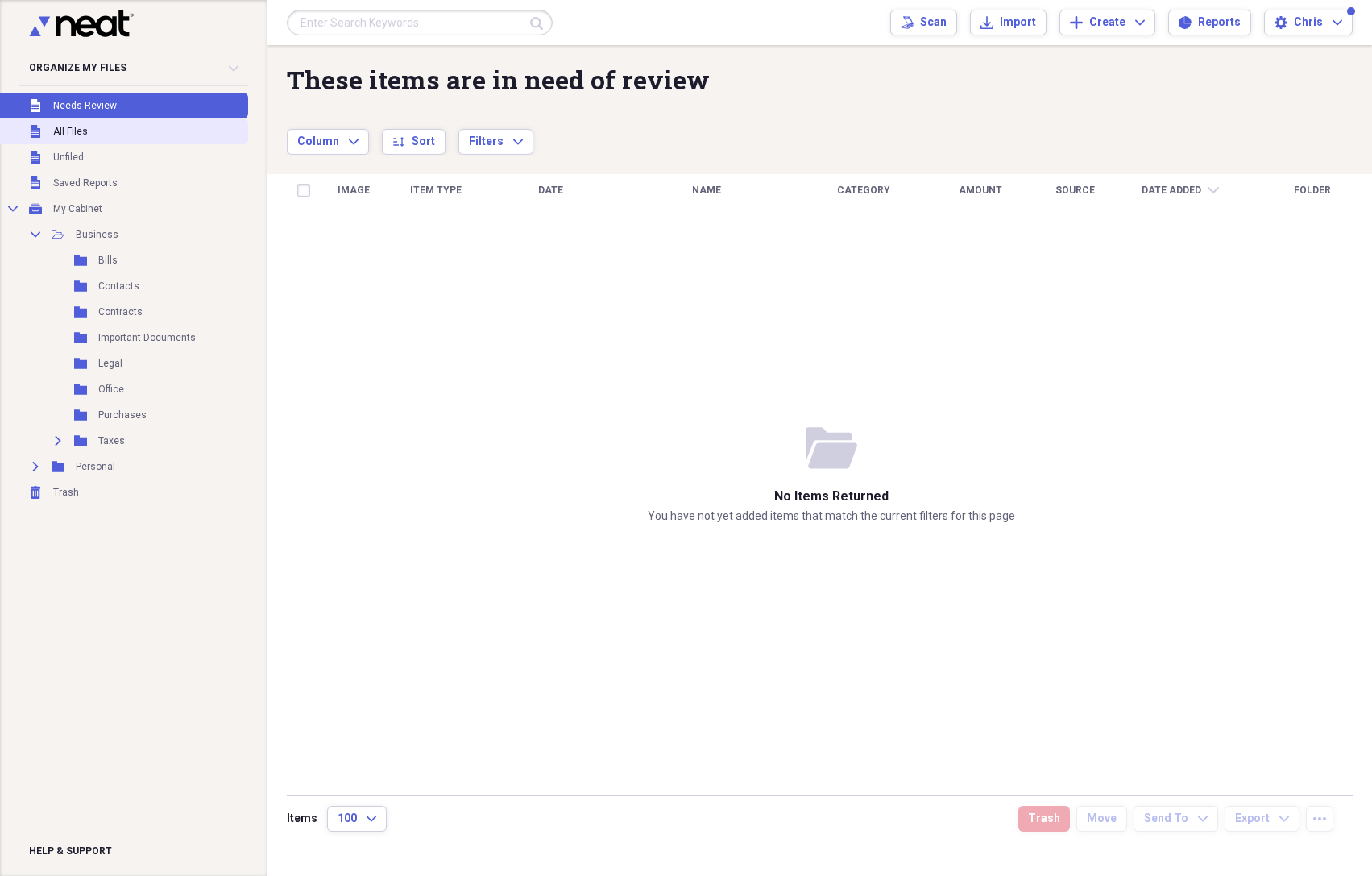click on "All Files" at bounding box center (70, 131) 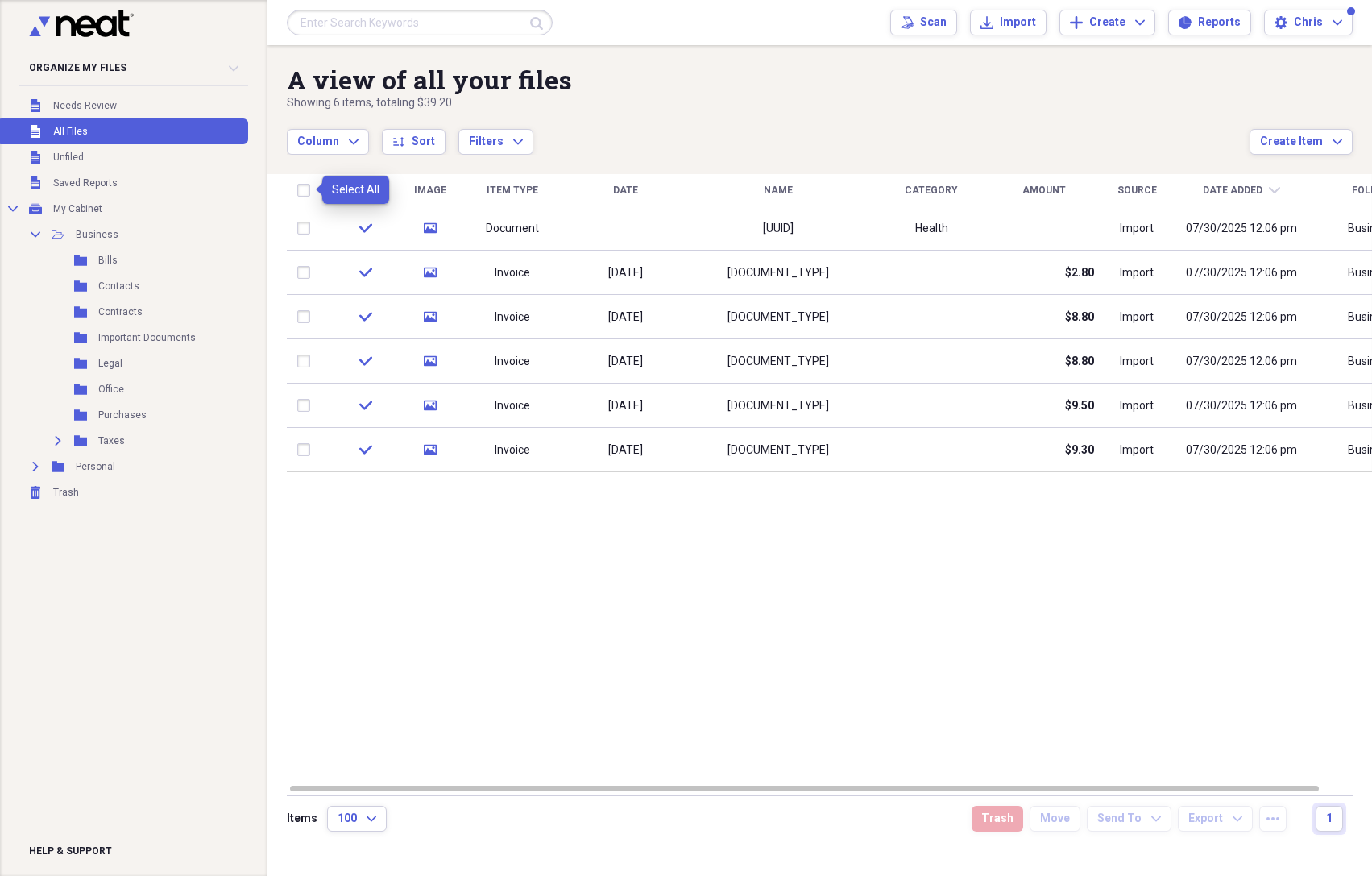 click at bounding box center [307, 190] 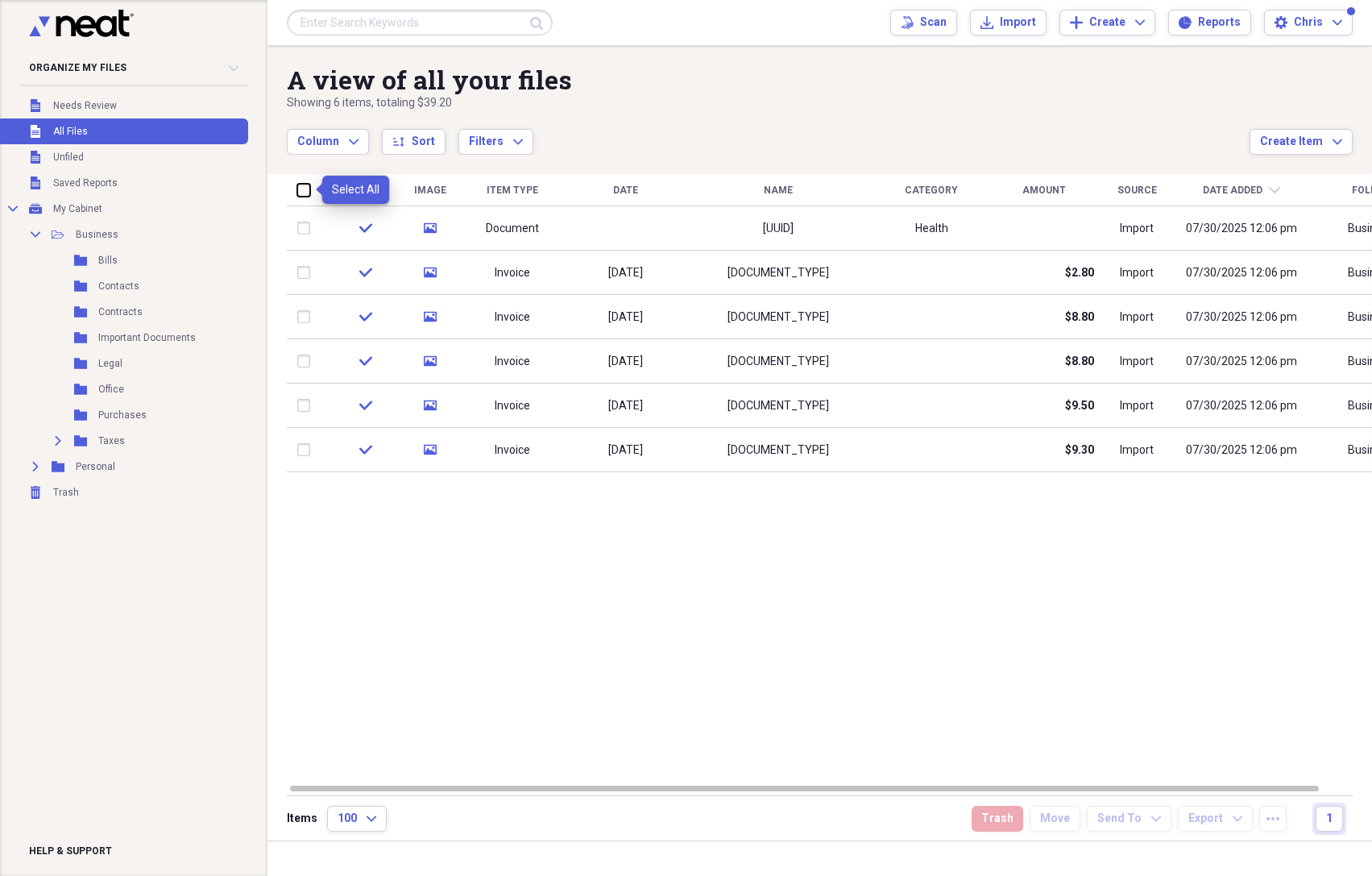 click at bounding box center (297, 189) 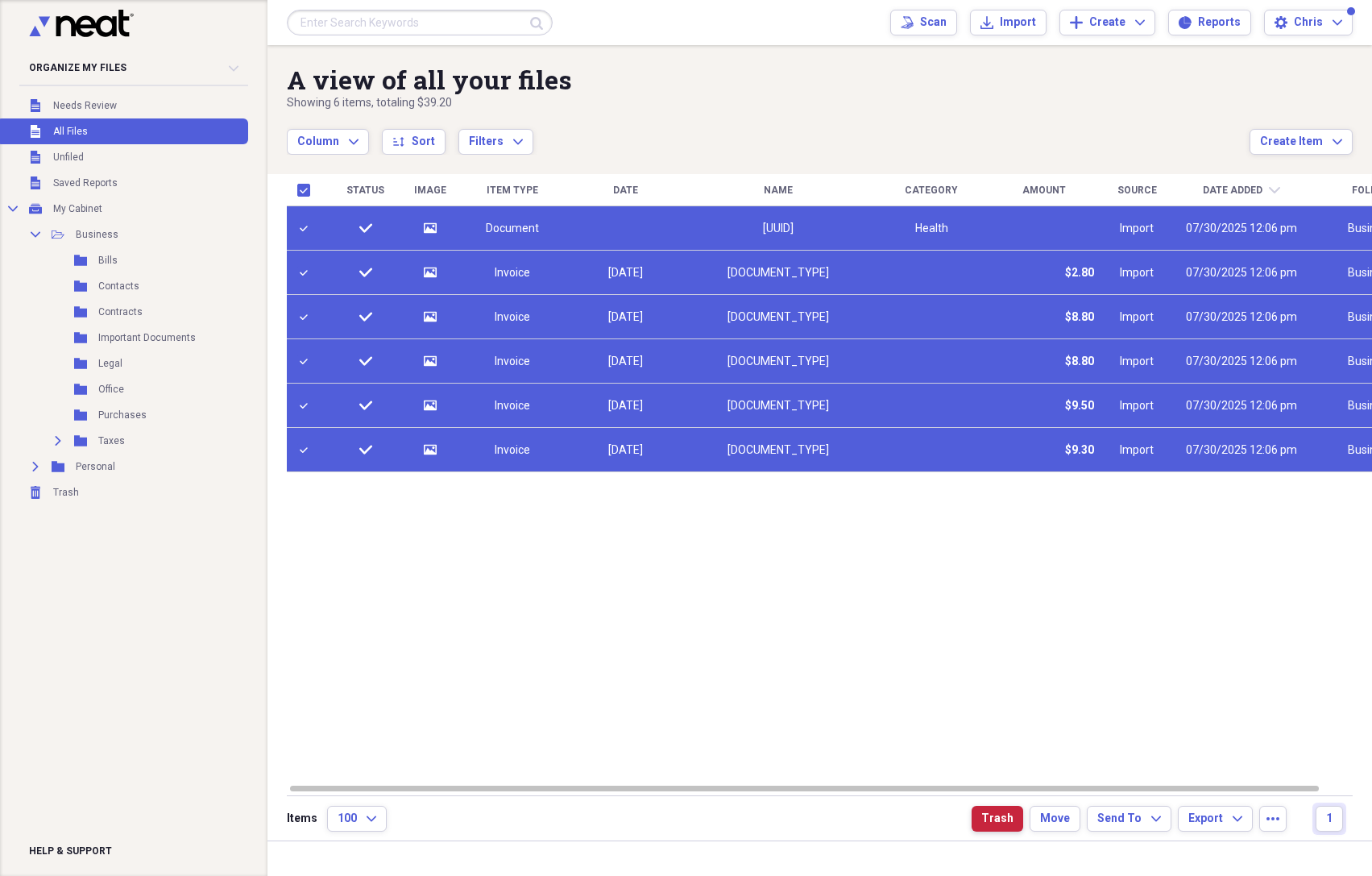 click on "Trash" at bounding box center (997, 819) 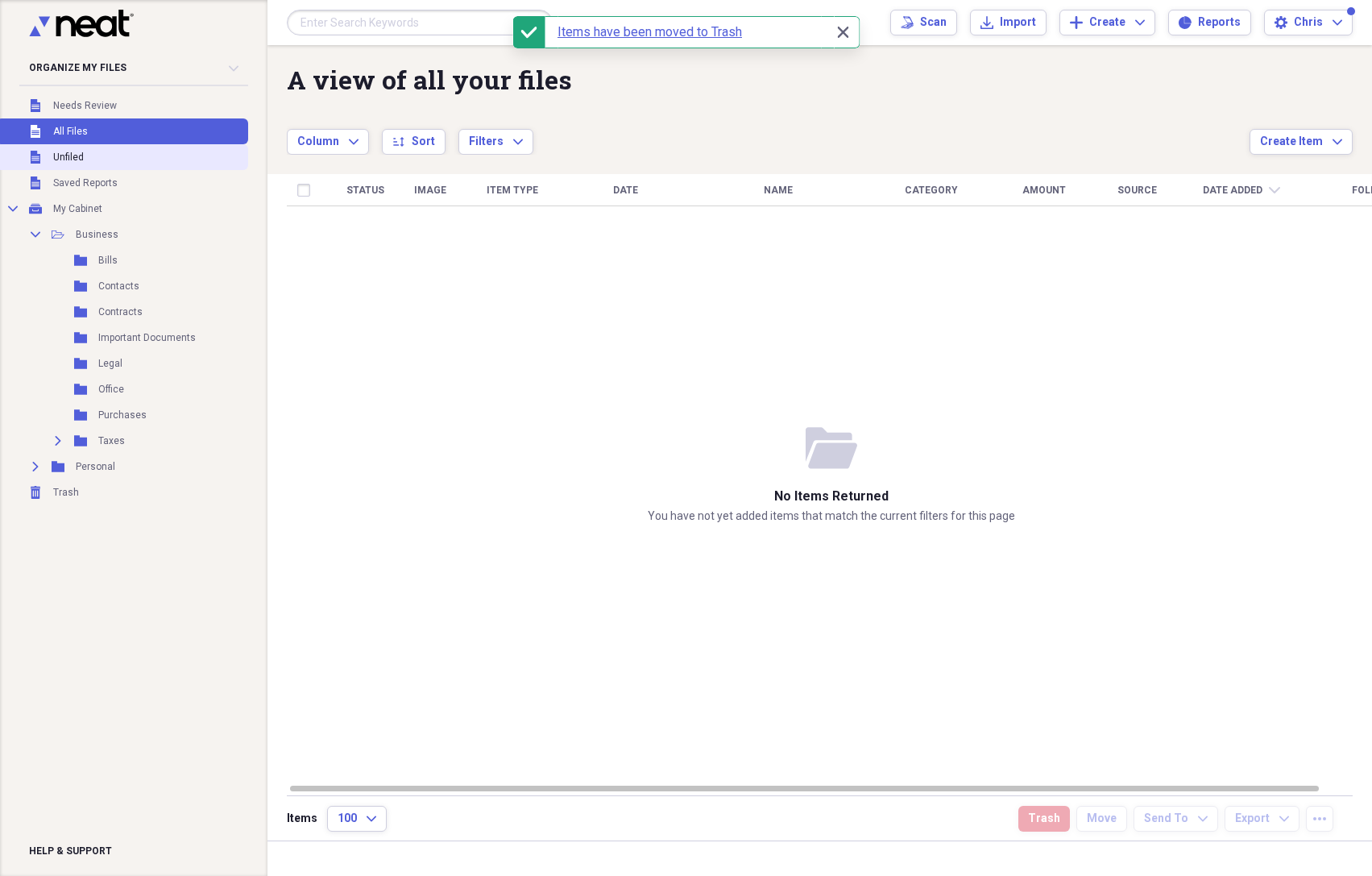 click on "Unfiled" at bounding box center [68, 157] 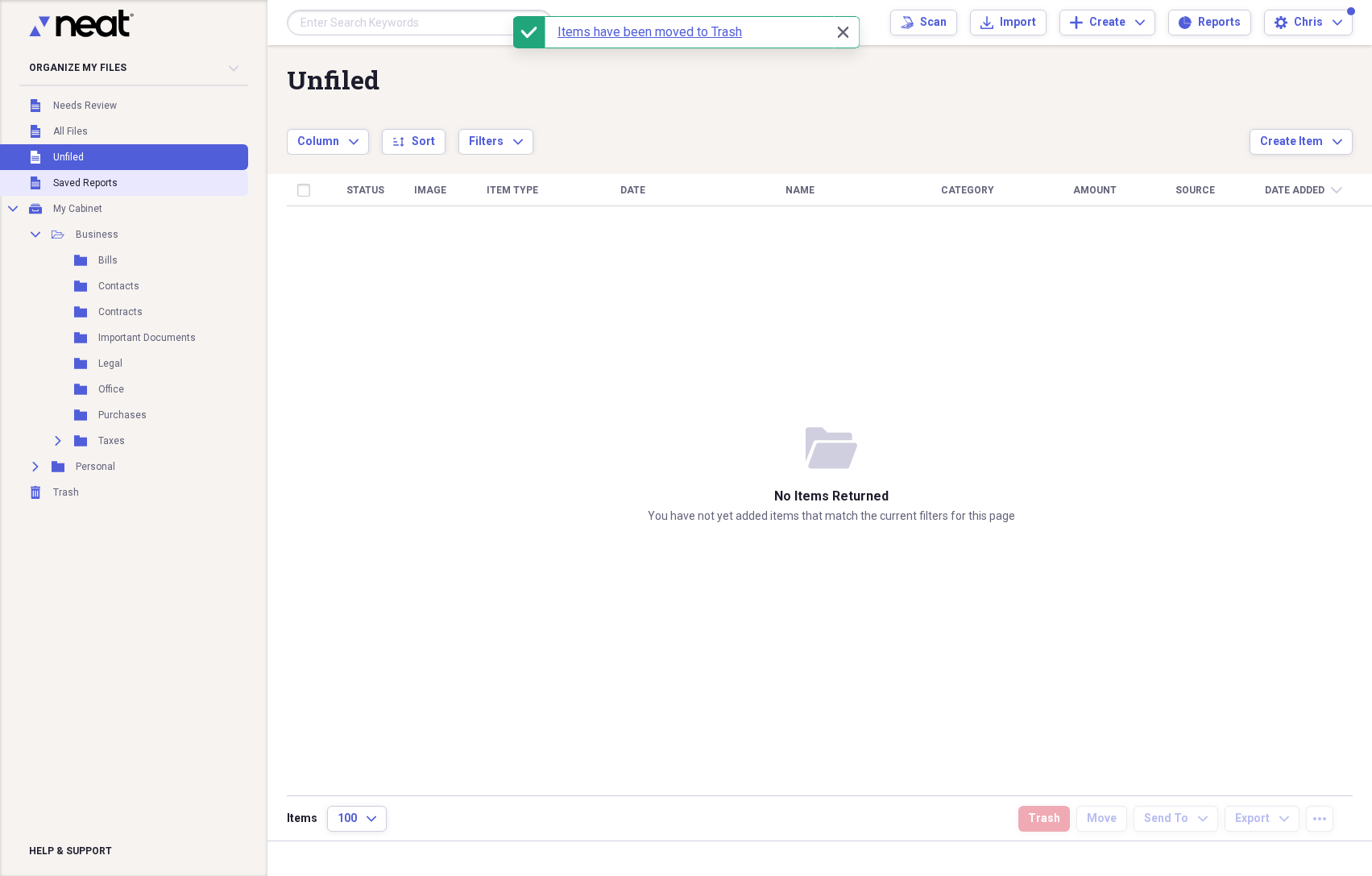 click on "Saved Reports" at bounding box center [85, 183] 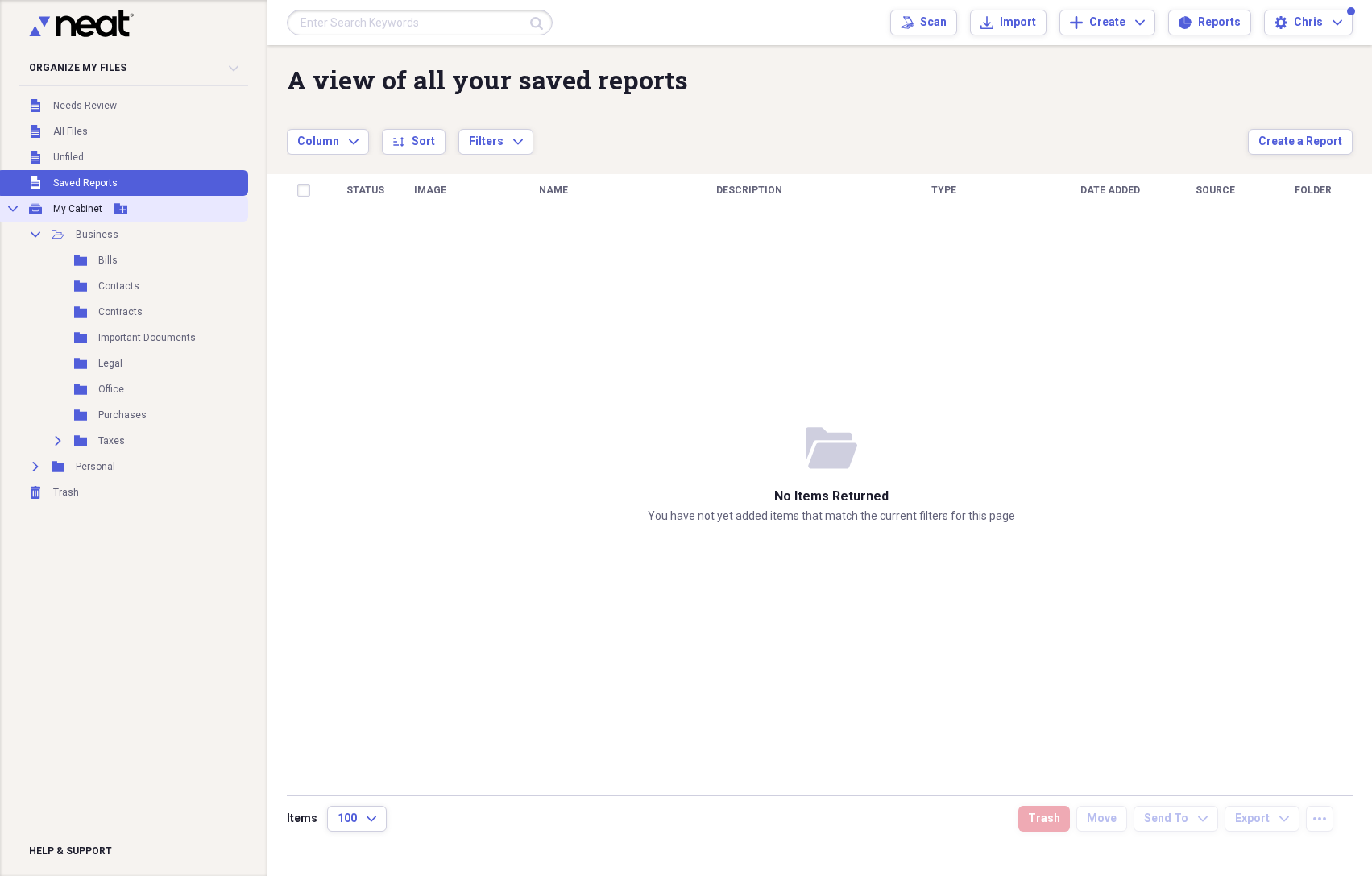 click 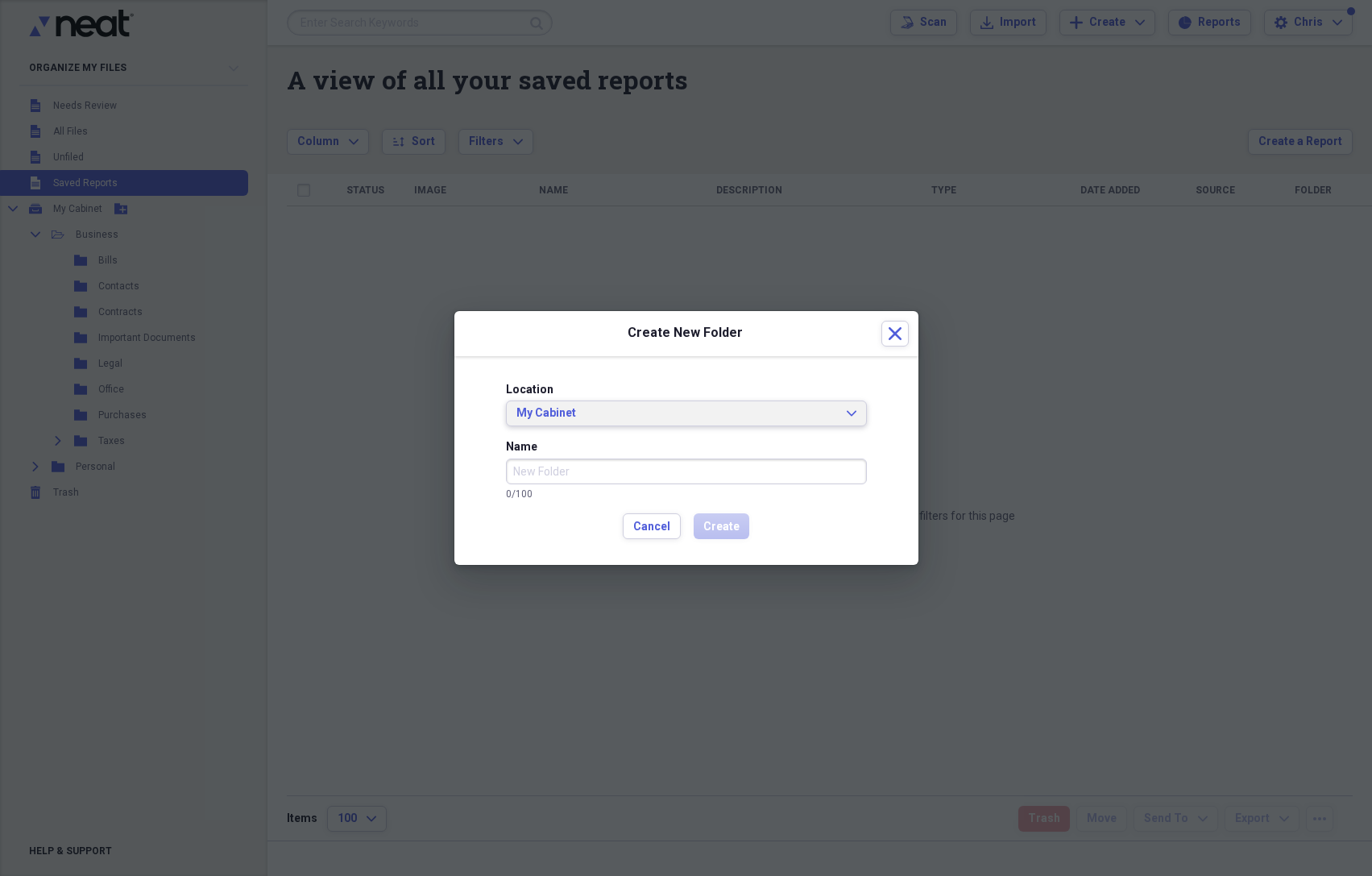 click on "My Cabinet Expand" at bounding box center (686, 413) 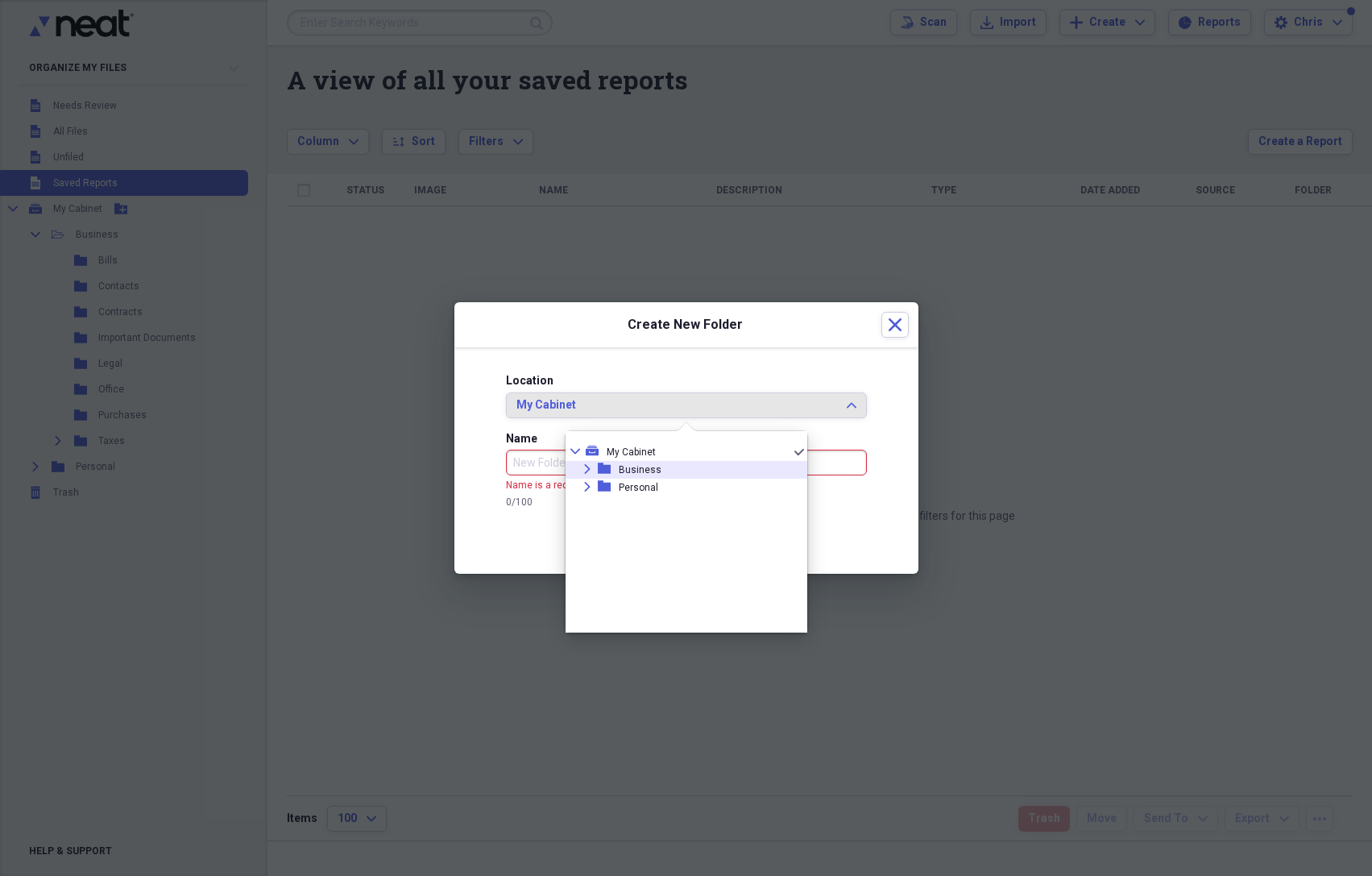 click on "Expand folder Business" at bounding box center [680, 470] 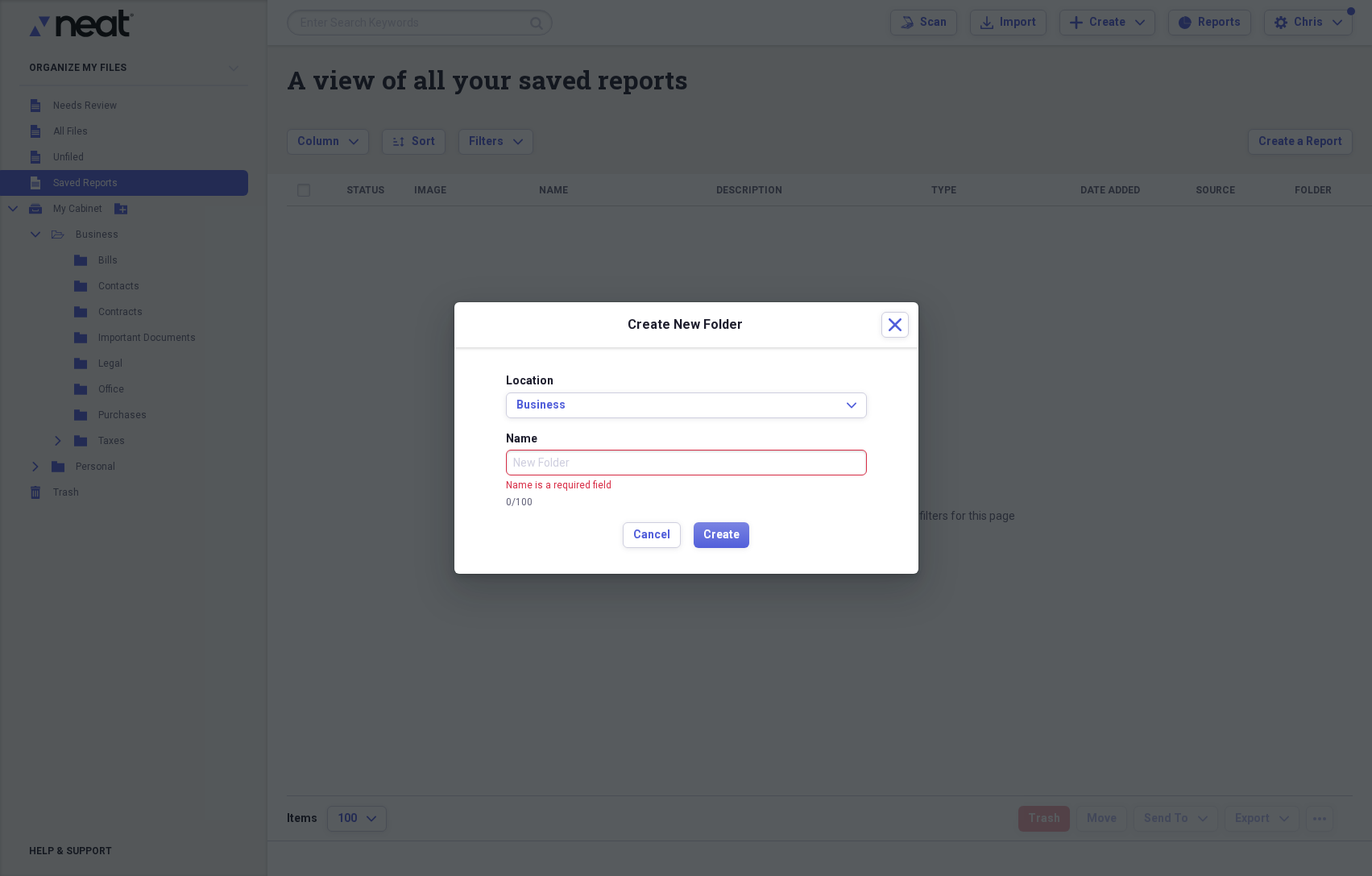click on "Name" at bounding box center (686, 463) 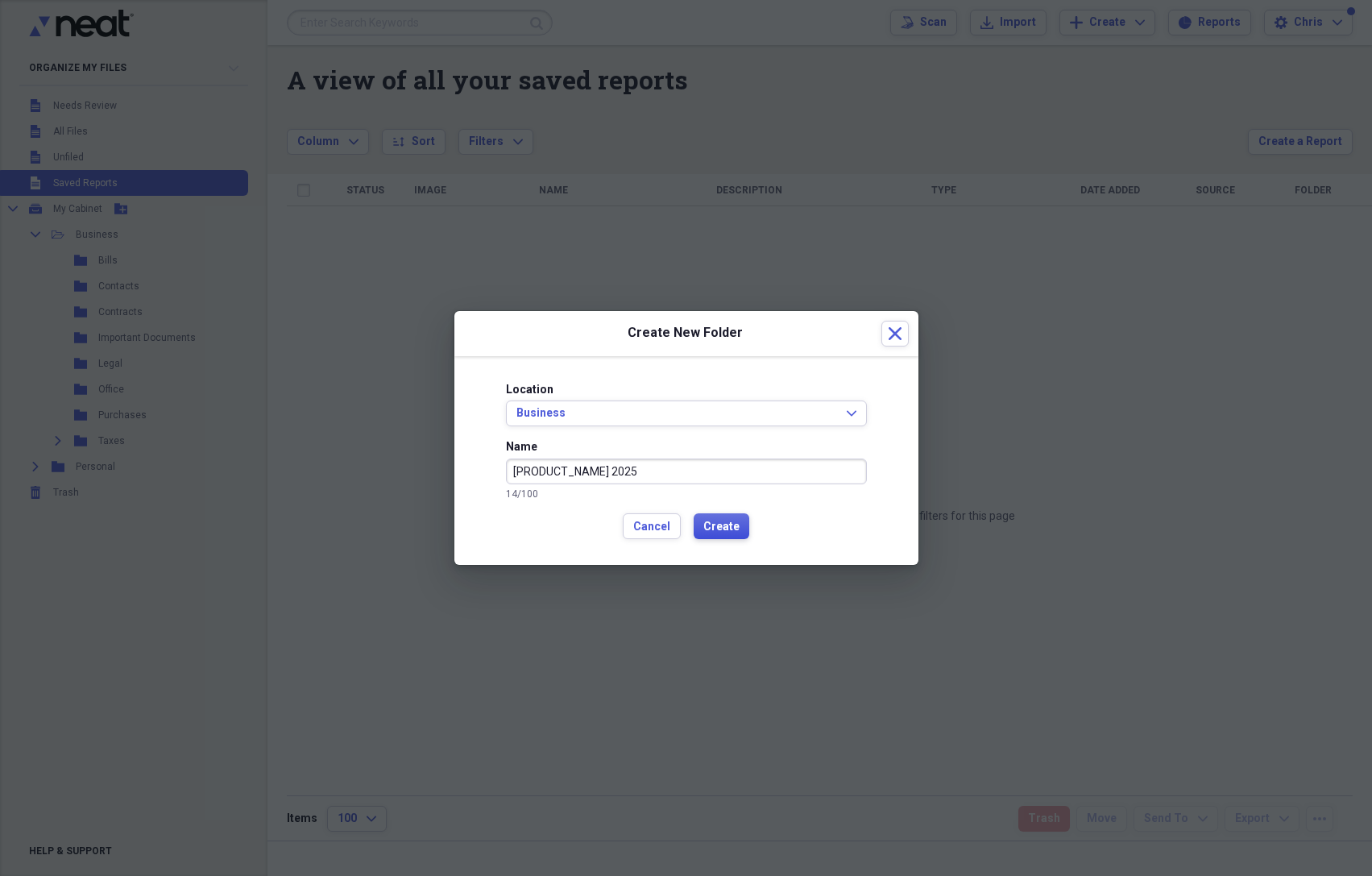 click on "Create" at bounding box center [721, 527] 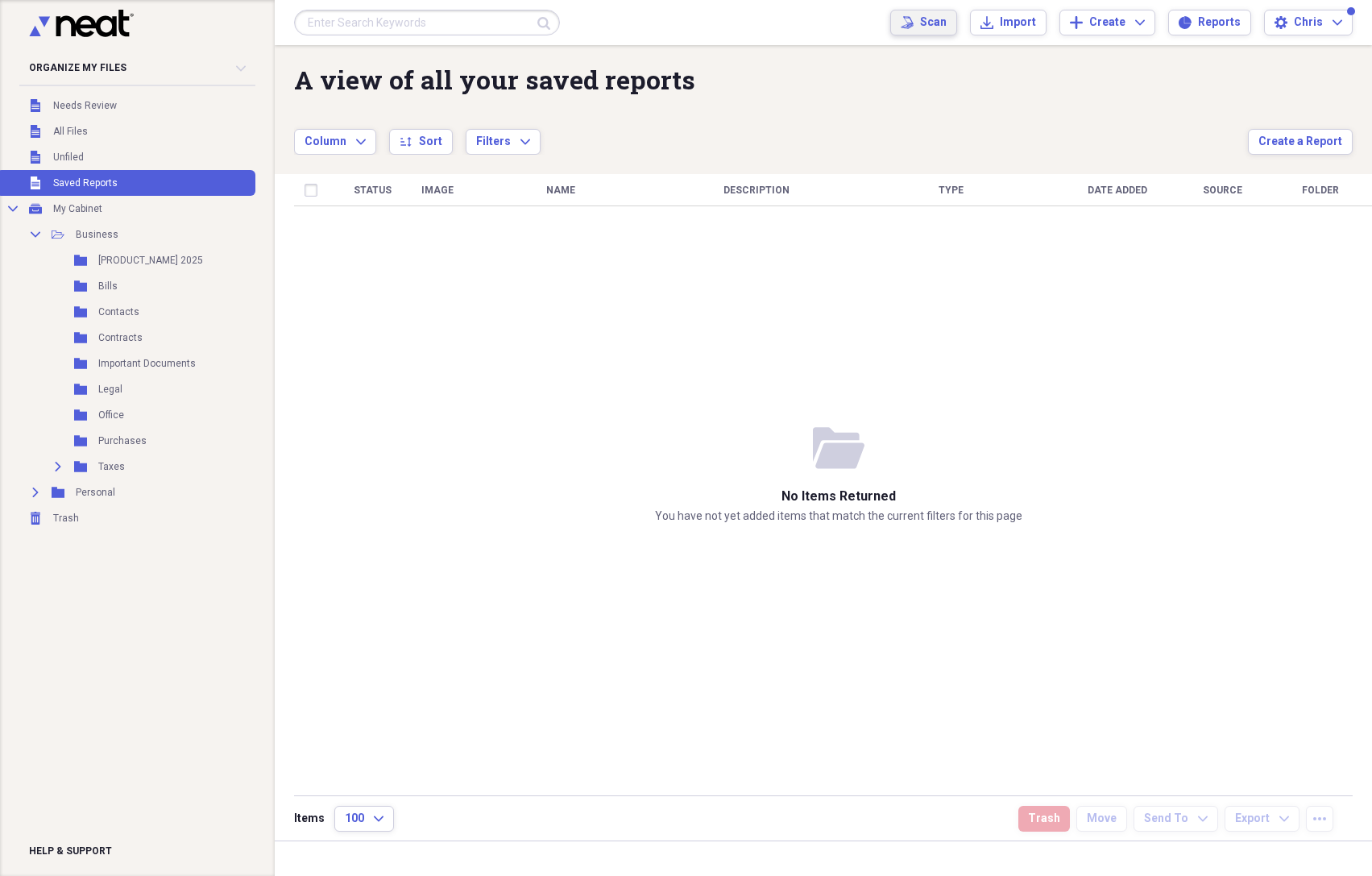 click on "Scan Scan" at bounding box center [923, 23] 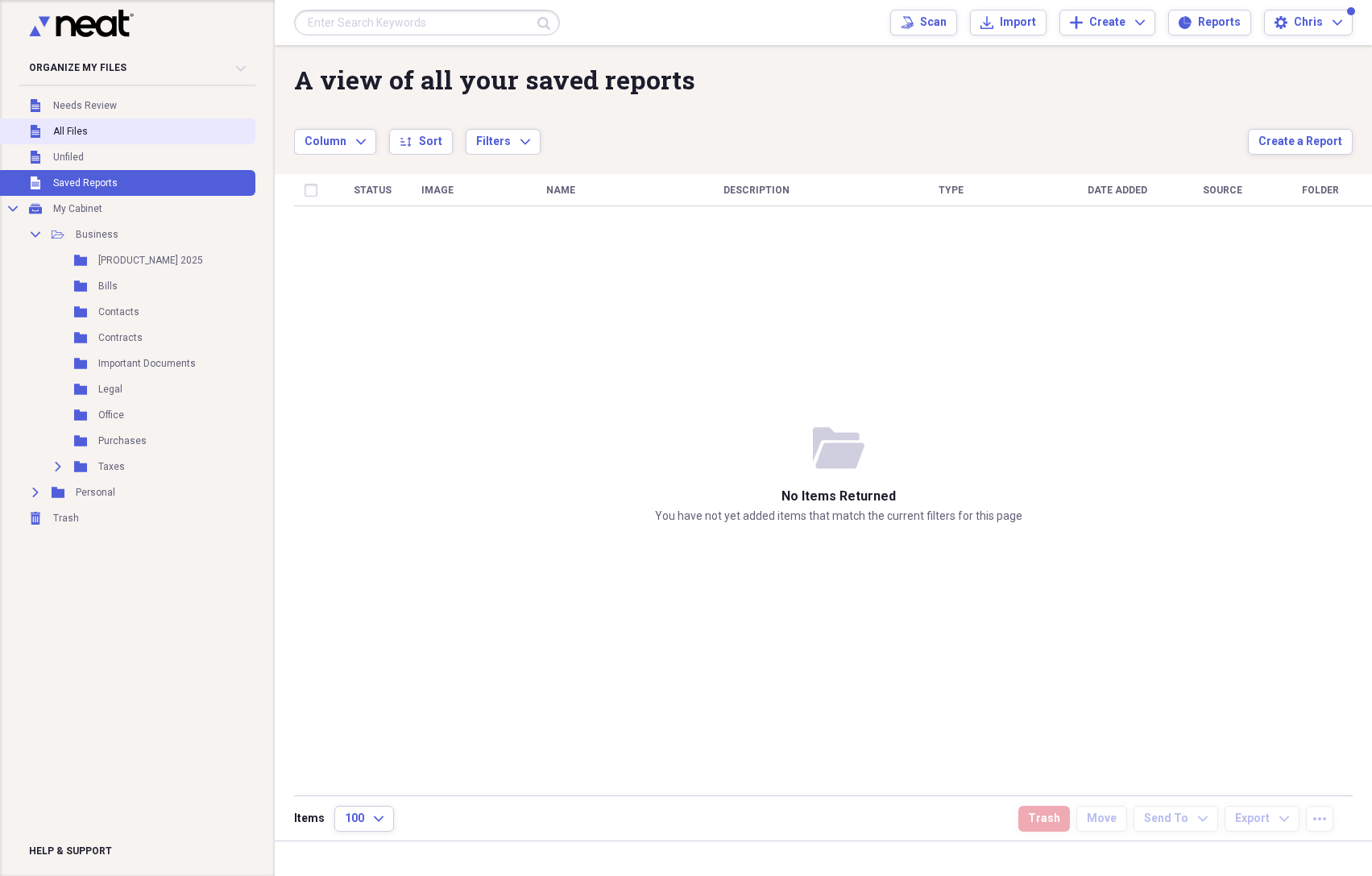 click on "All Files" at bounding box center [70, 131] 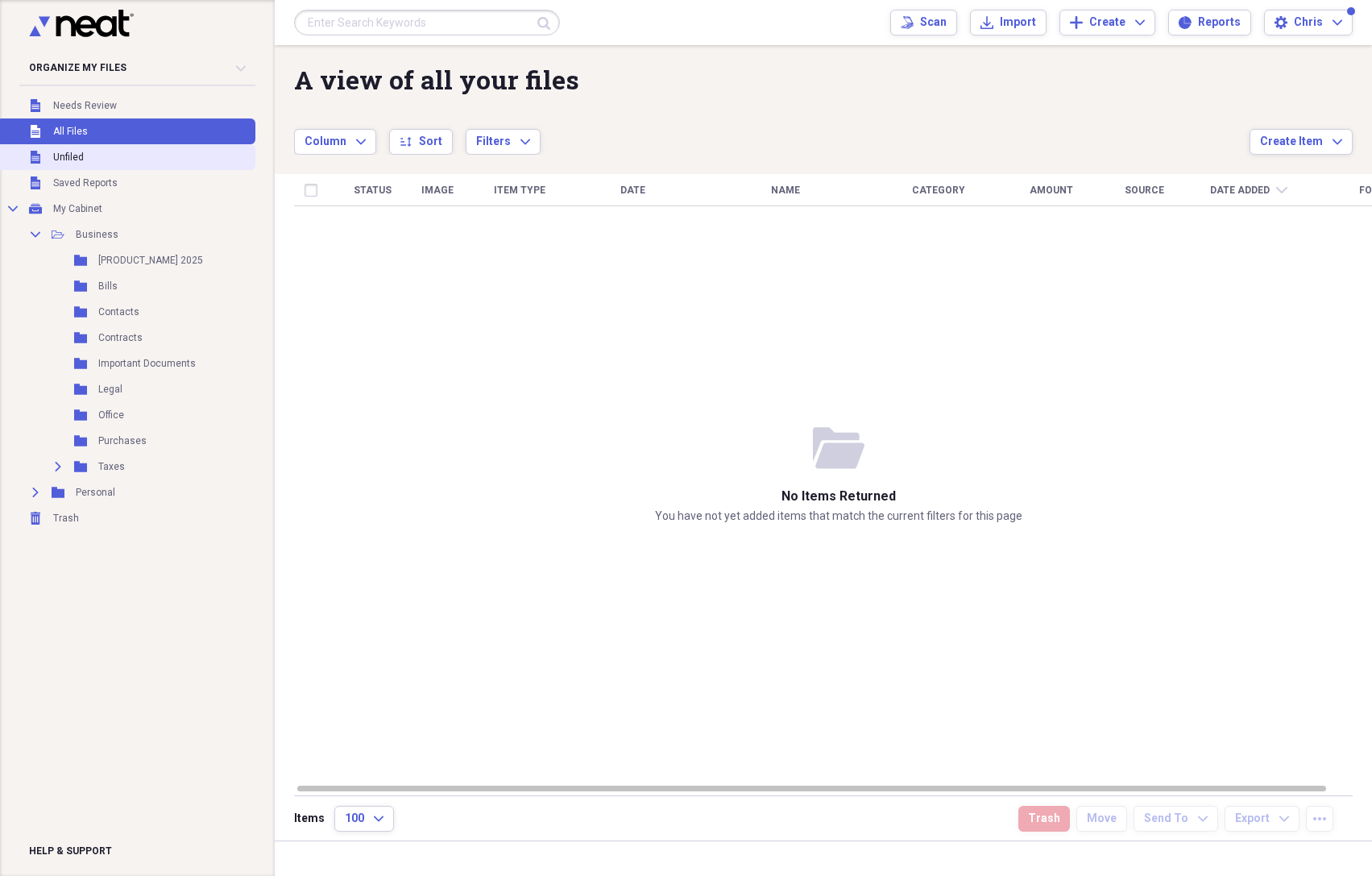 click on "Unfiled Unfiled" at bounding box center [126, 157] 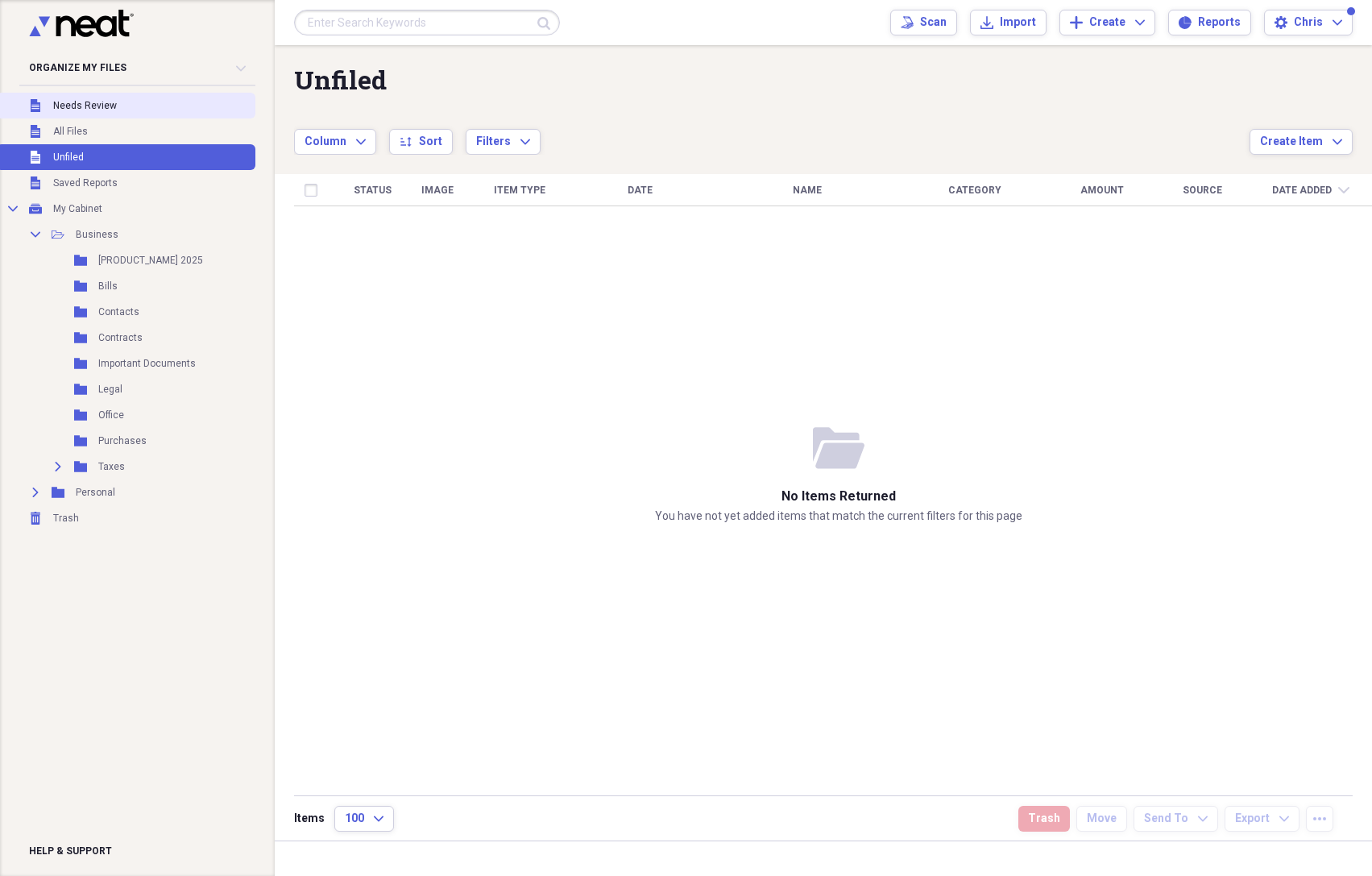 click on "Unfiled Needs Review" at bounding box center (126, 106) 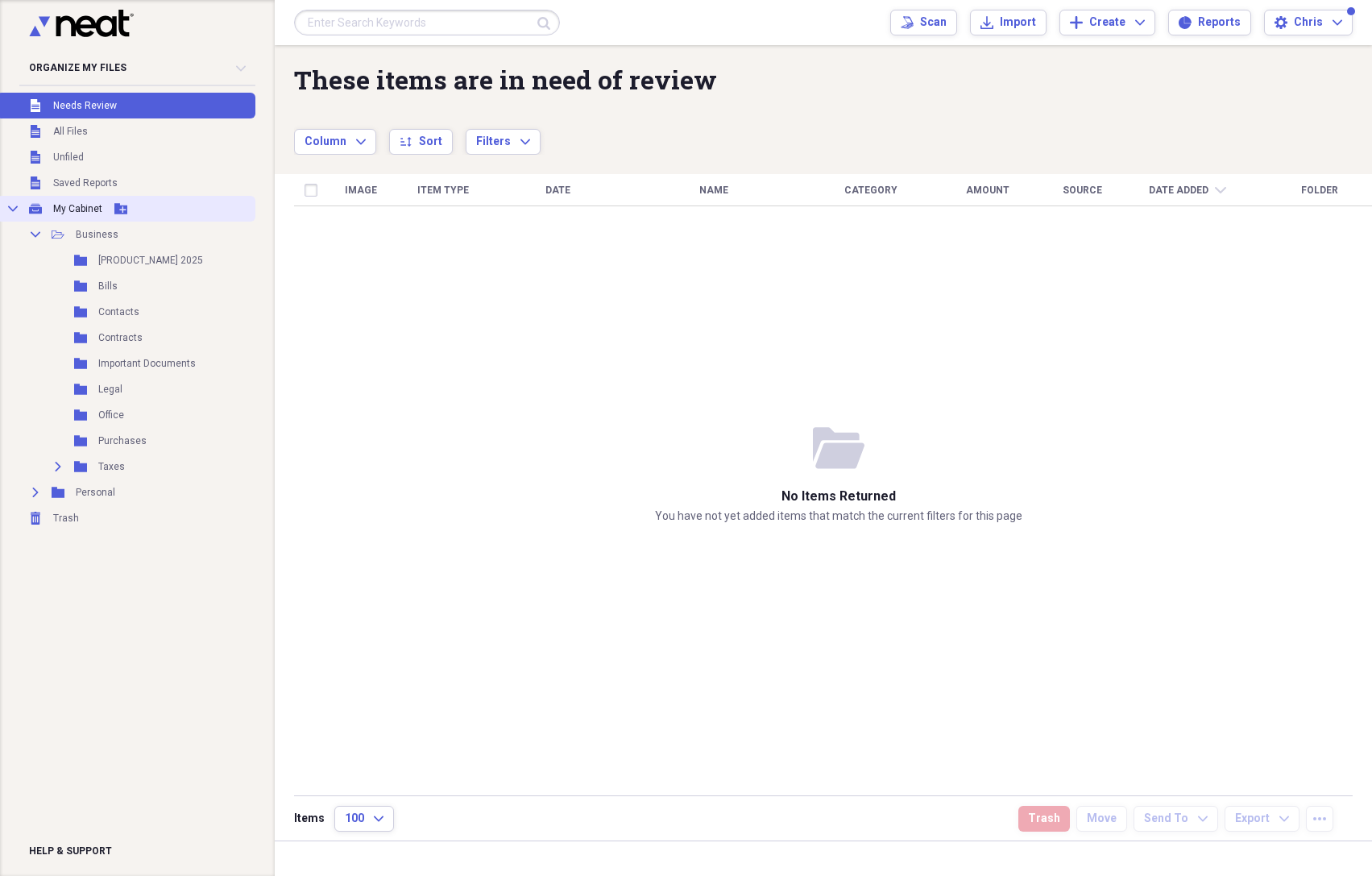 click on "Add Folder" at bounding box center (121, 209) 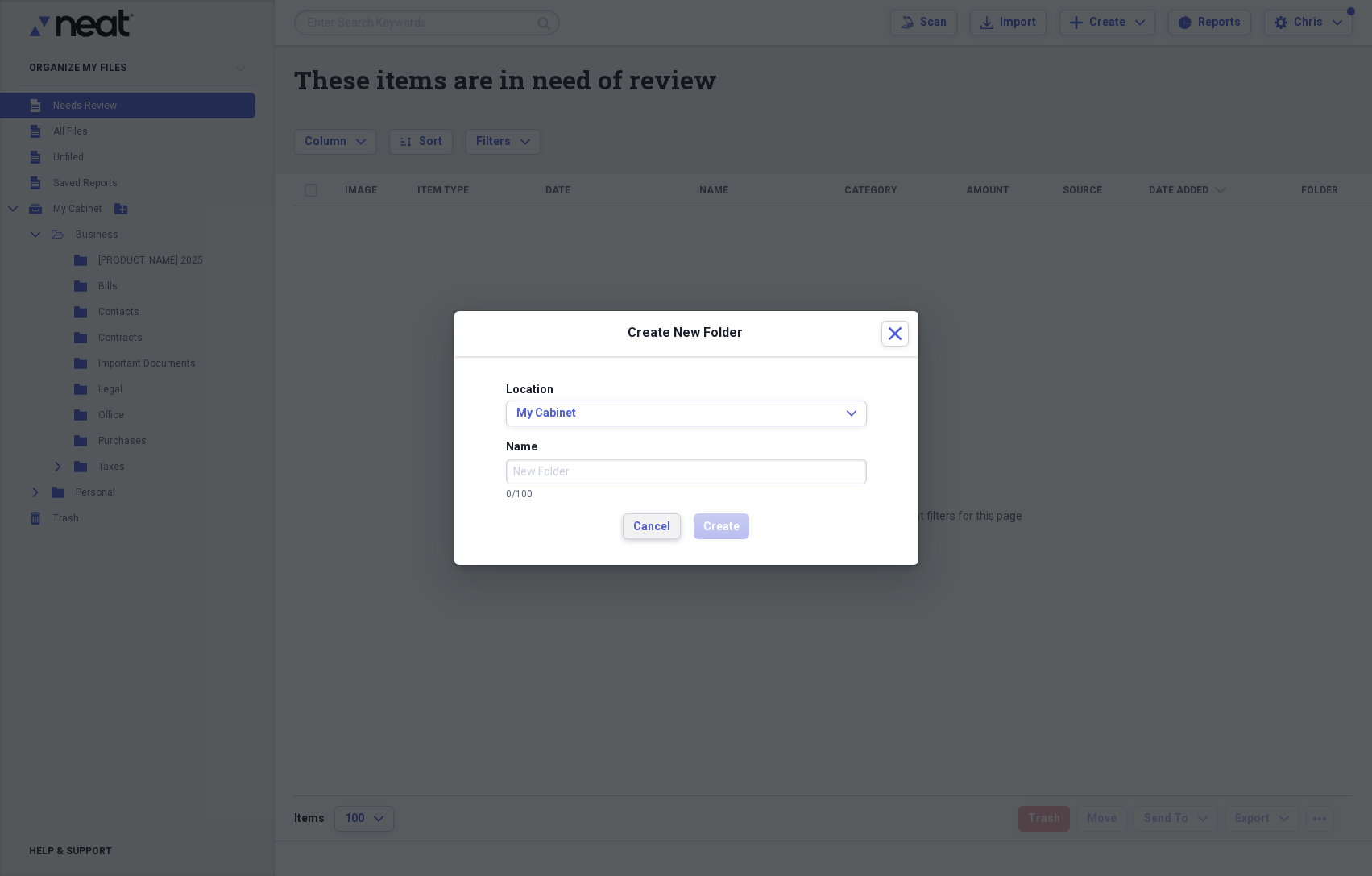click on "Location My Cabinet Expand Name 0 / 100 Cancel Create" at bounding box center (686, 461) 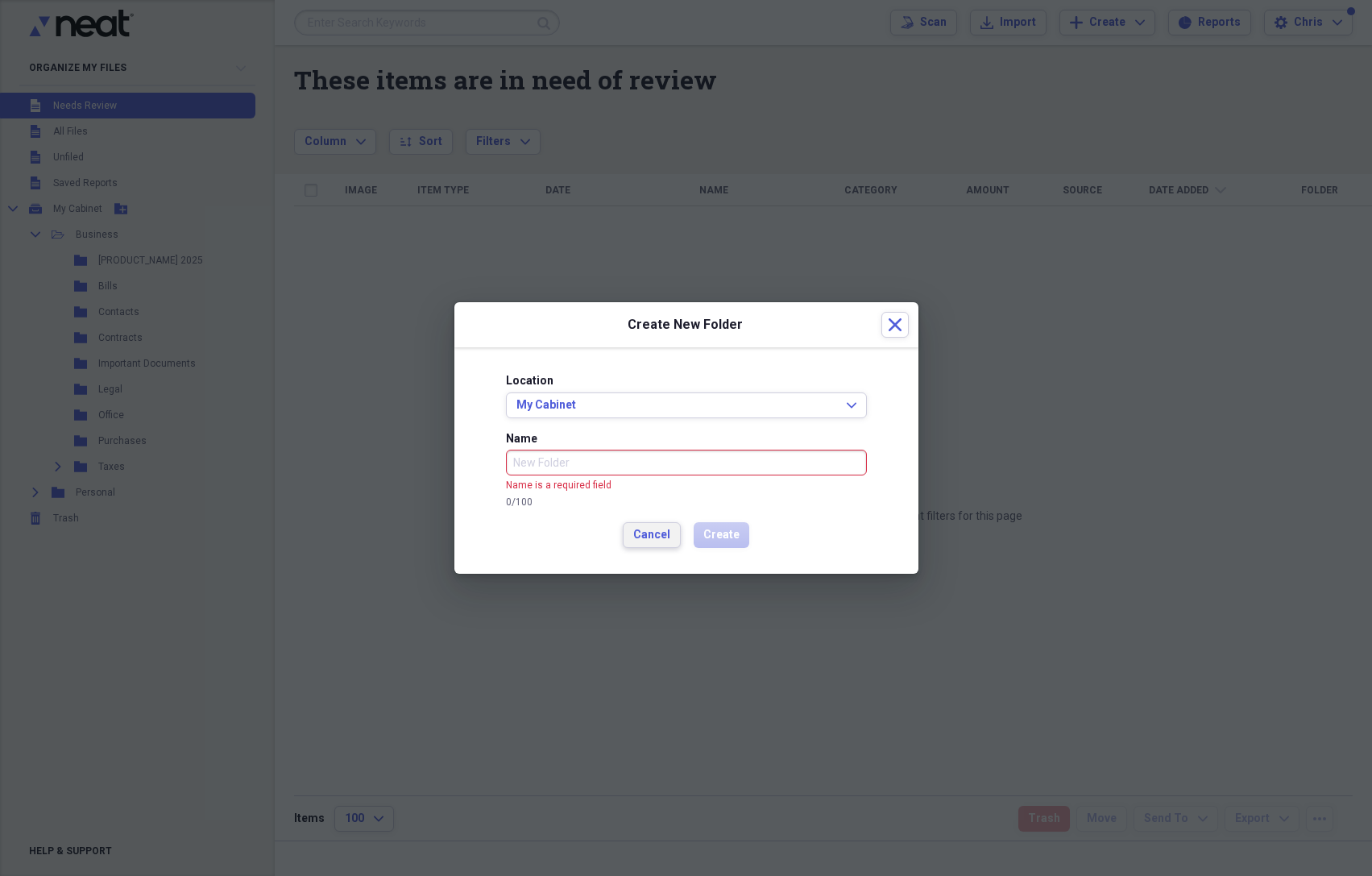 click on "Cancel" at bounding box center (652, 535) 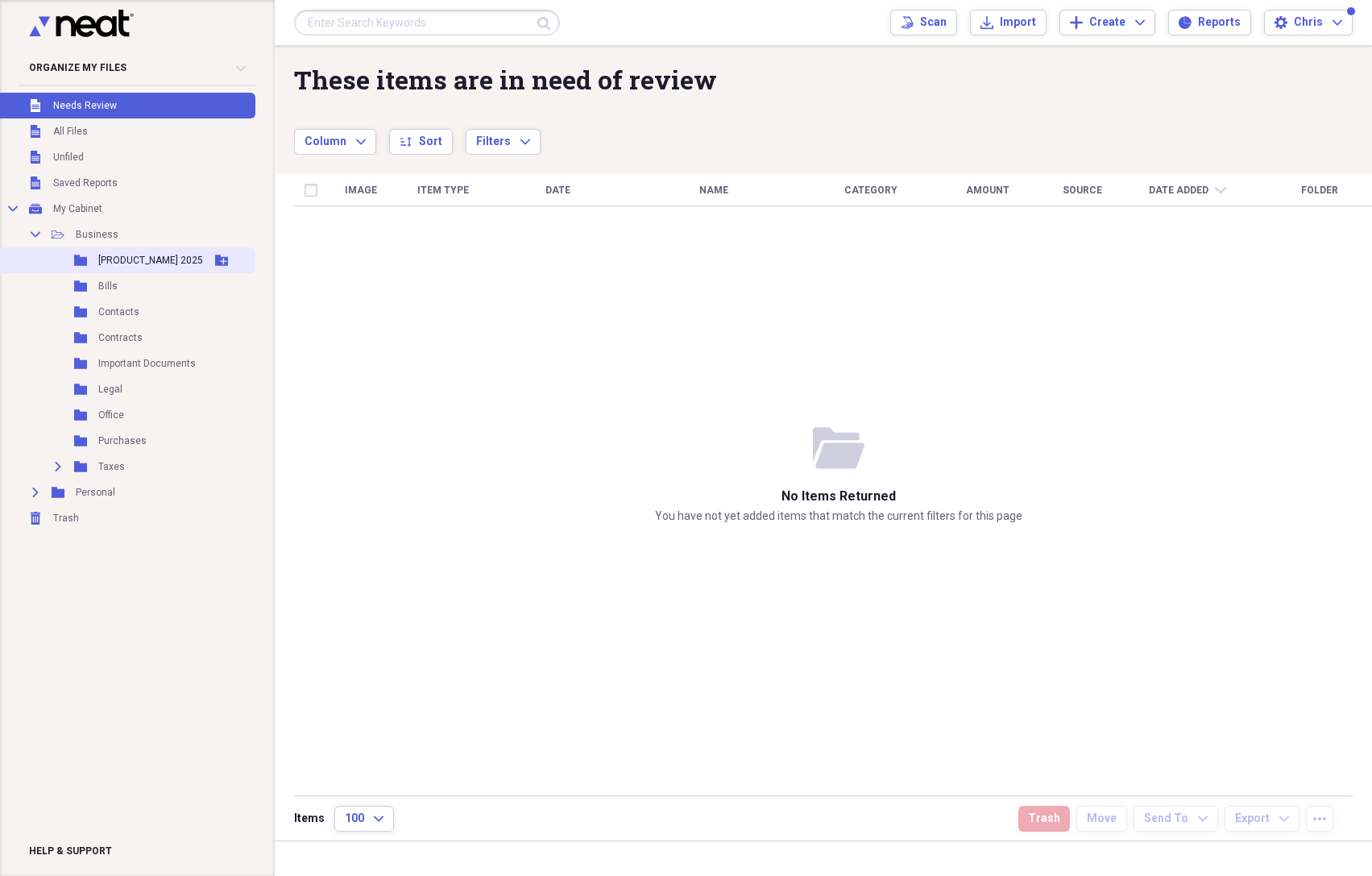 click on "[PRODUCT_NAME] 2025" at bounding box center [151, 260] 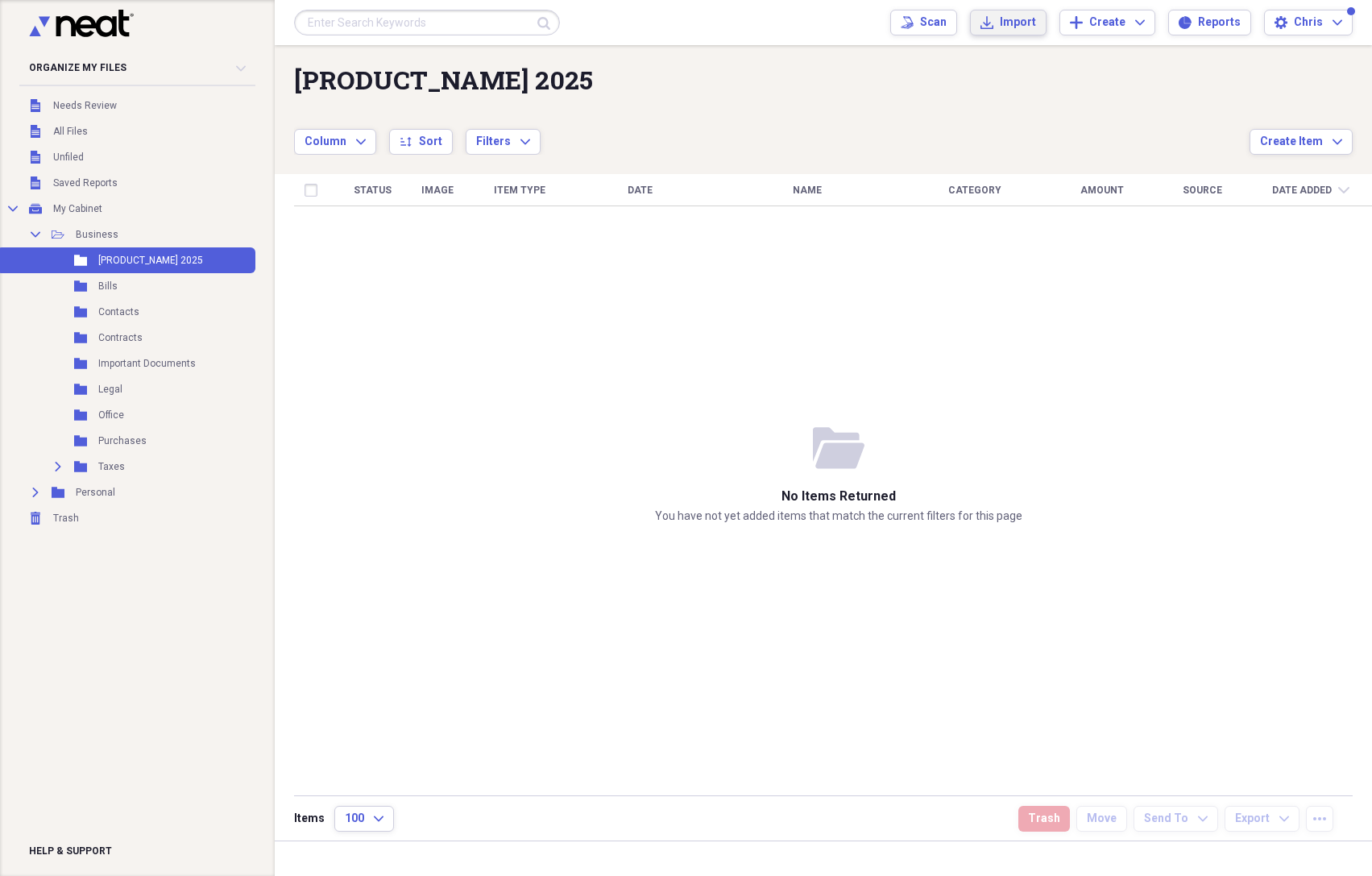 click on "Import" 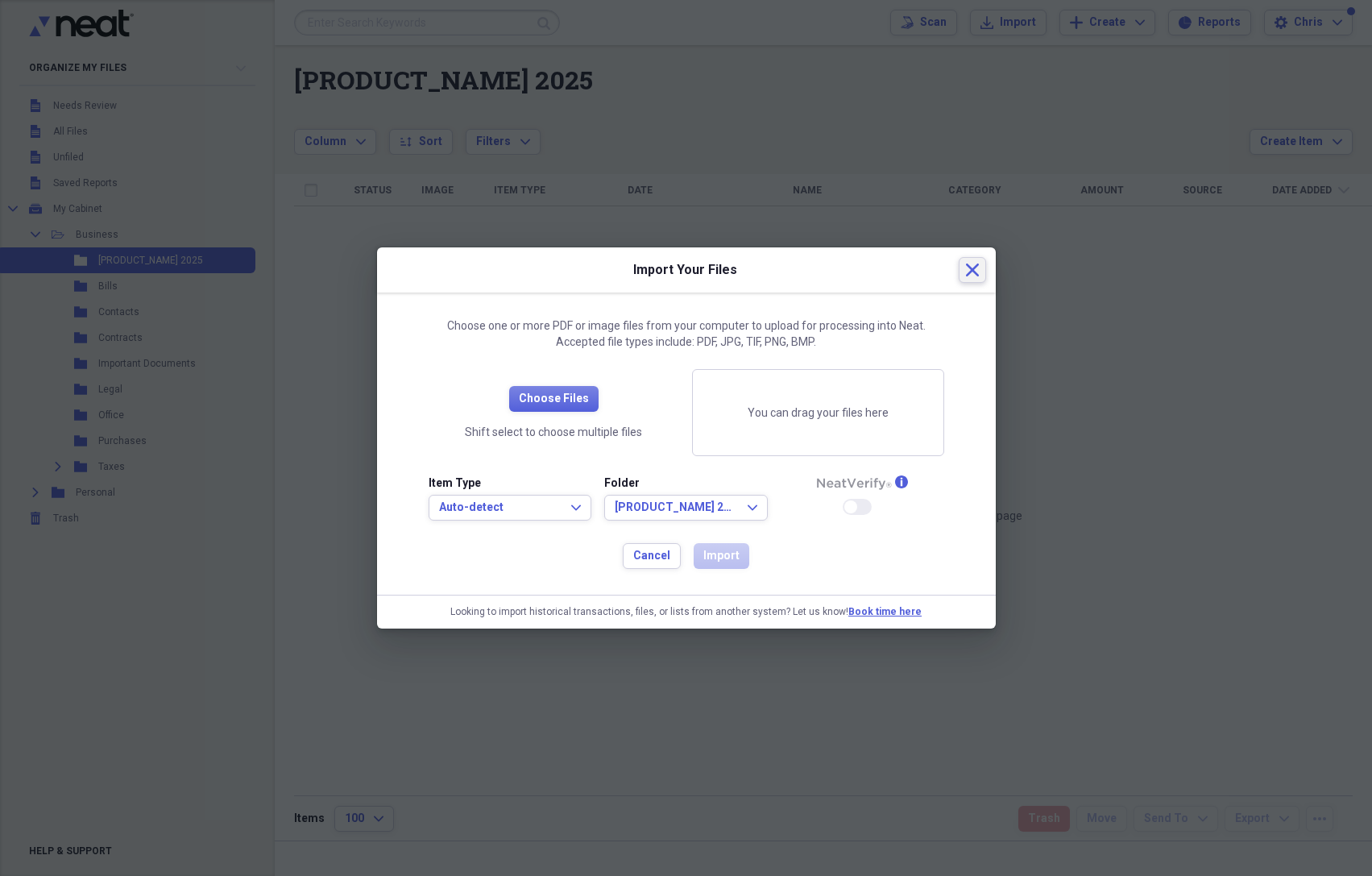 click 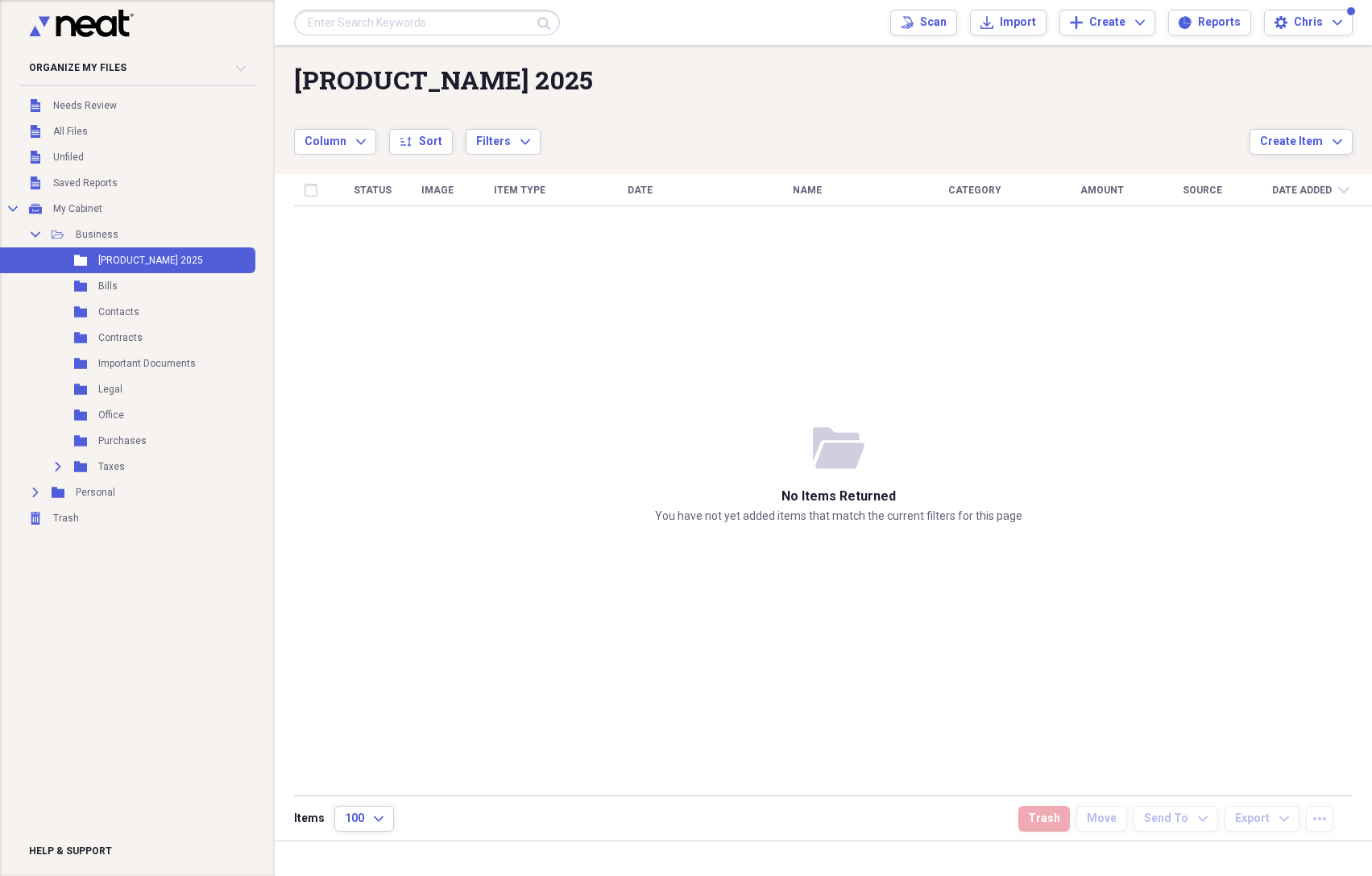 click on "folder-open No items returned You have not yet added items that match the current filters for this page" at bounding box center [838, 474] 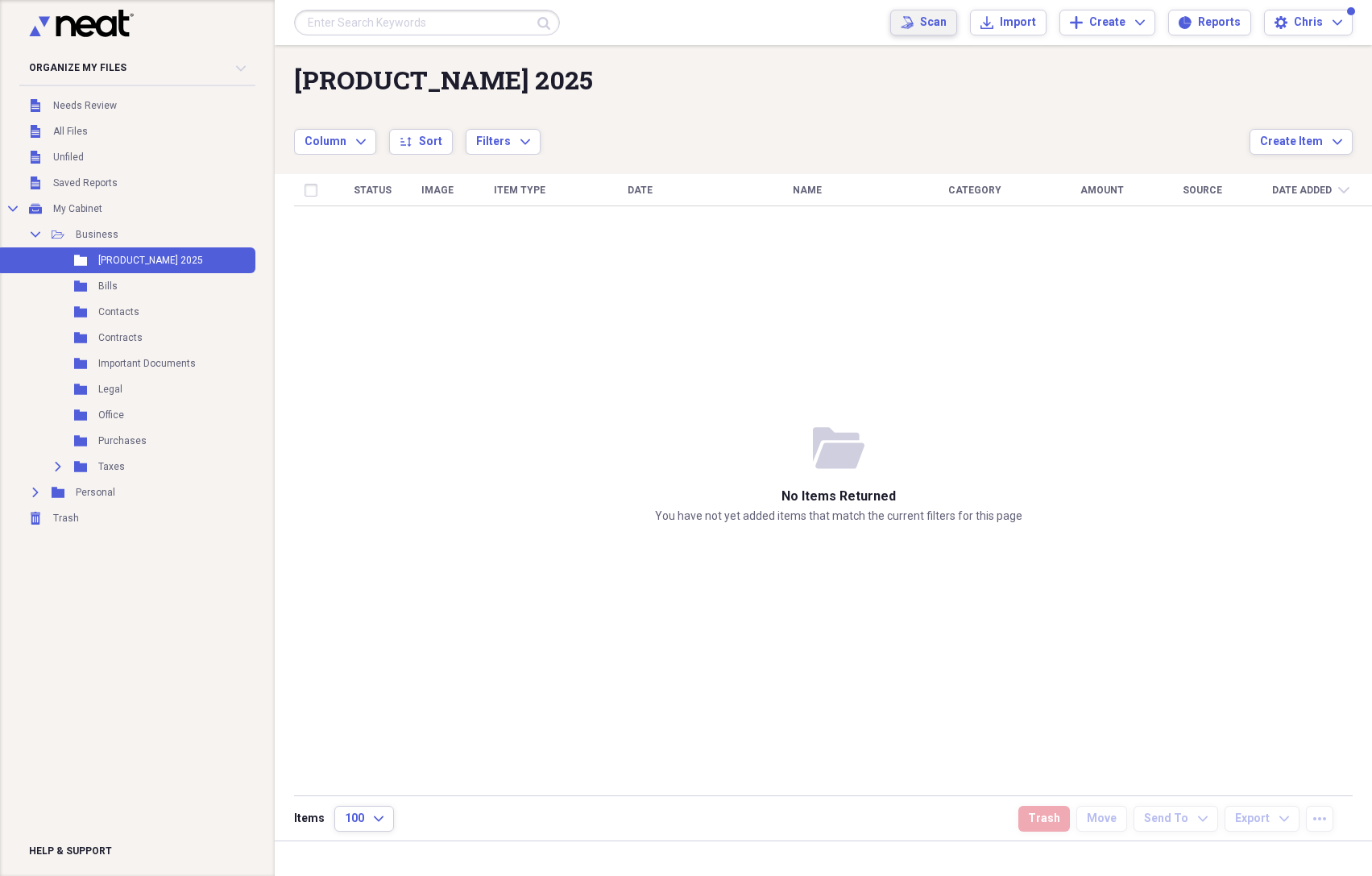 click on "Scan" at bounding box center (933, 23) 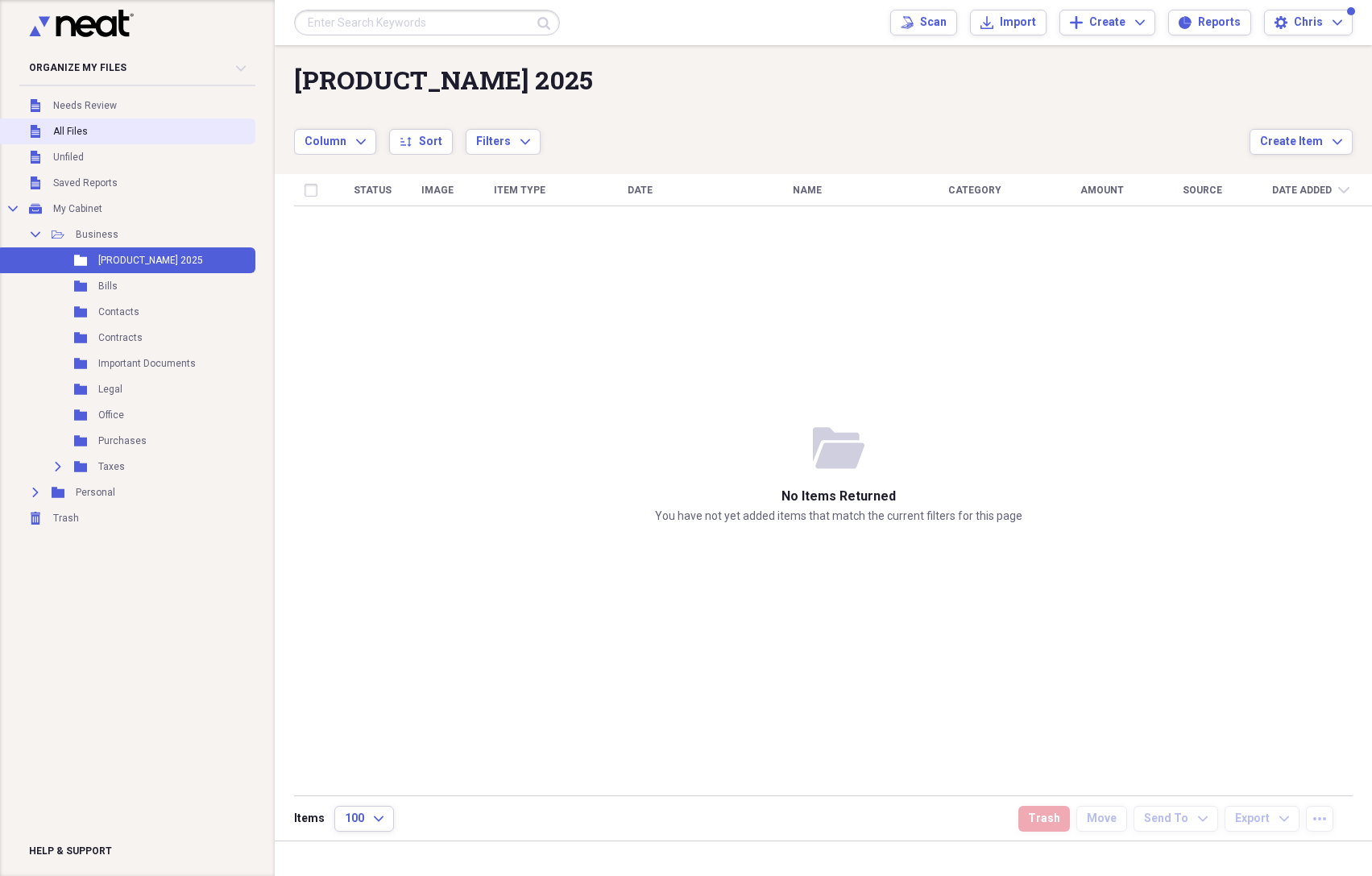 click on "Unfiled All Files" at bounding box center (126, 131) 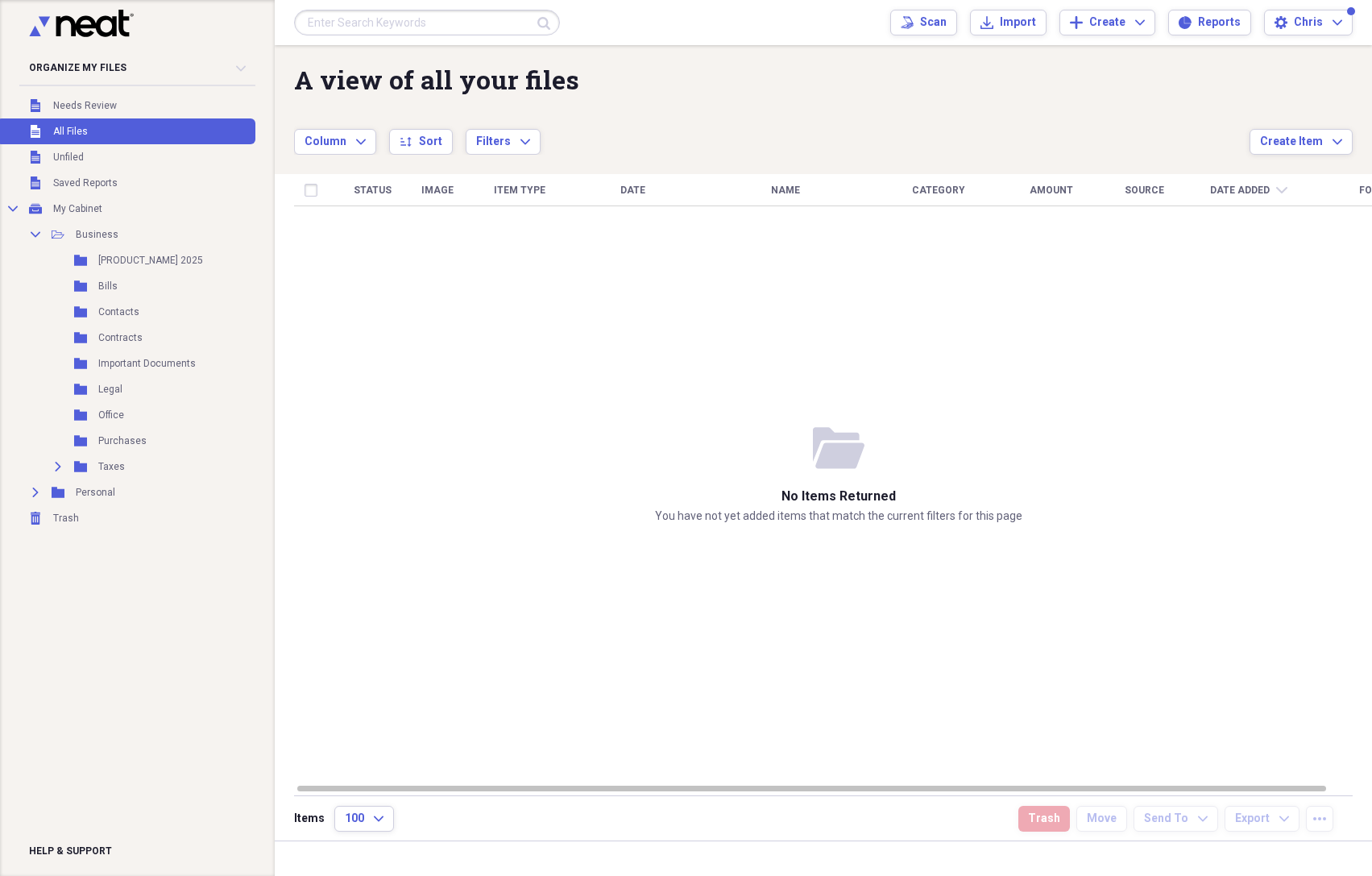 click on "Submit Scan Scan Import Import Add Create Expand Reports Reports Settings Chris Expand" at bounding box center [823, 23] 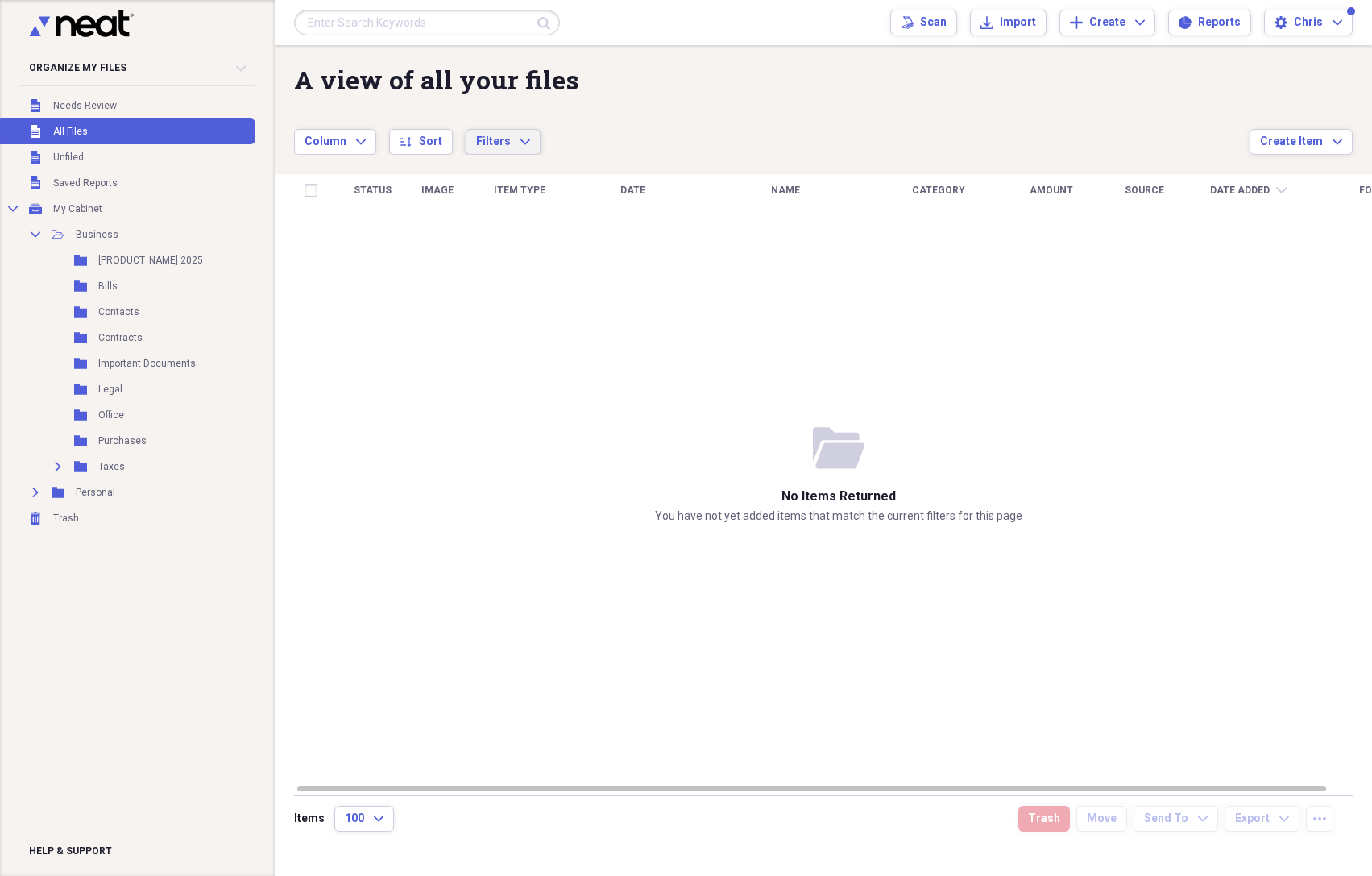 click on "Filters  Expand" at bounding box center (503, 142) 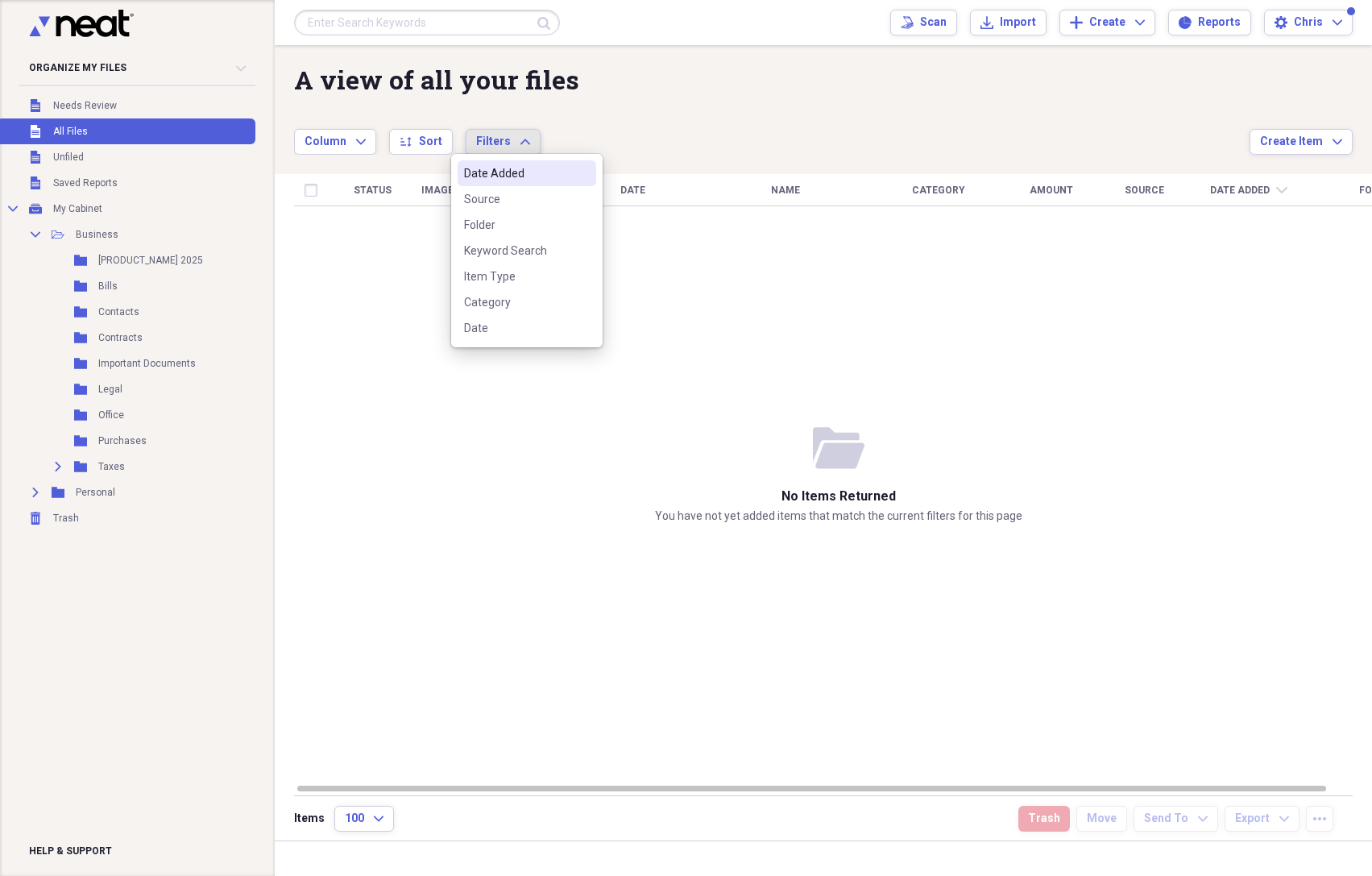 click on "Status Image Item Type Date Name Category Amount Source Date Added chevron-down Folder" at bounding box center (838, 478) 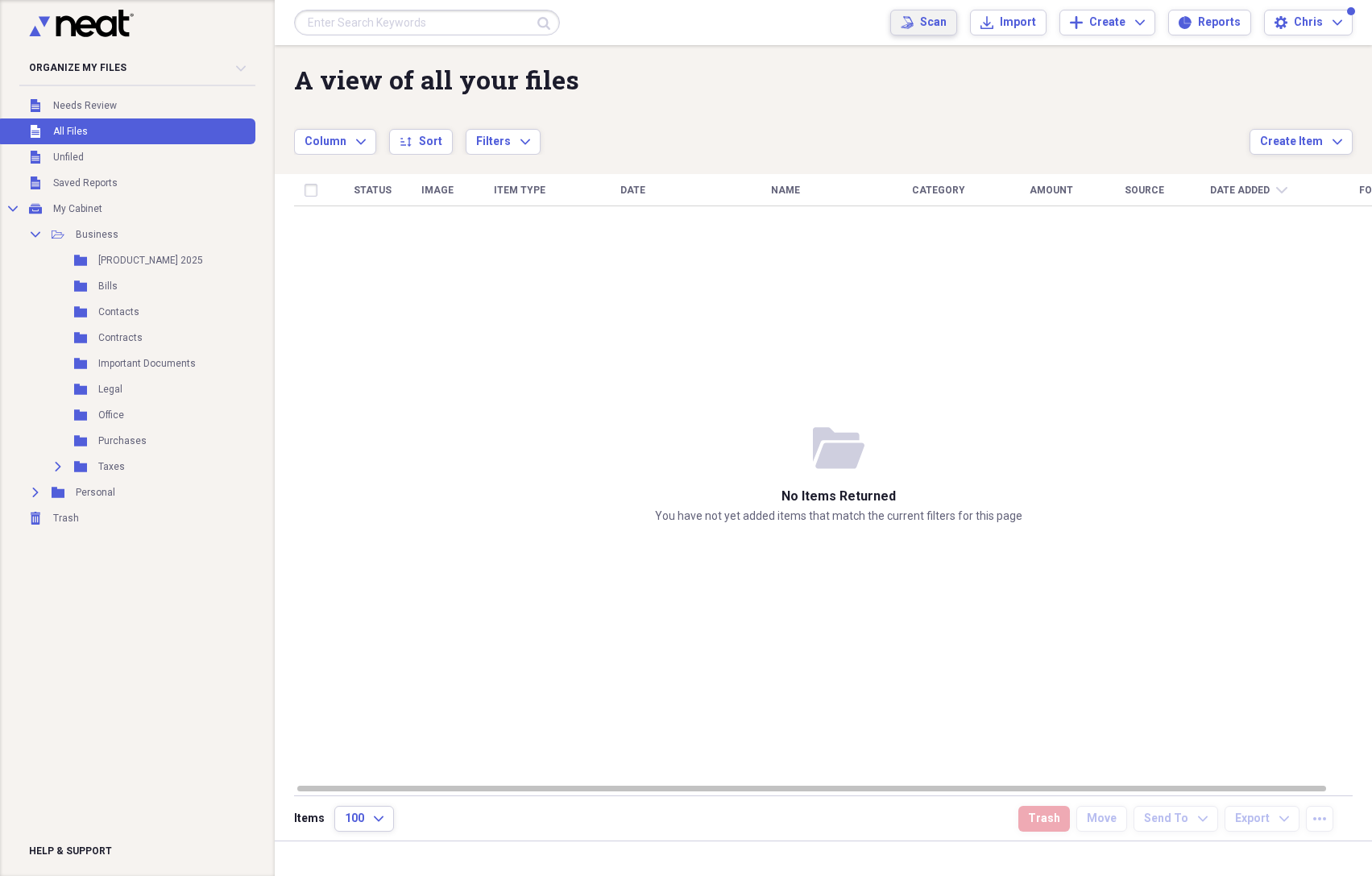 click on "Scan Scan" at bounding box center (923, 23) 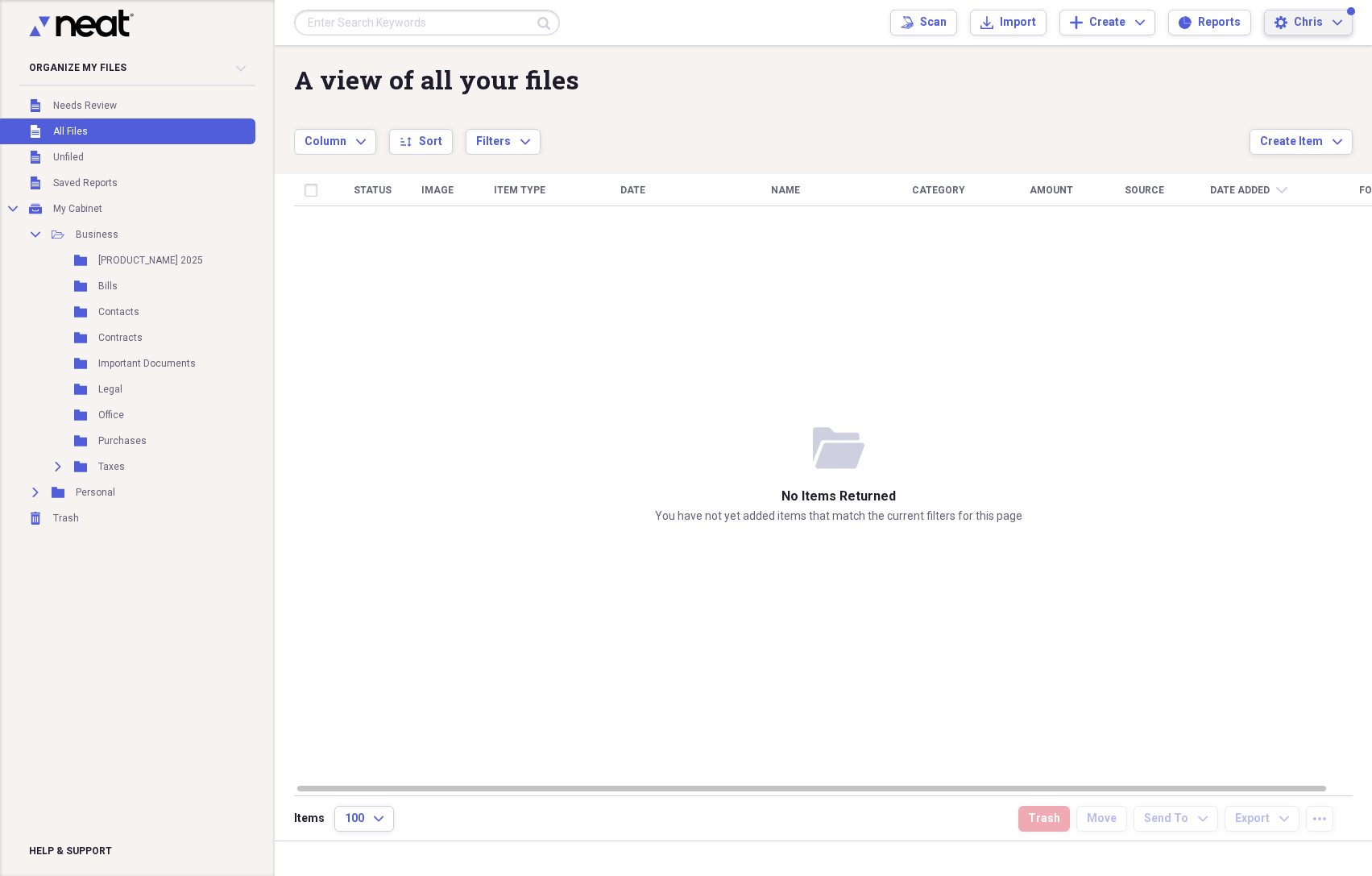 click on "Chris" at bounding box center (1308, 23) 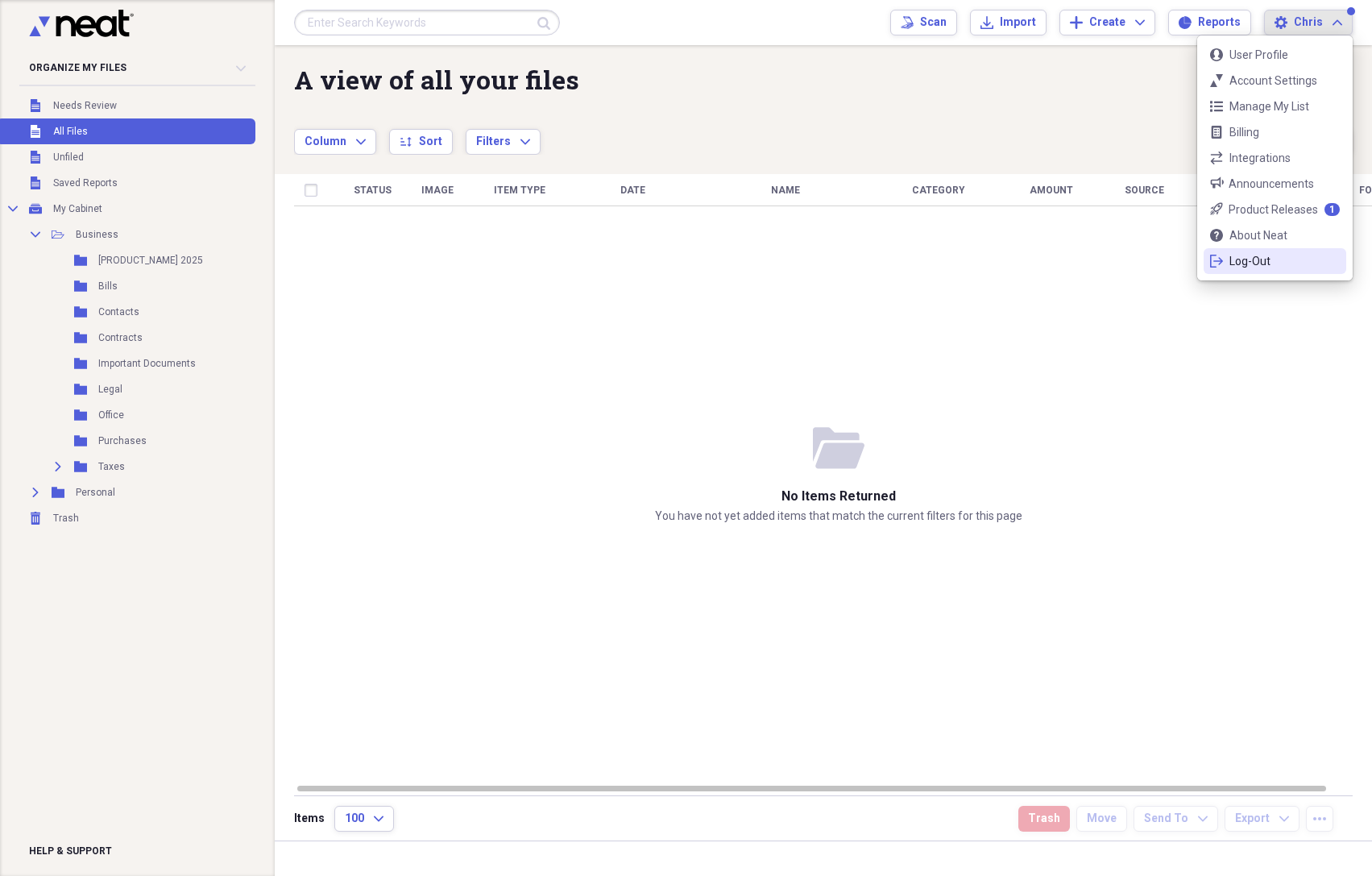 click on "Status Image Item Type Date Name Category Amount Source Date Added chevron-down Folder" at bounding box center [838, 478] 